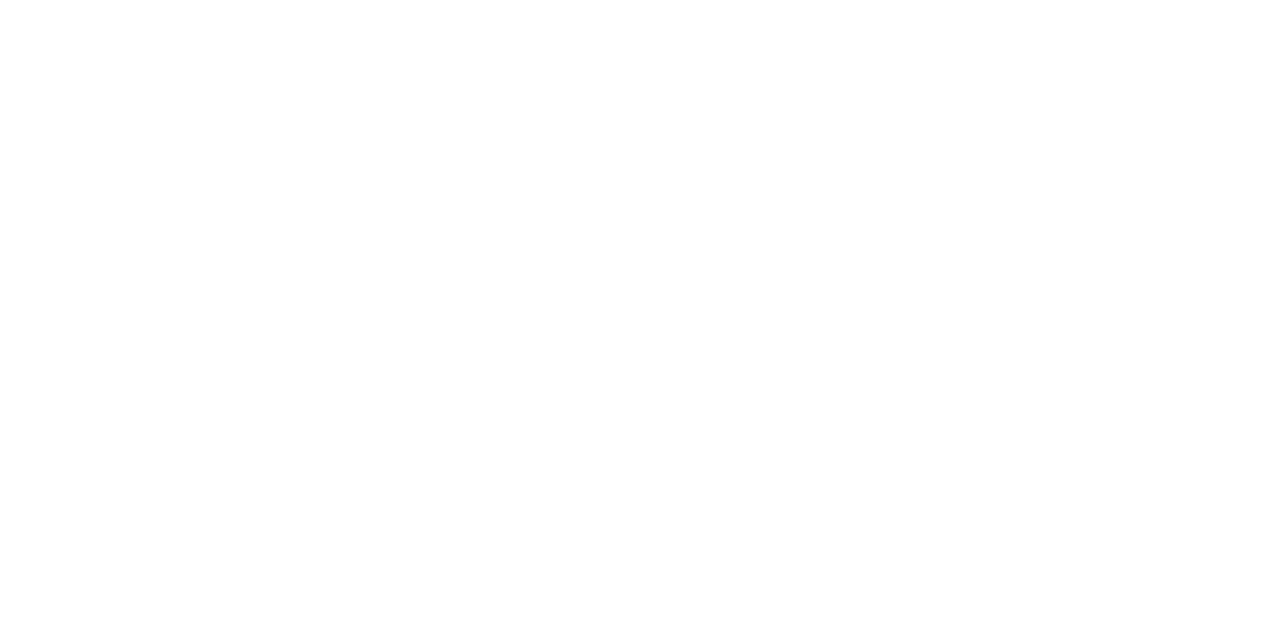 scroll, scrollTop: 0, scrollLeft: 0, axis: both 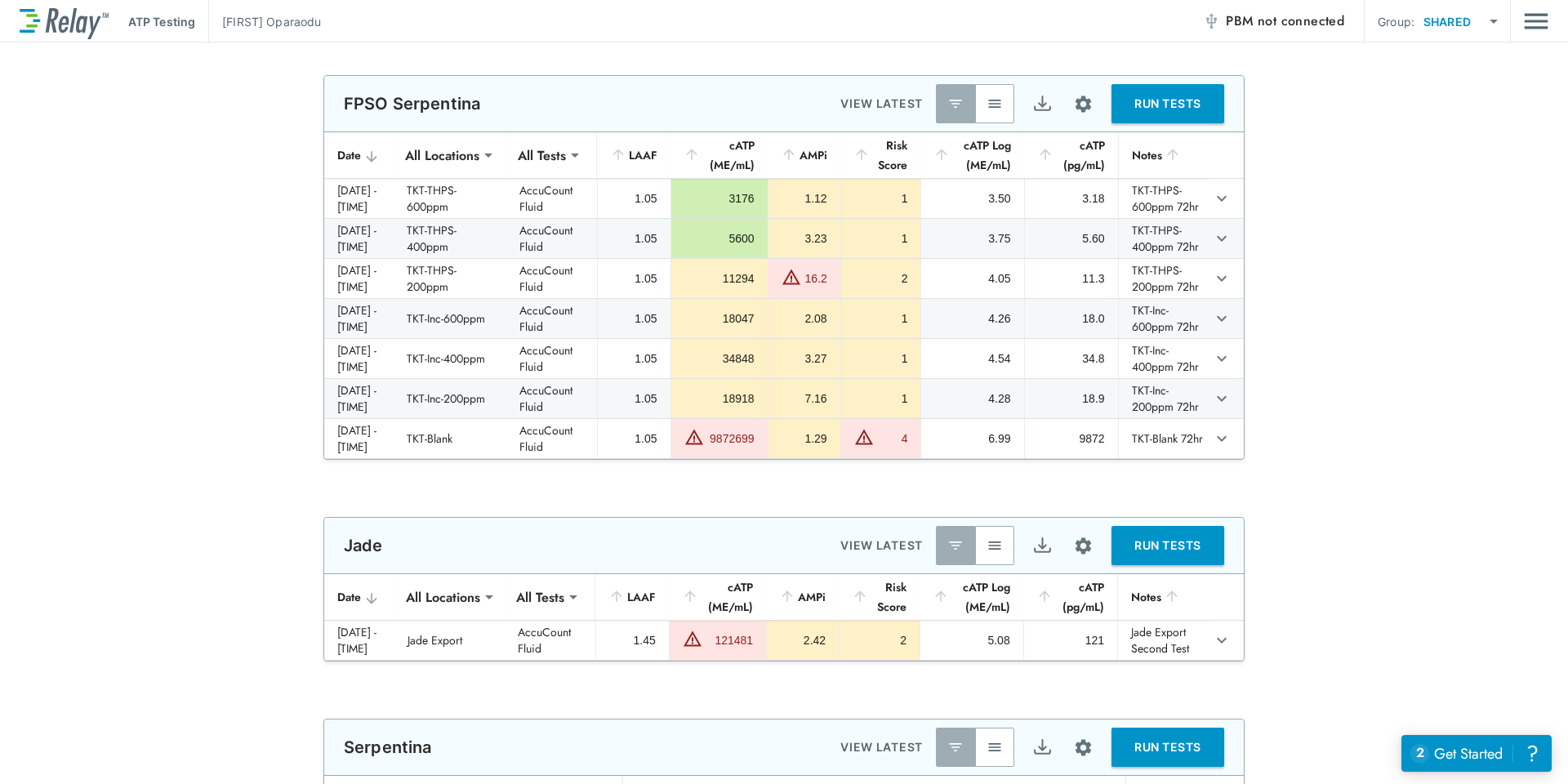 type on "**********" 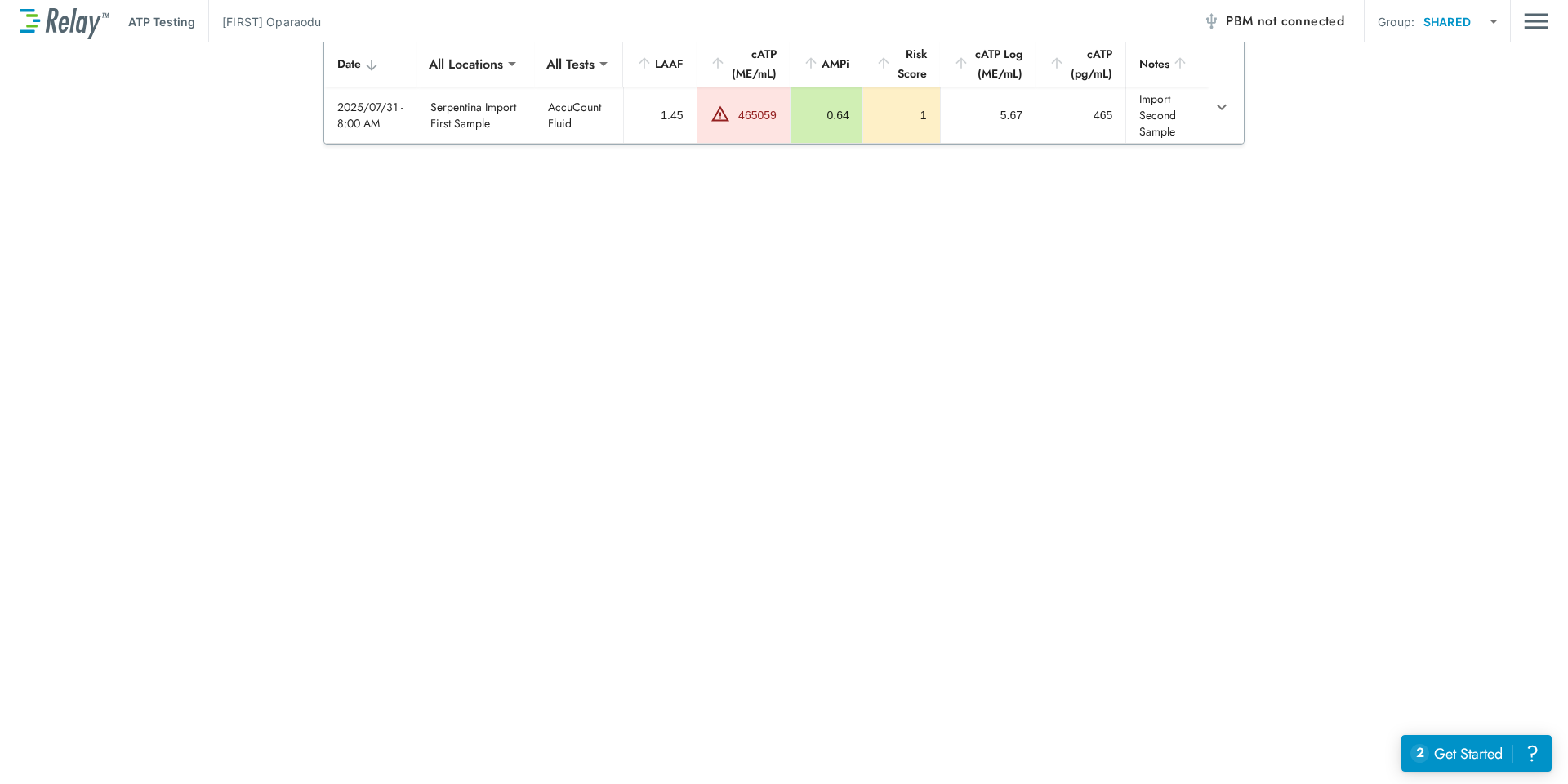 scroll, scrollTop: 402, scrollLeft: 0, axis: vertical 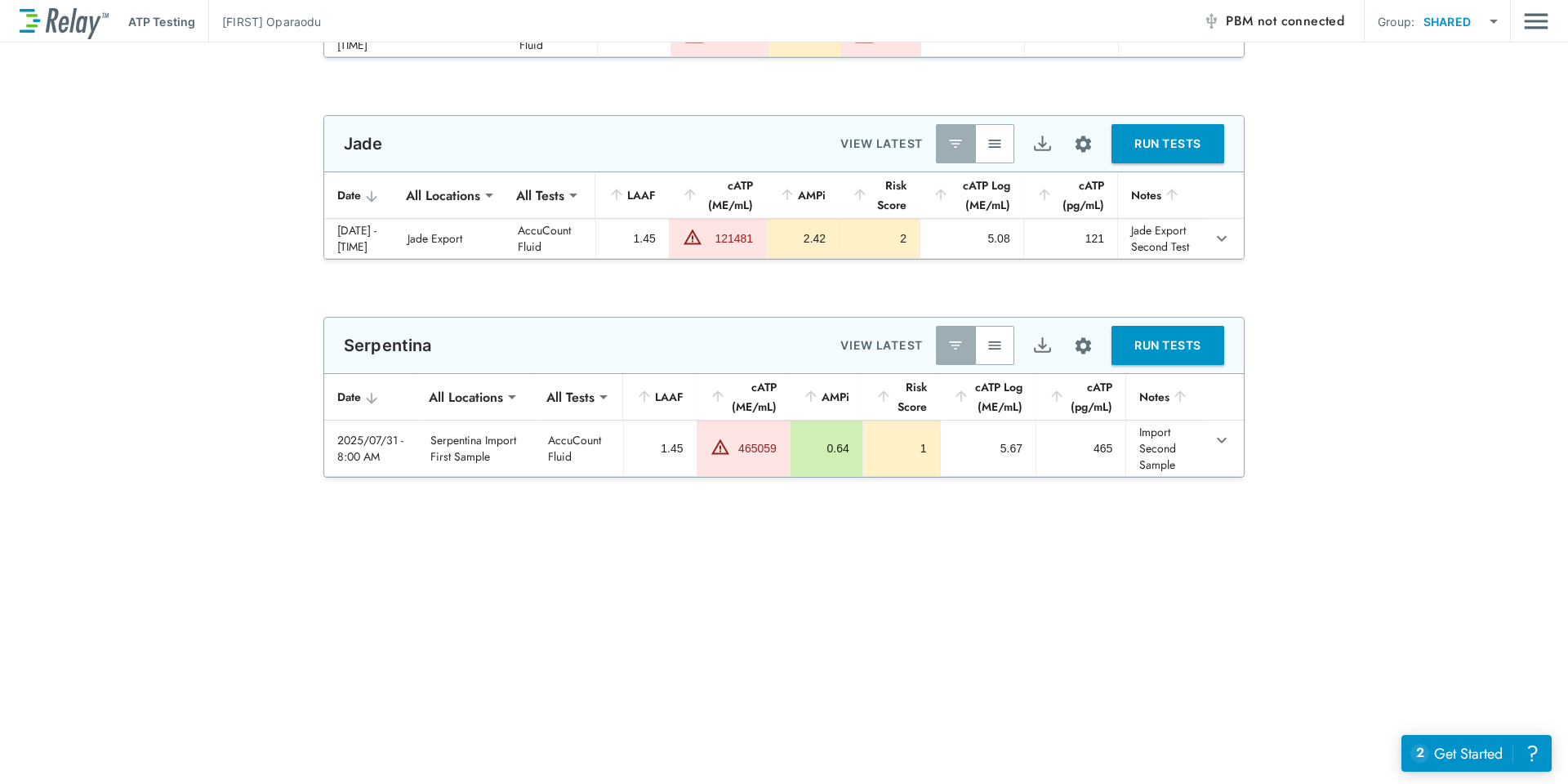 type on "**********" 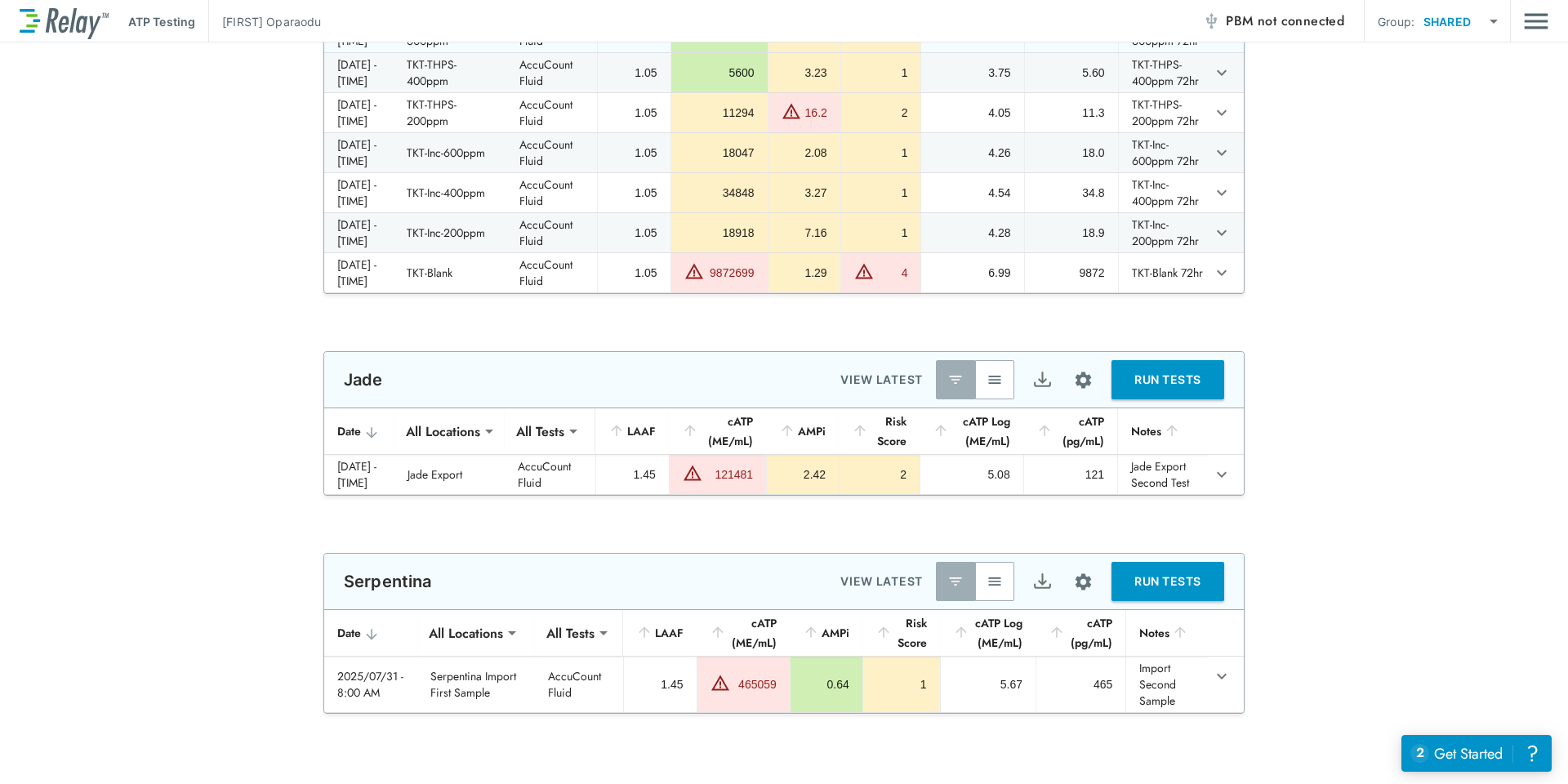 type on "**********" 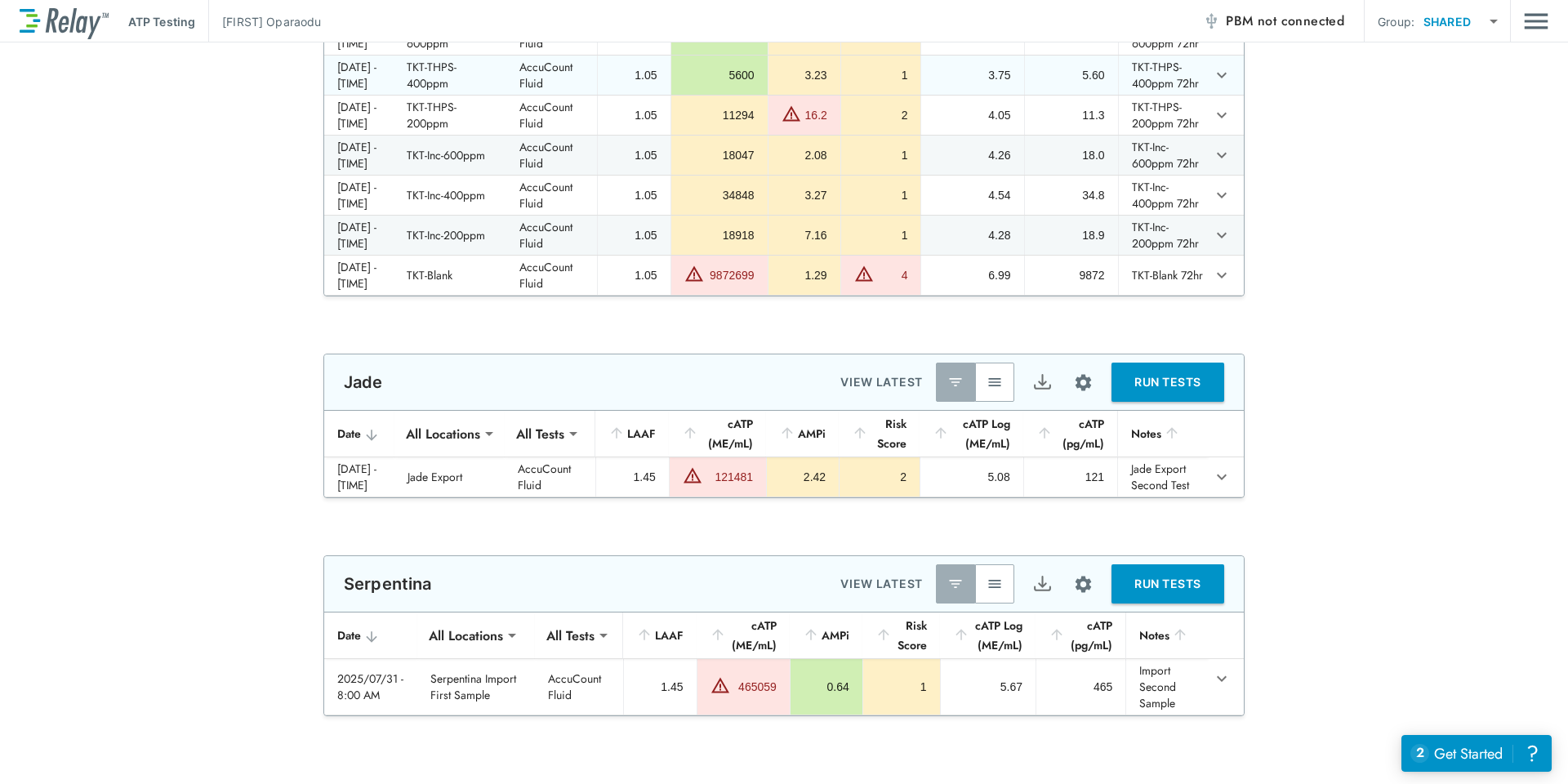 scroll, scrollTop: 0, scrollLeft: 0, axis: both 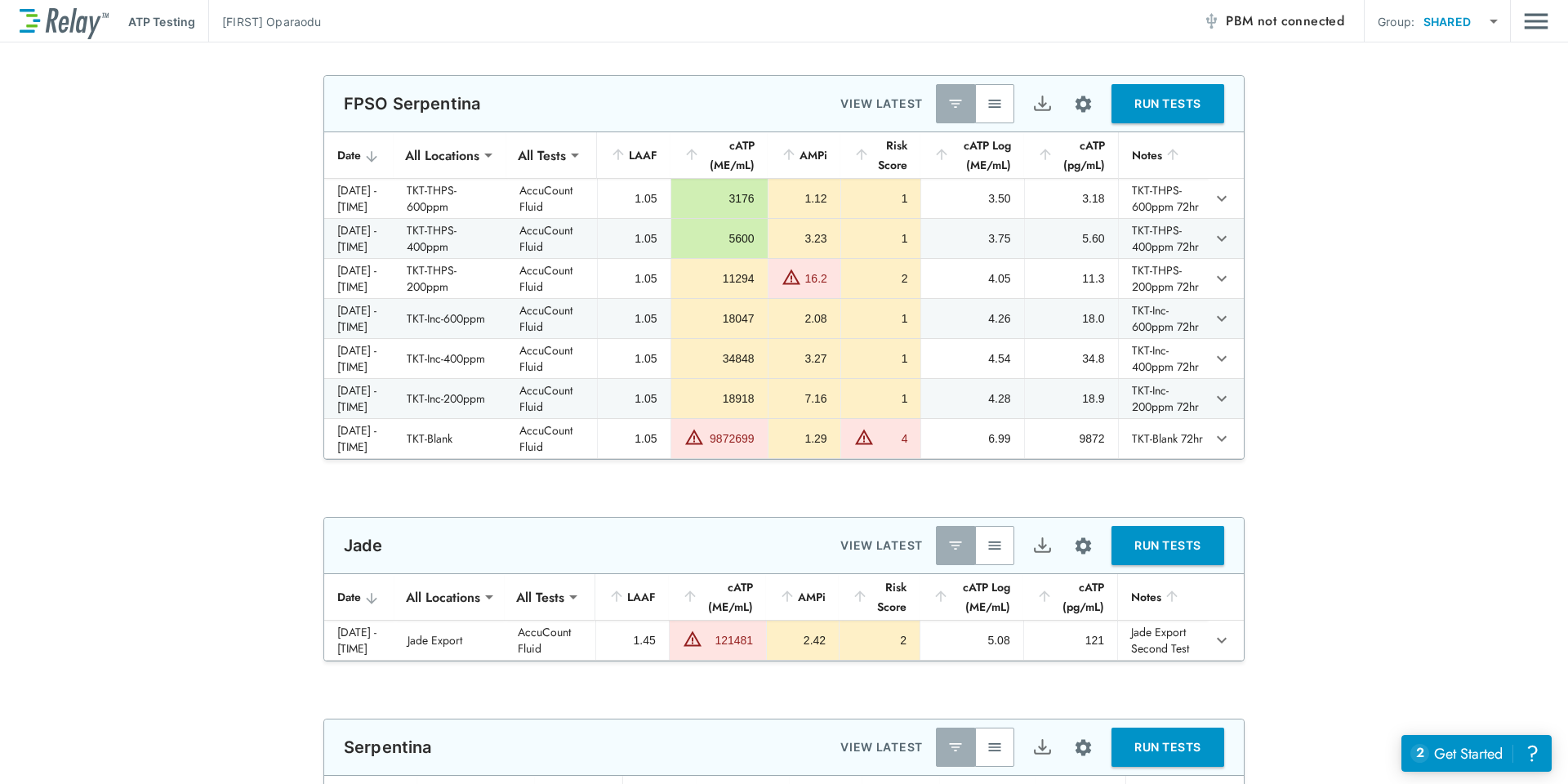 drag, startPoint x: 1539, startPoint y: 1, endPoint x: 1370, endPoint y: 259, distance: 308.42341 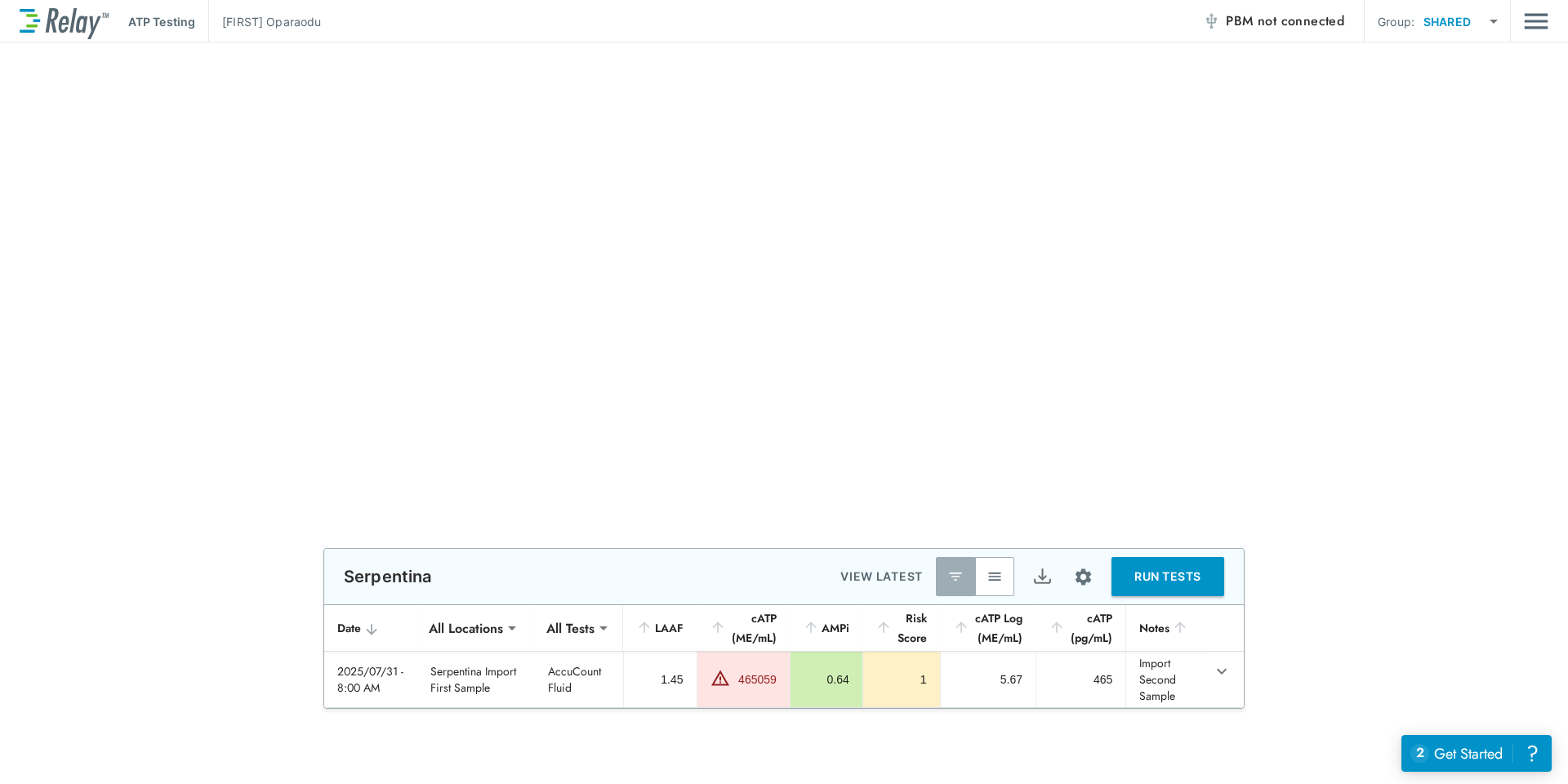 scroll, scrollTop: 75, scrollLeft: 0, axis: vertical 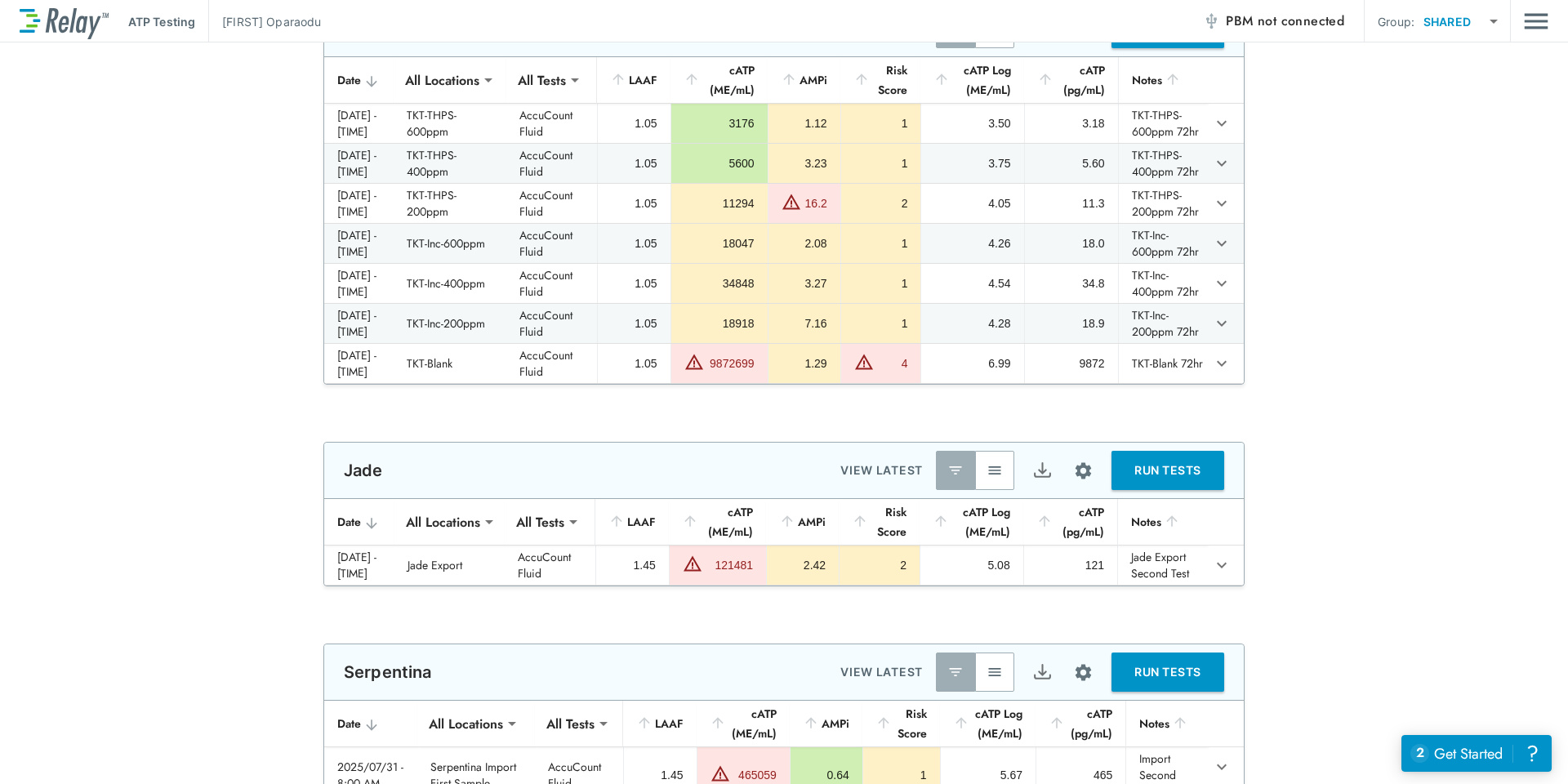 type on "**********" 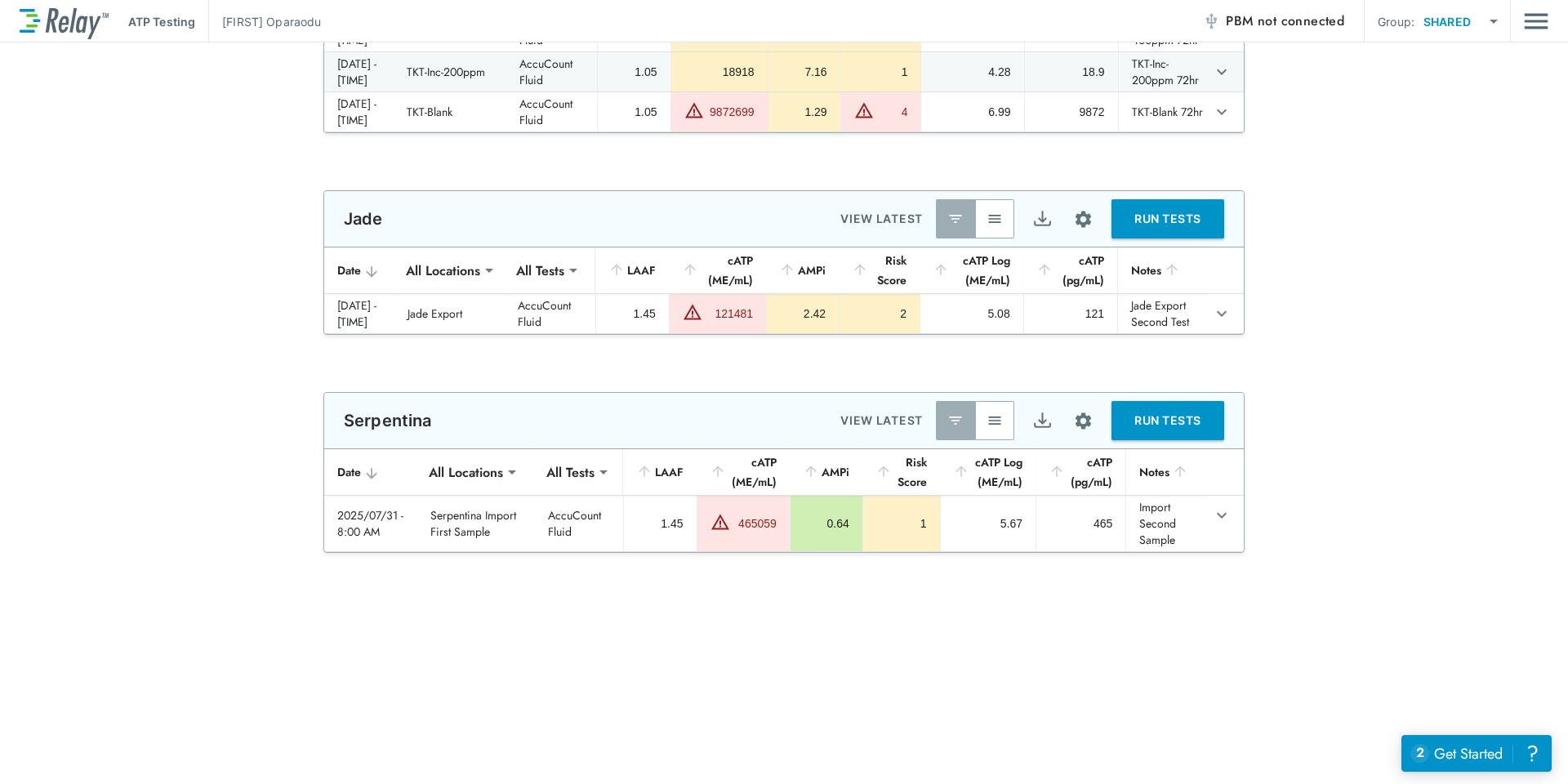 scroll, scrollTop: 408, scrollLeft: 0, axis: vertical 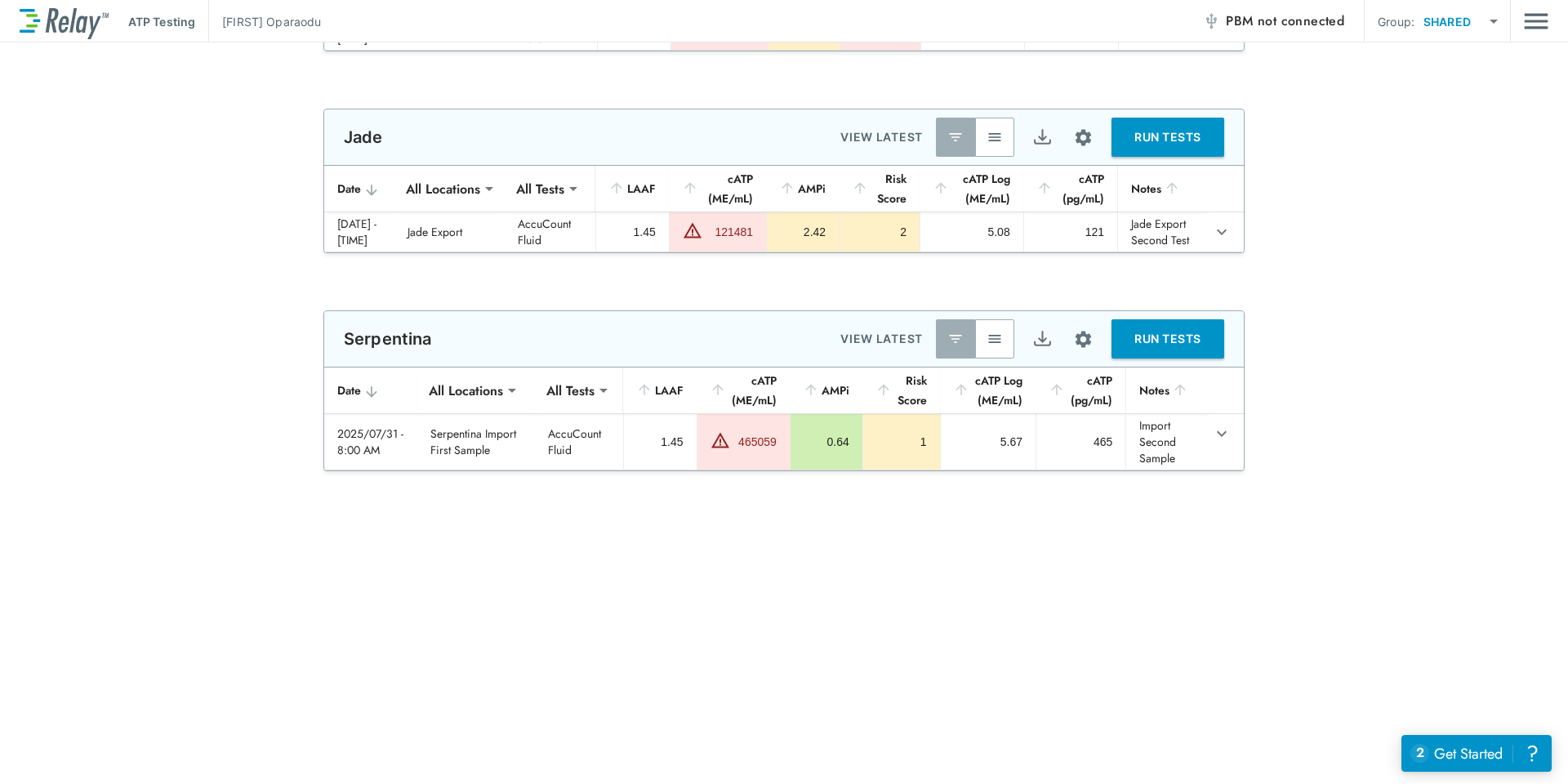 click at bounding box center (995, 137) 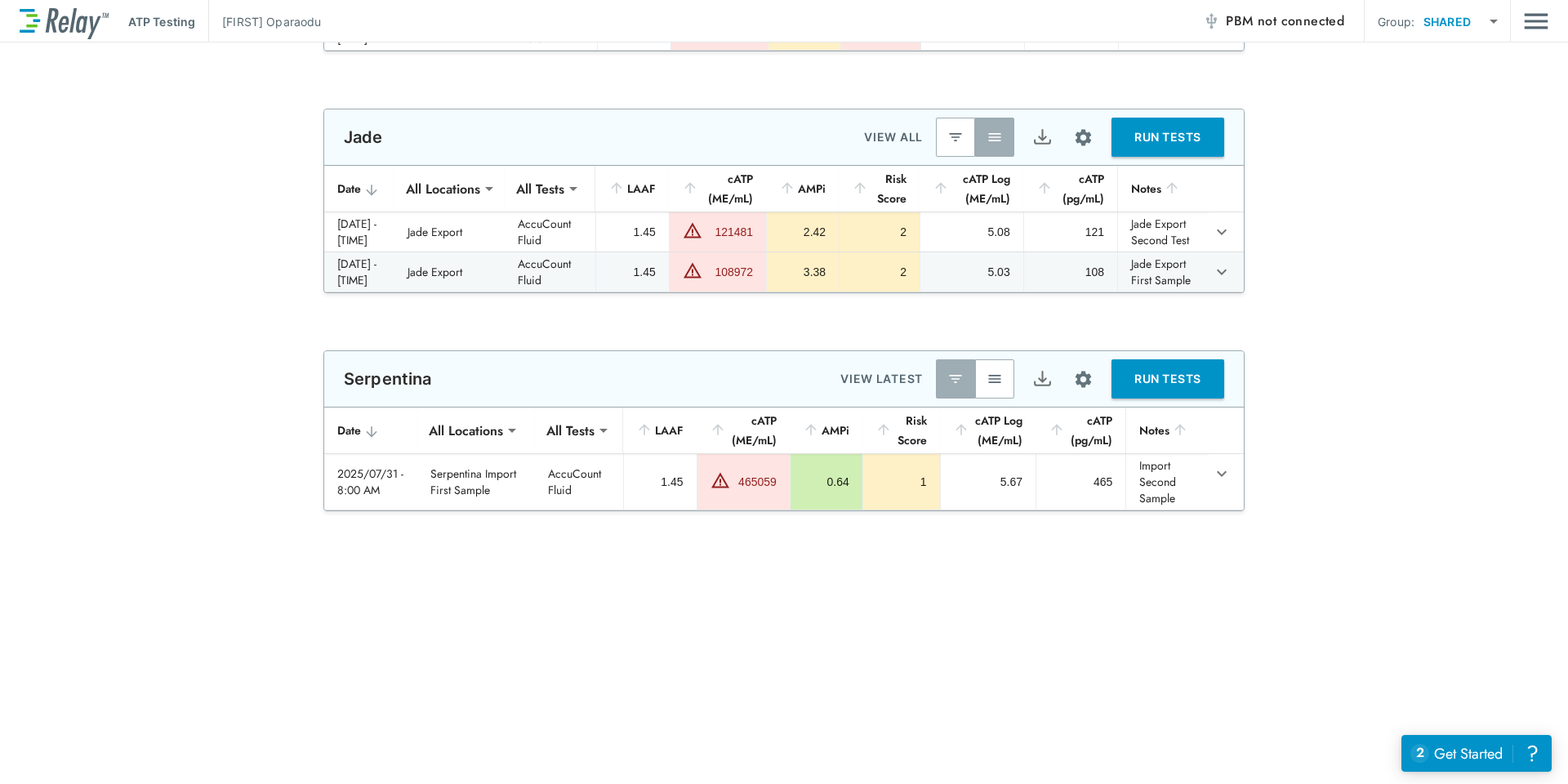click at bounding box center (995, 379) 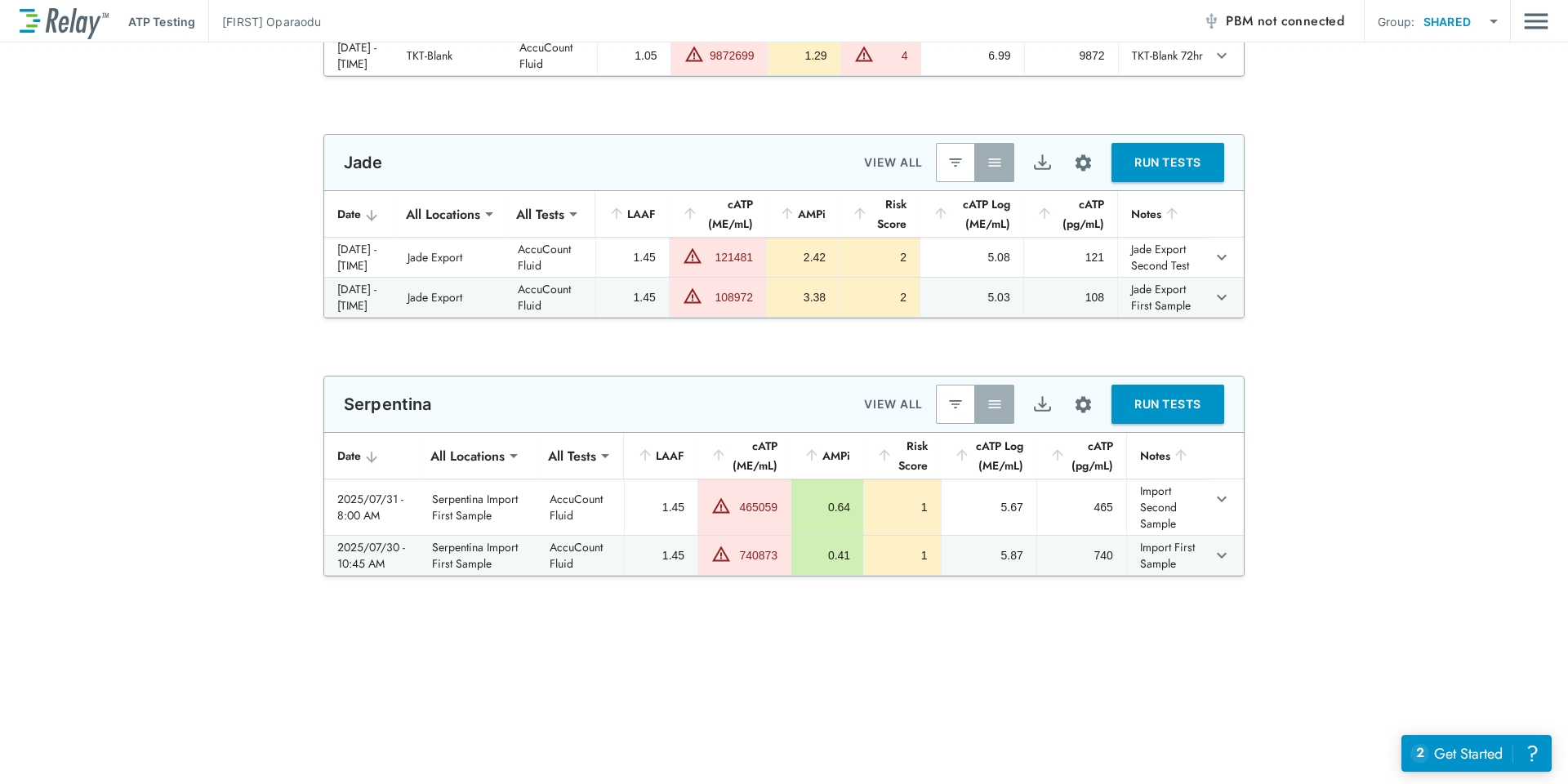 scroll, scrollTop: 0, scrollLeft: 0, axis: both 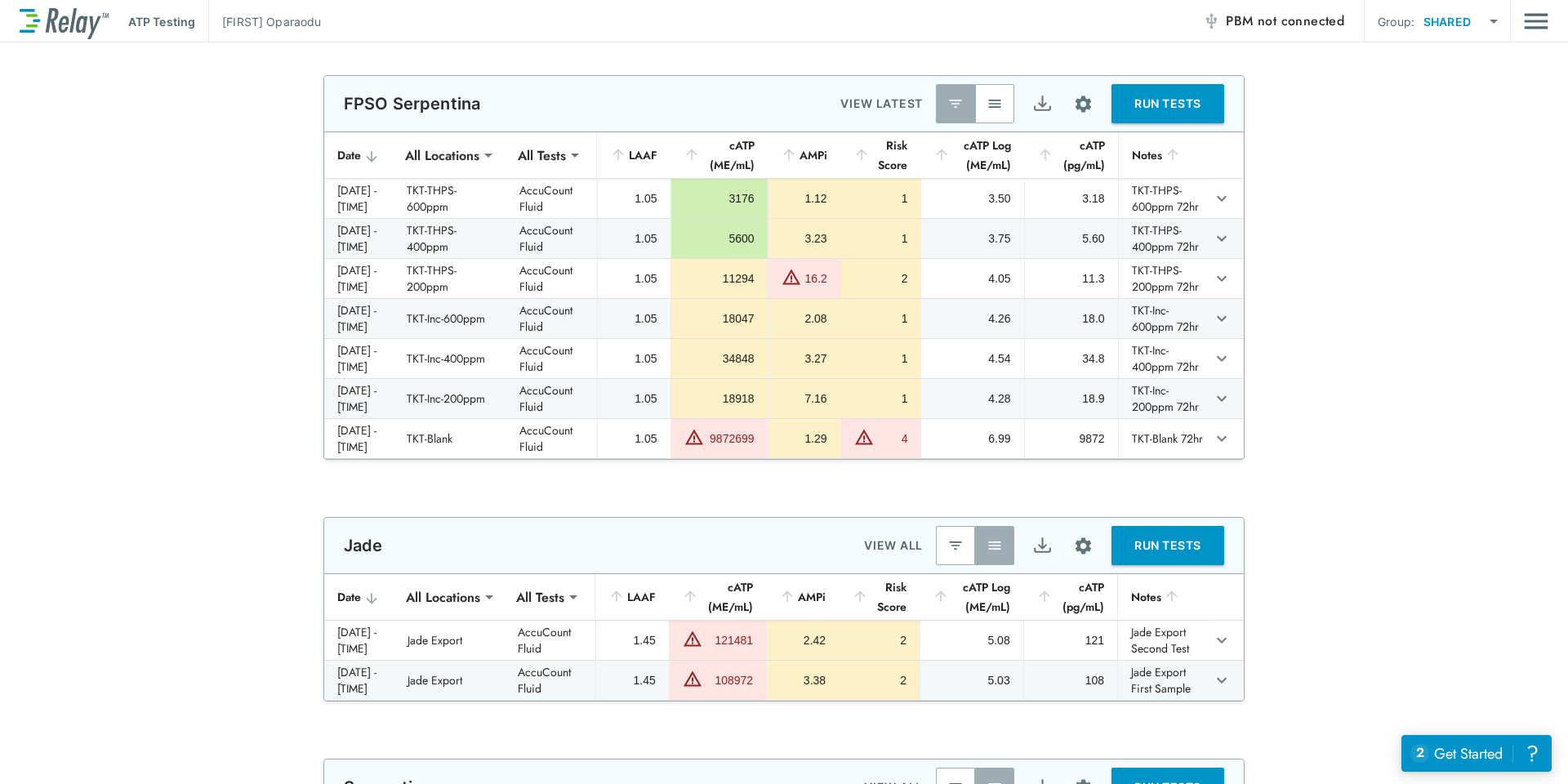click on "**********" at bounding box center (784, 392) 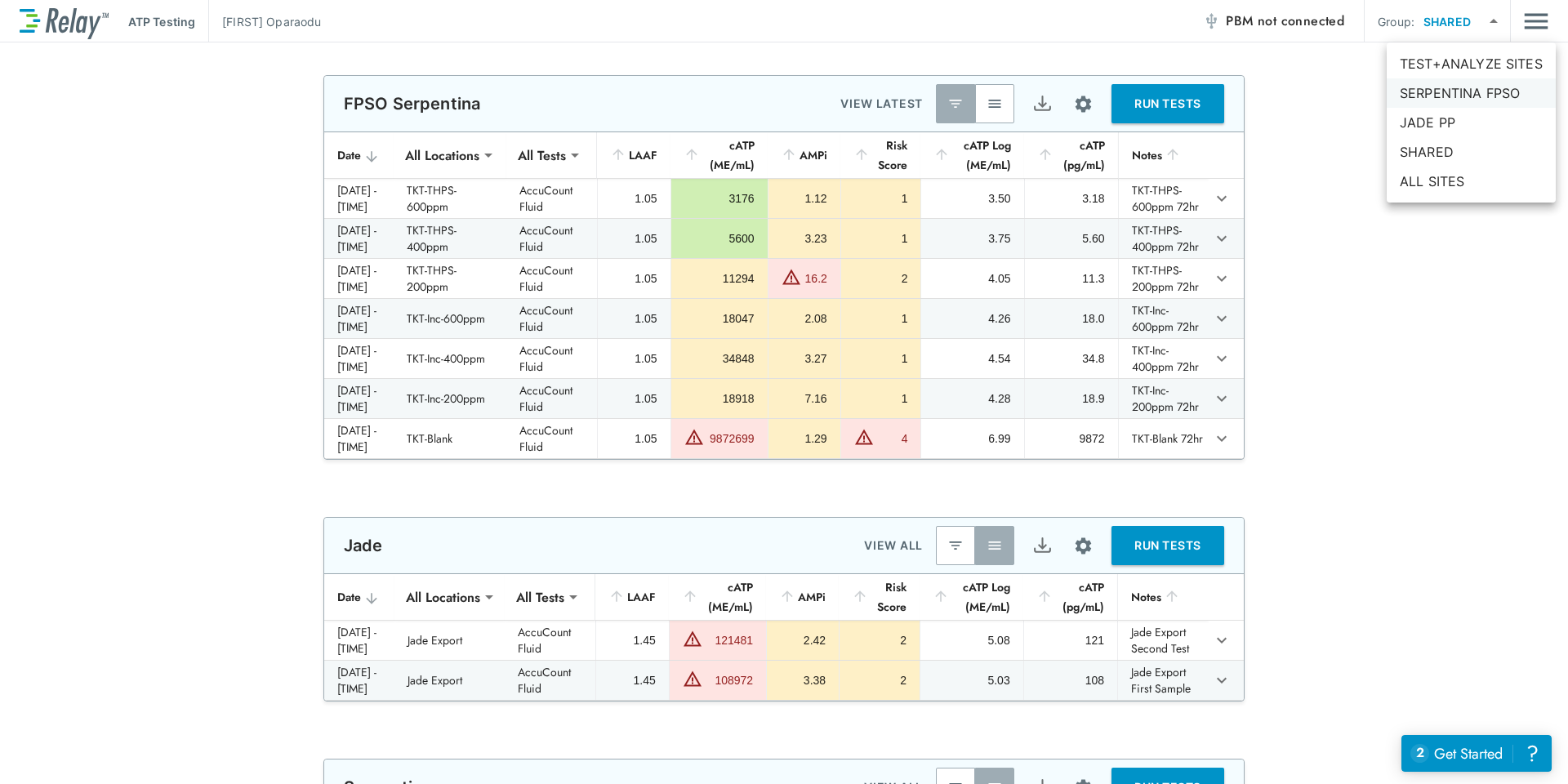 click on "SERPENTINA FPSO" at bounding box center [1471, 93] 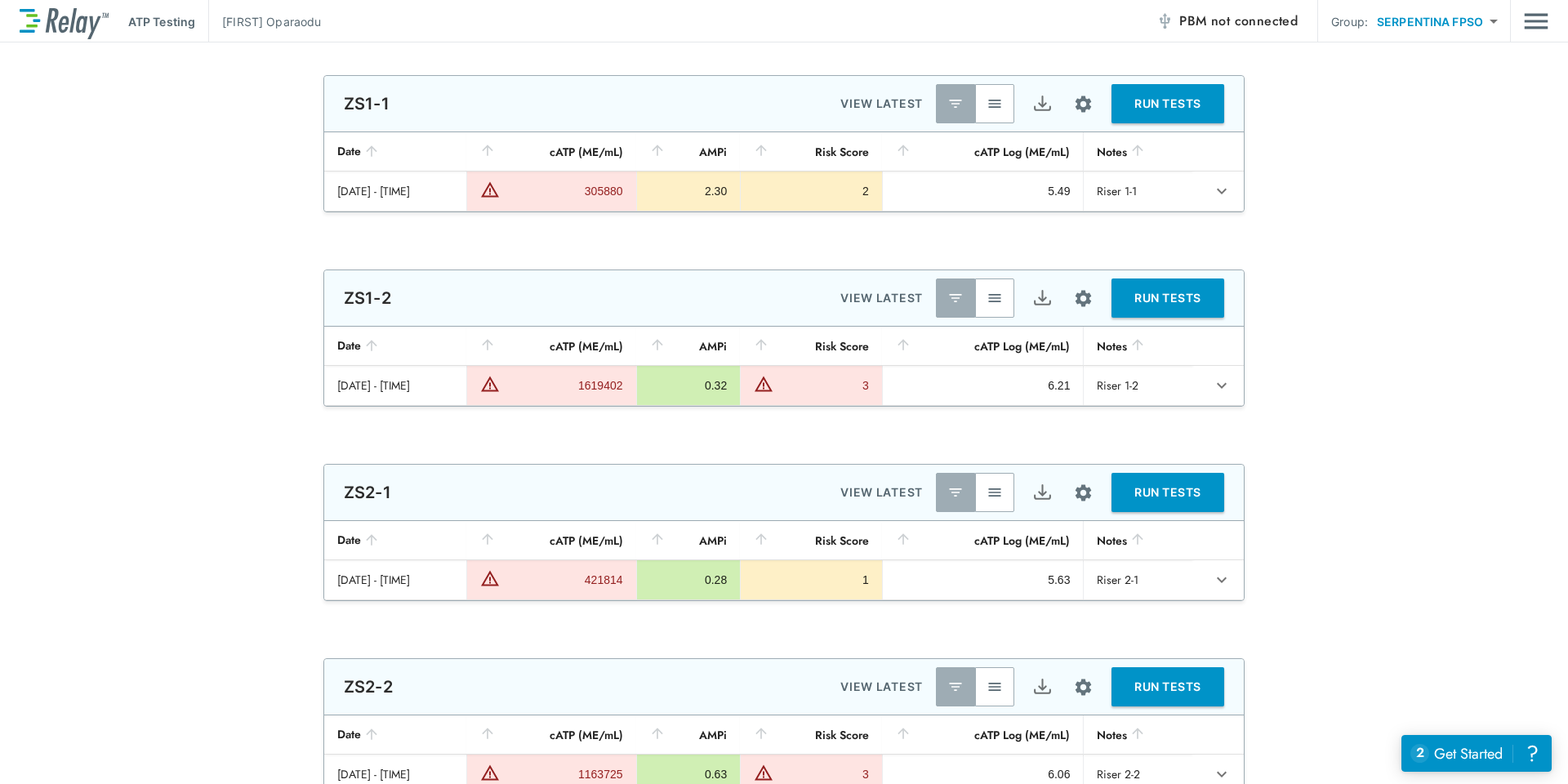type on "**********" 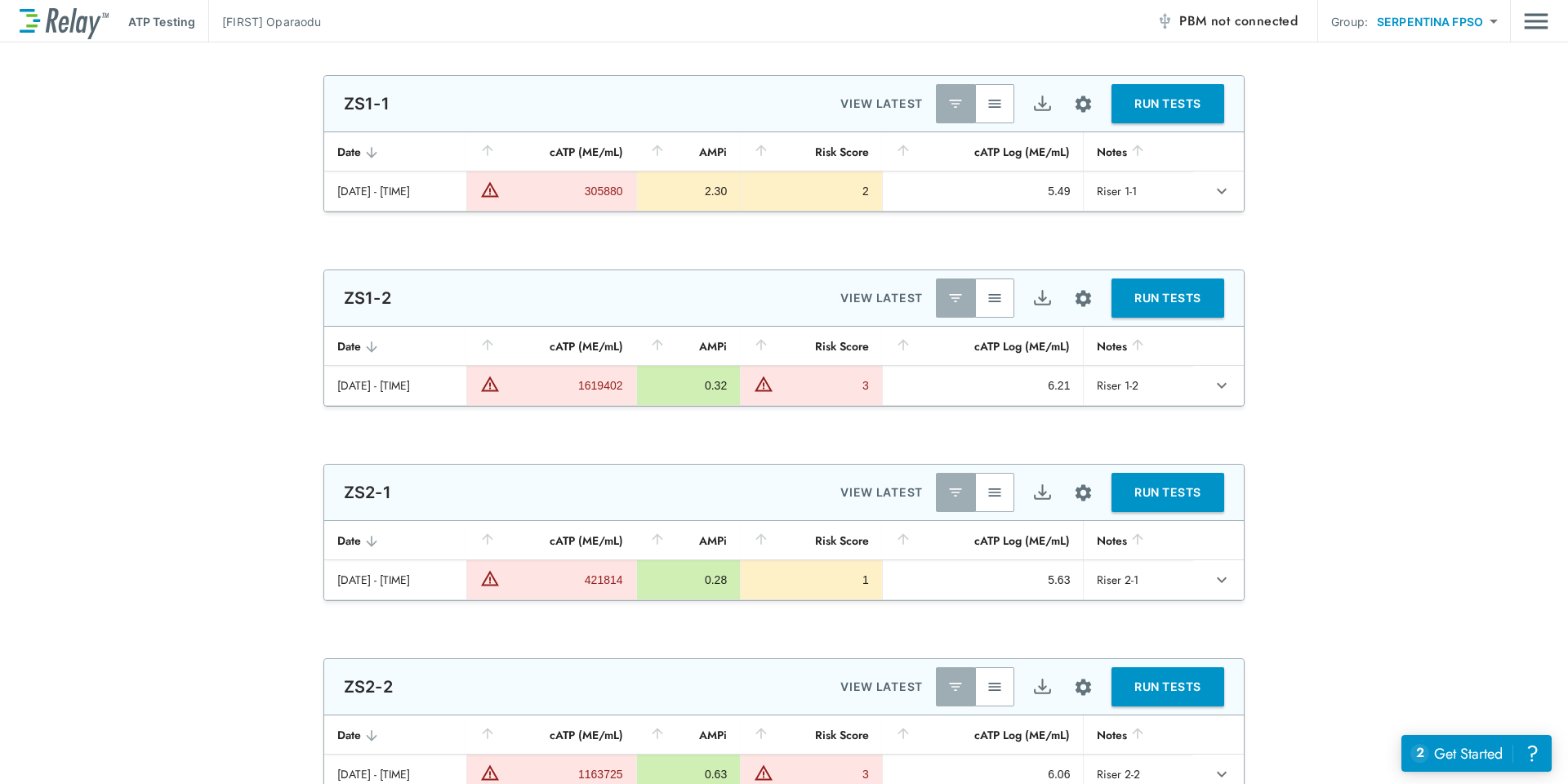 scroll, scrollTop: 0, scrollLeft: 0, axis: both 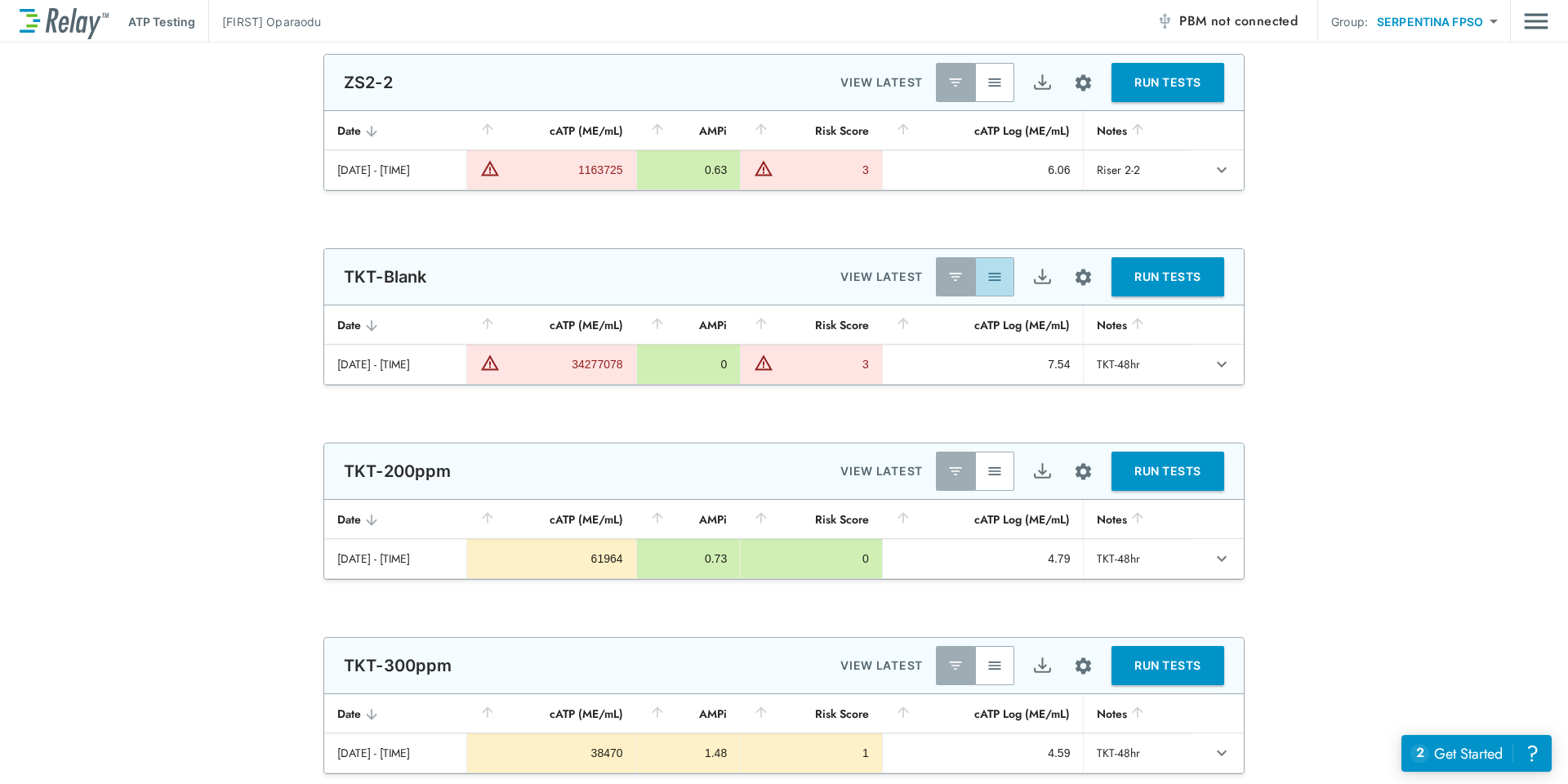 click at bounding box center (995, 277) 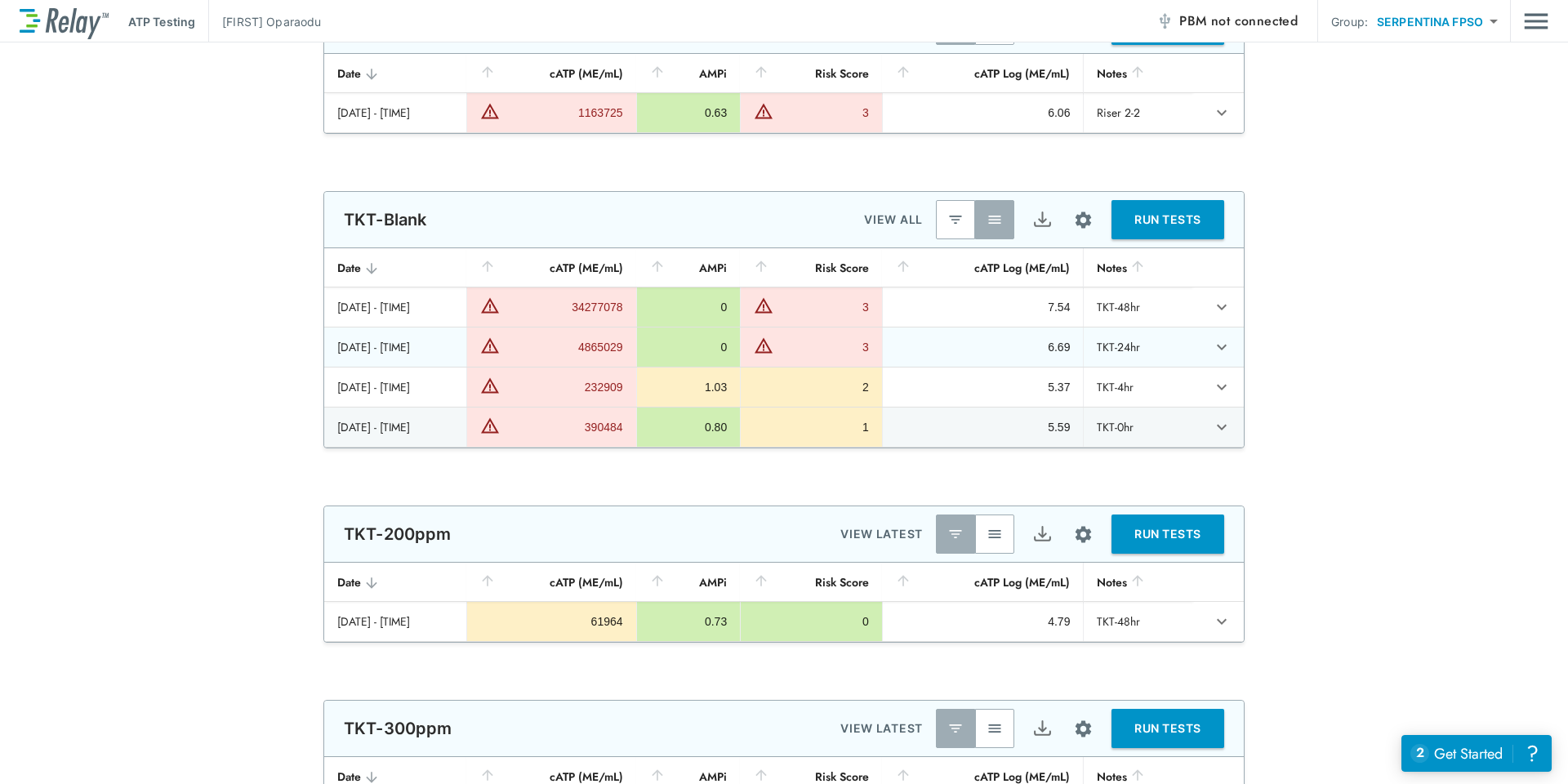 type on "*********" 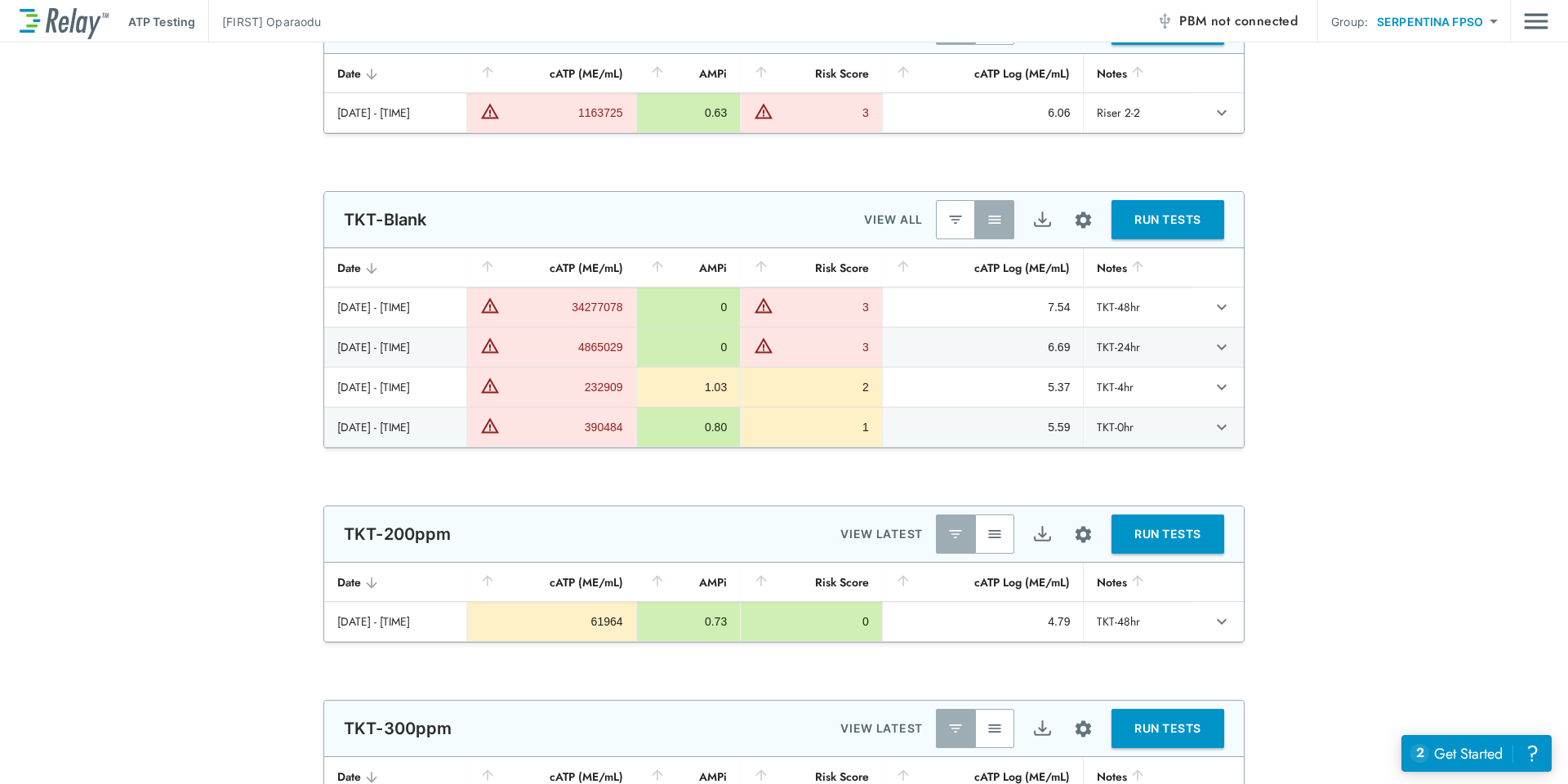 click at bounding box center (995, 534) 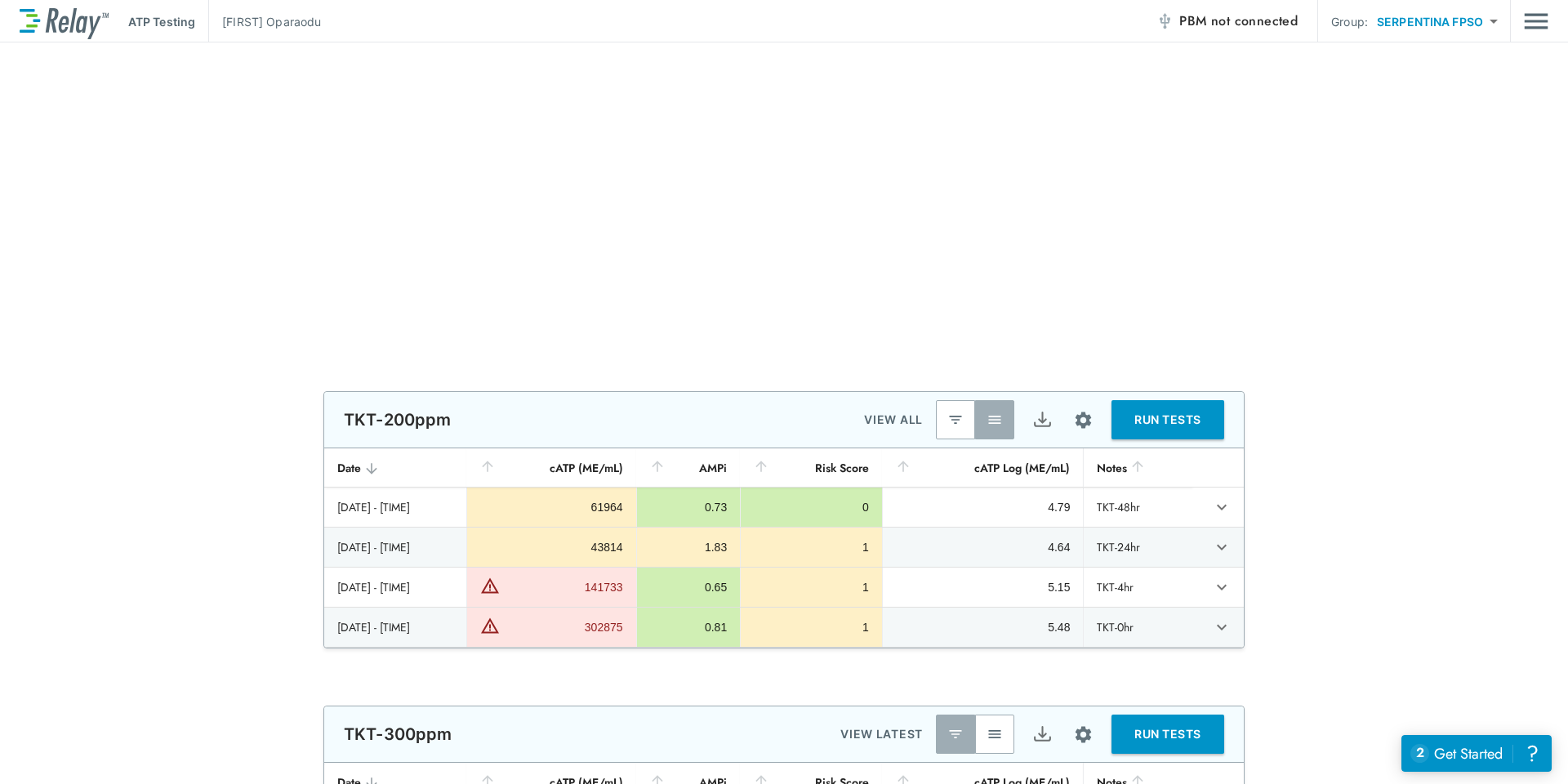 scroll, scrollTop: 898, scrollLeft: 0, axis: vertical 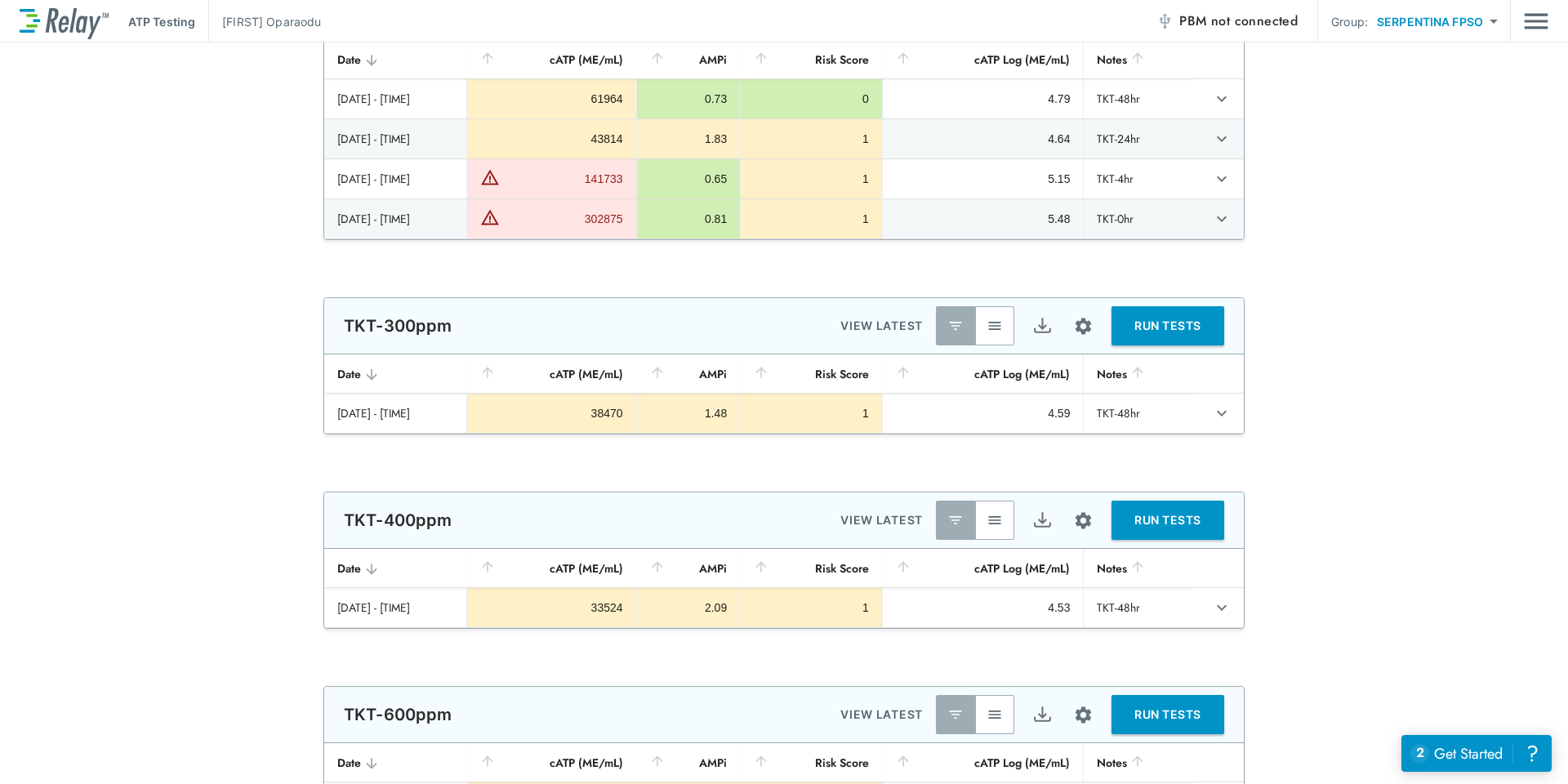click at bounding box center (995, 326) 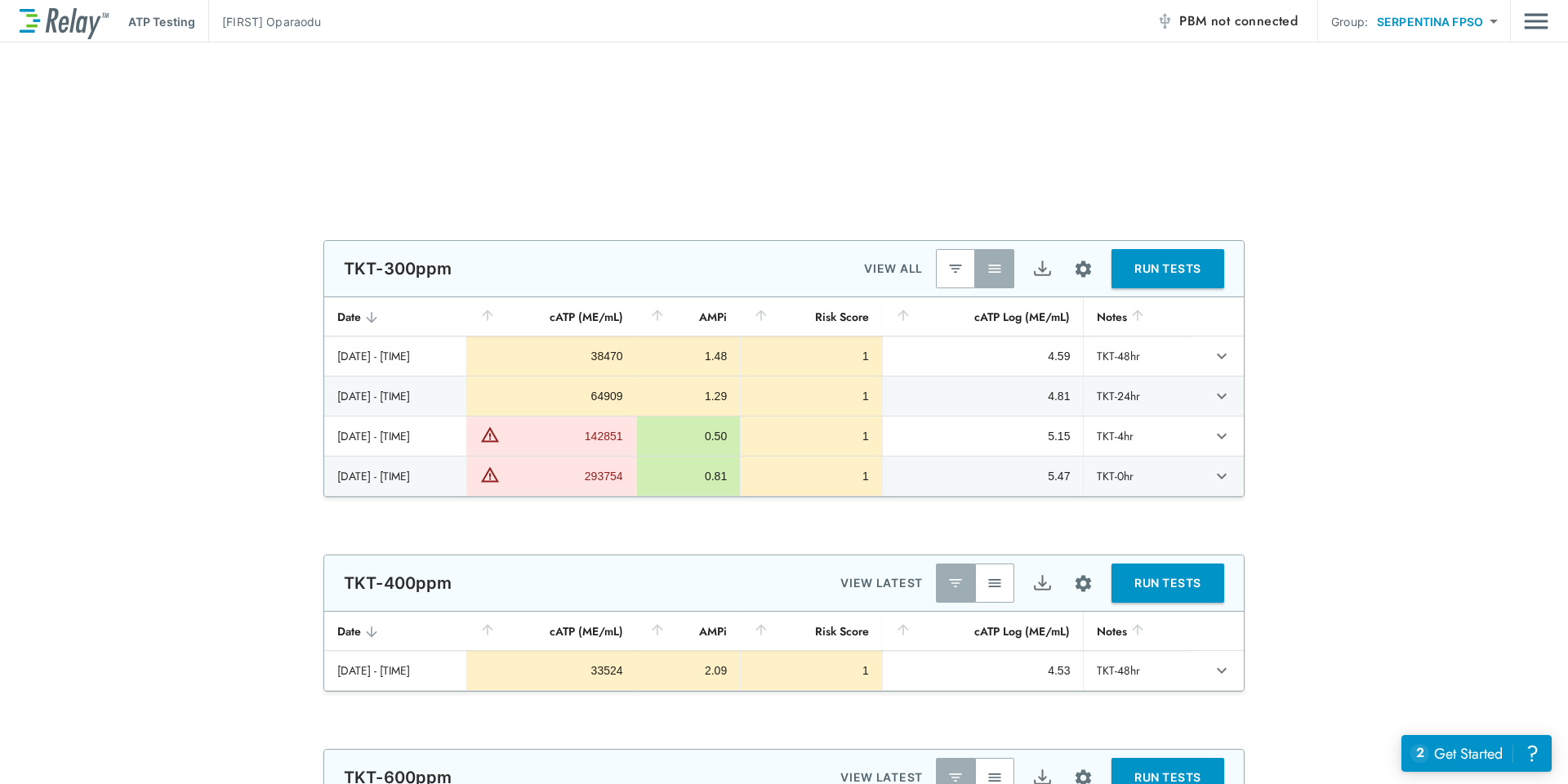 scroll, scrollTop: 1225, scrollLeft: 0, axis: vertical 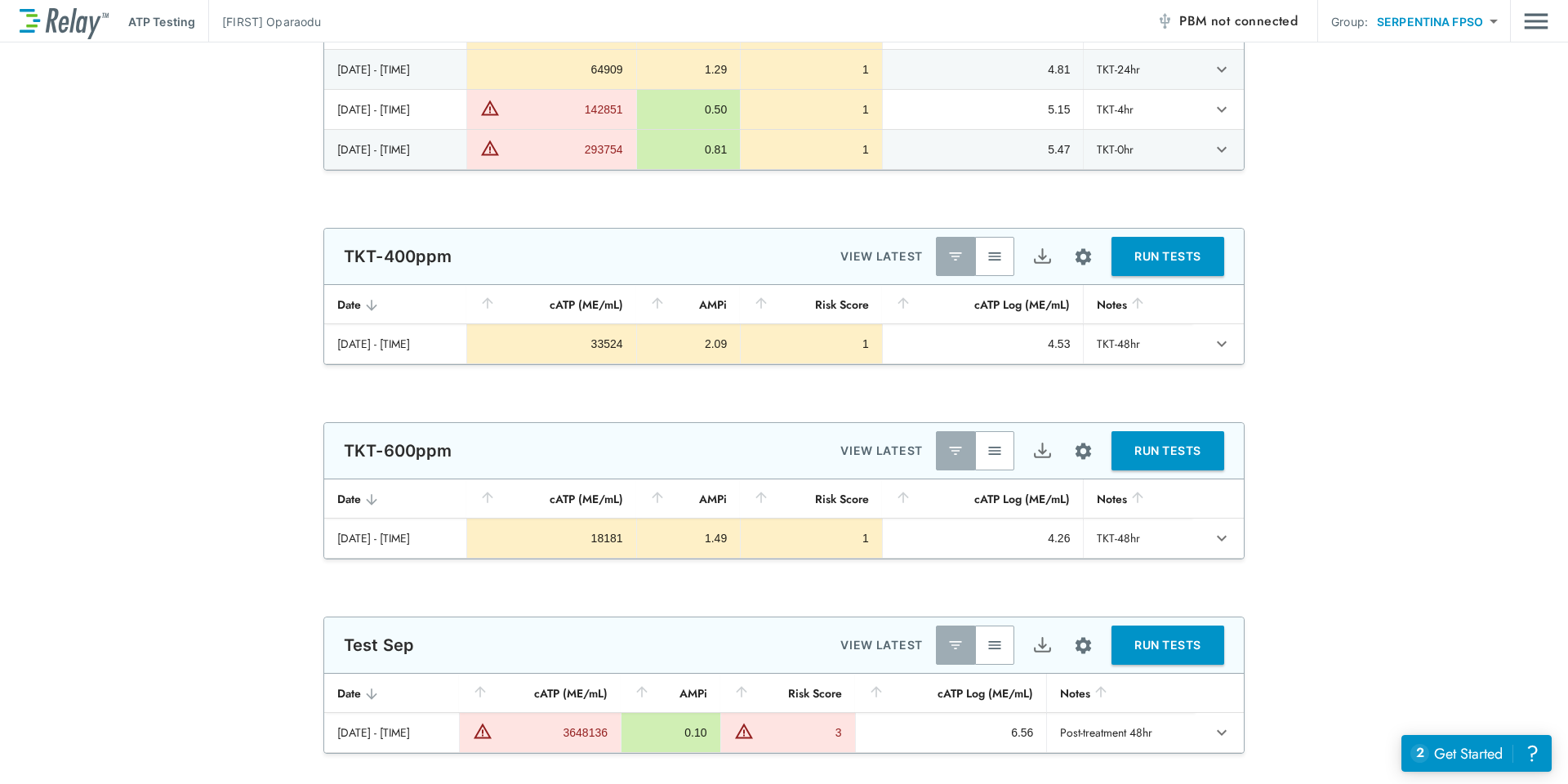 type on "*********" 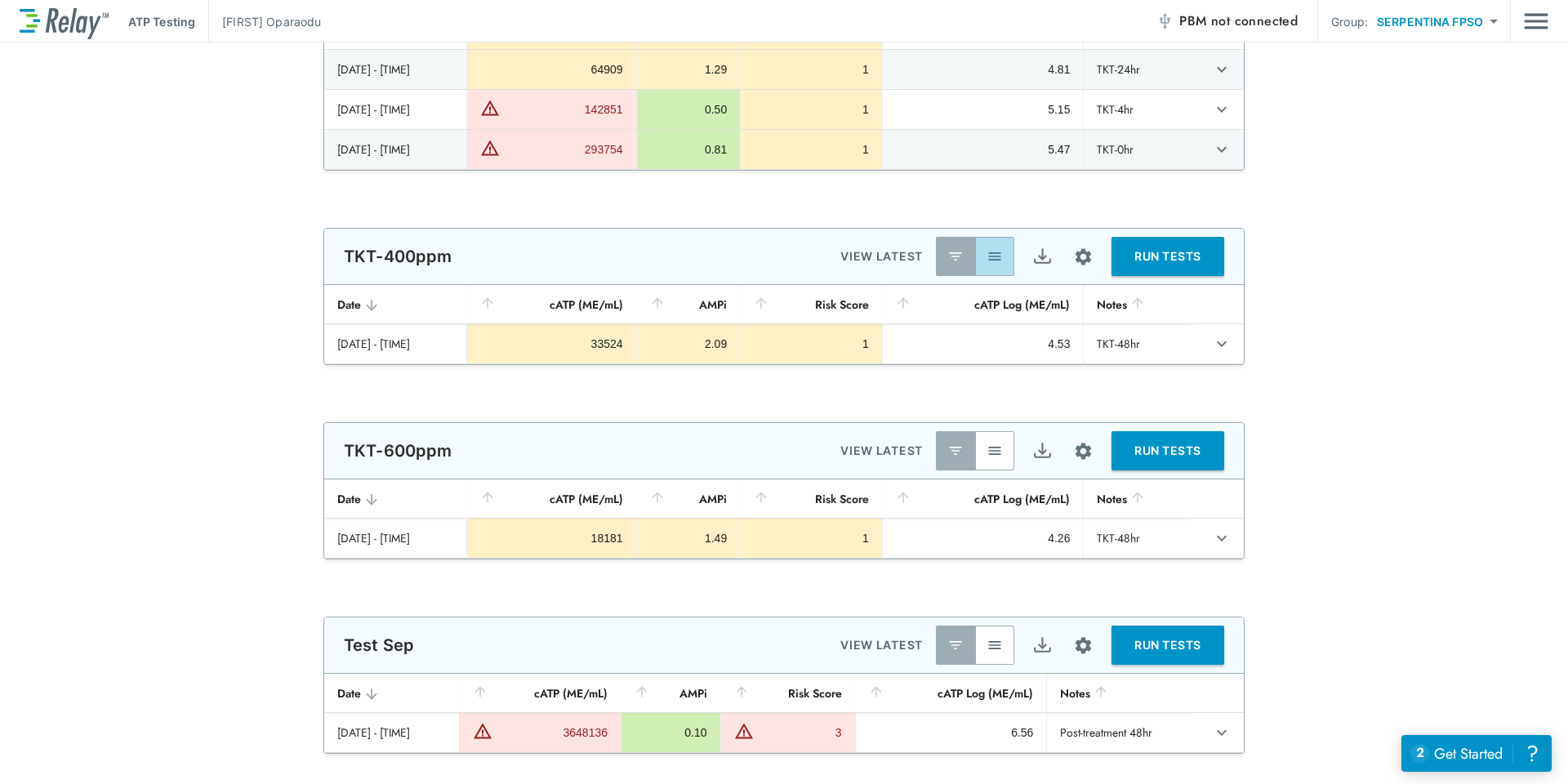 click at bounding box center (995, 256) 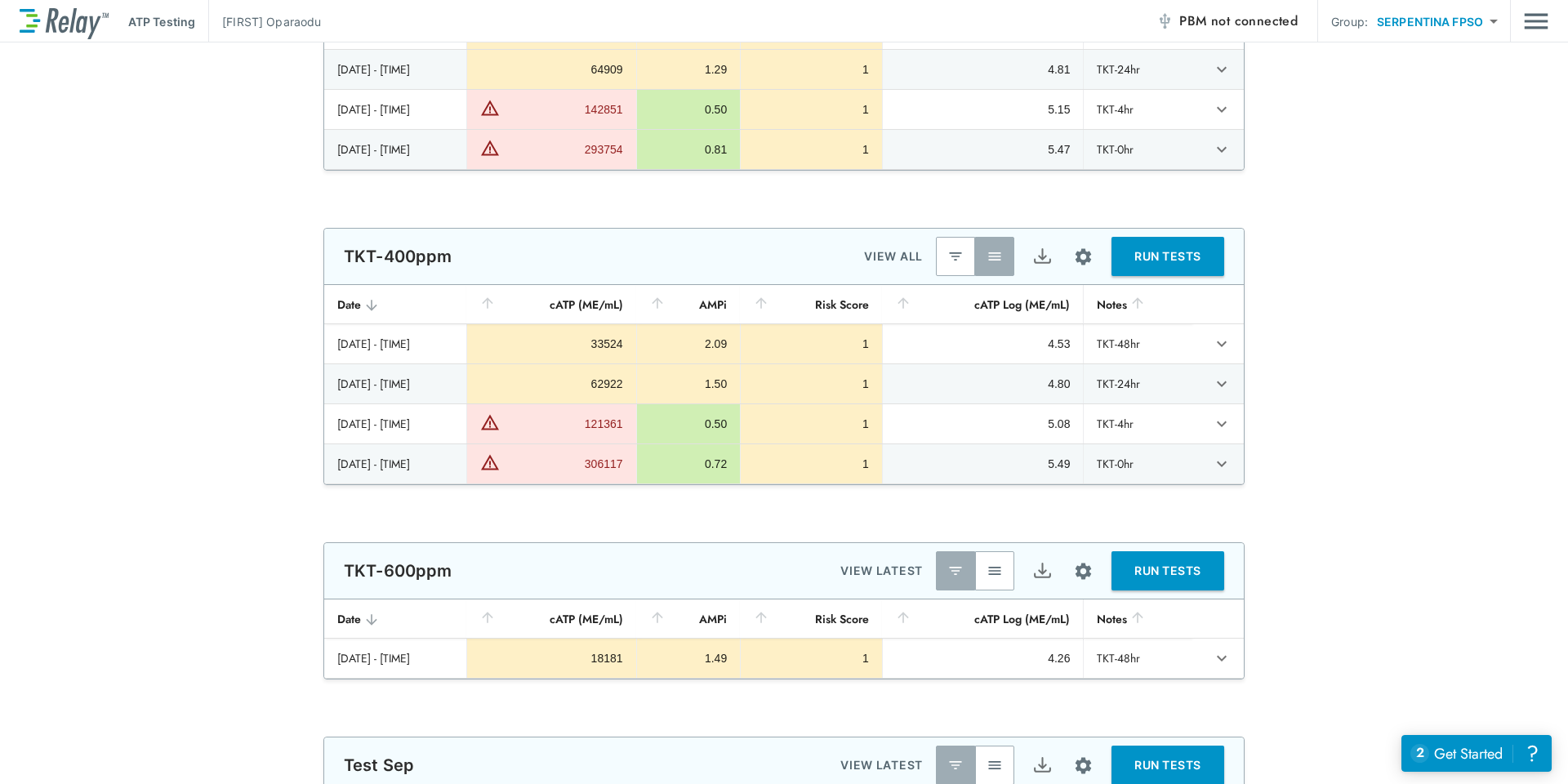 type on "******" 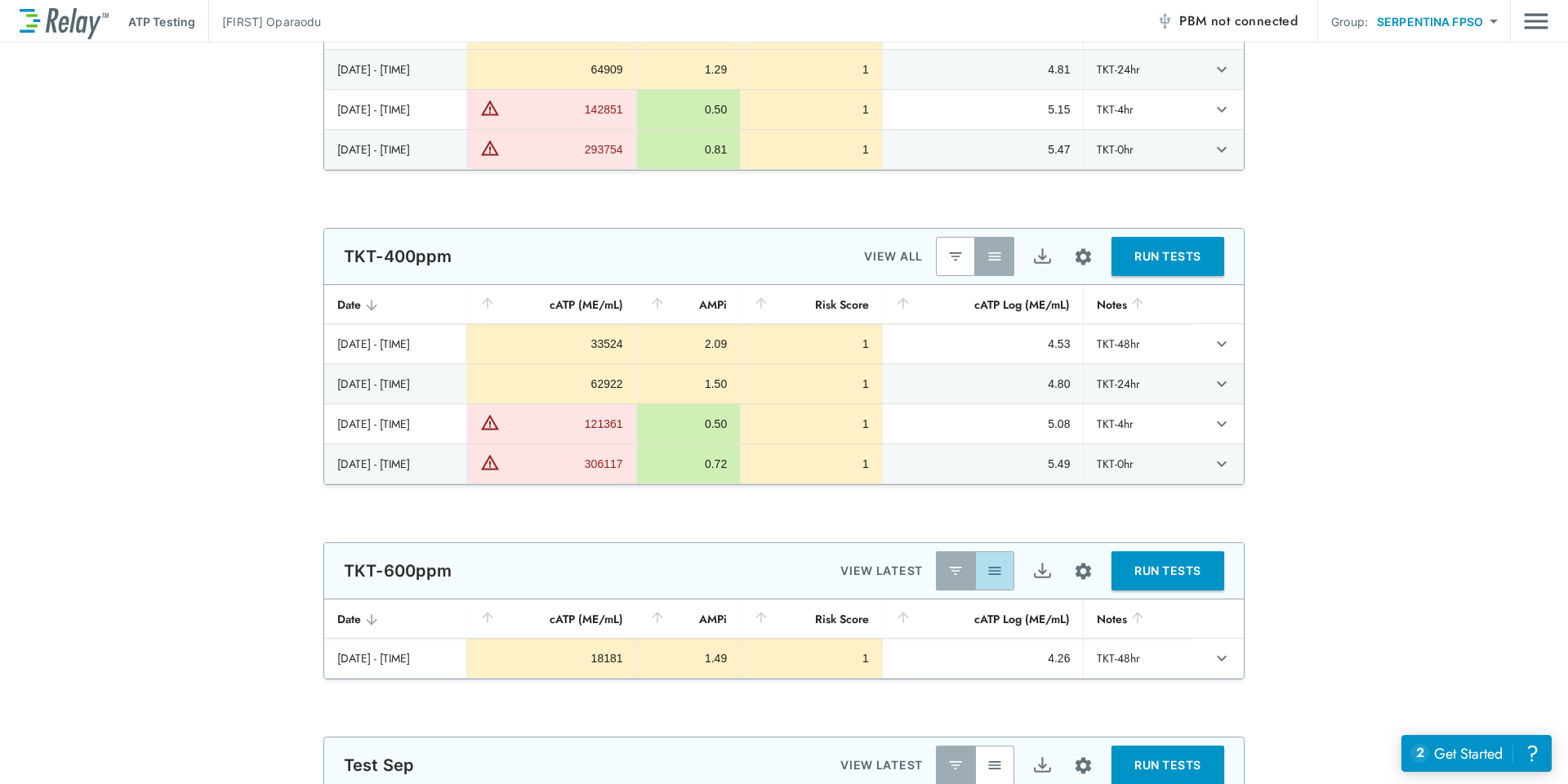 scroll, scrollTop: 1307, scrollLeft: 0, axis: vertical 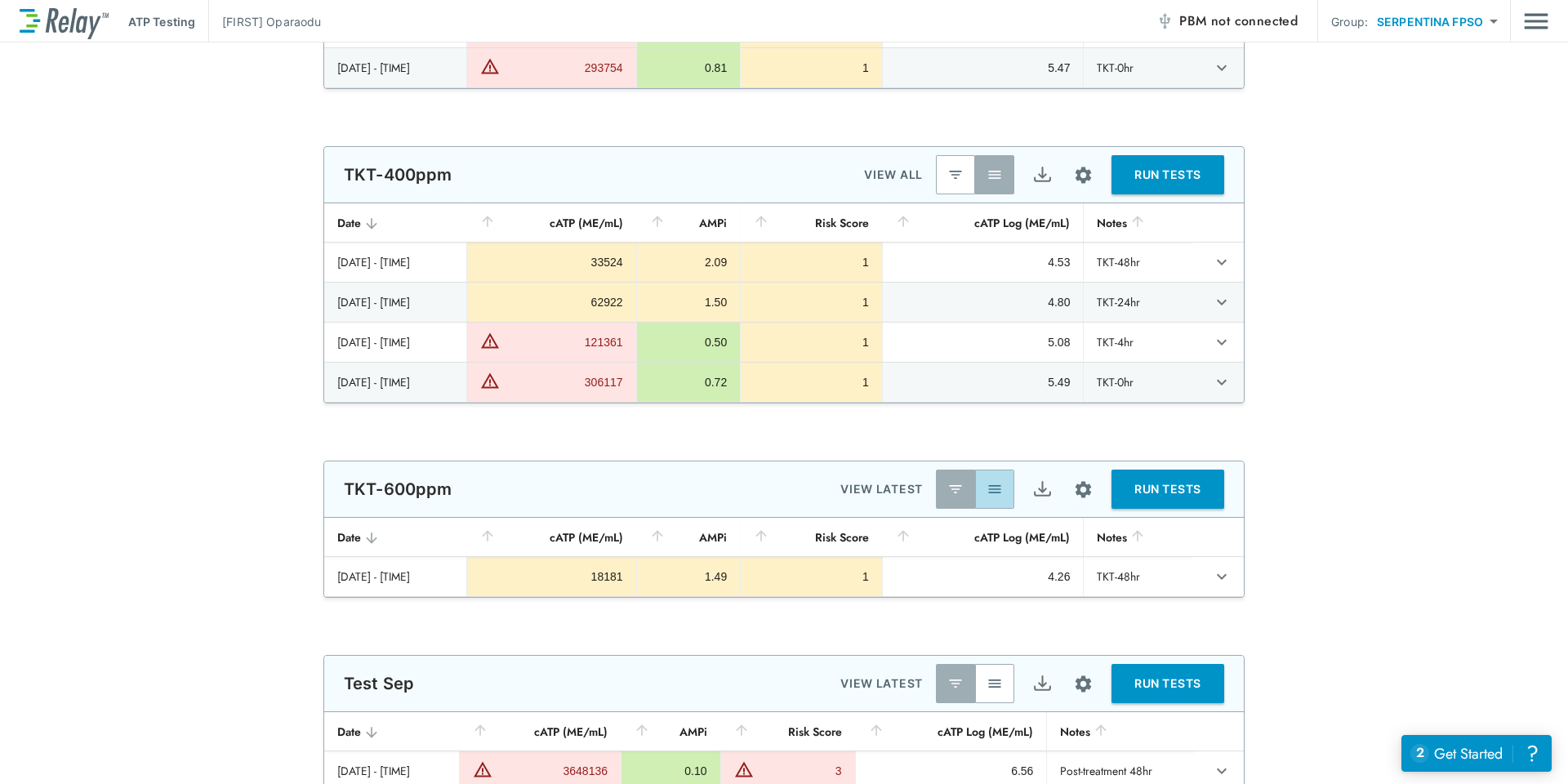 click at bounding box center [995, 489] 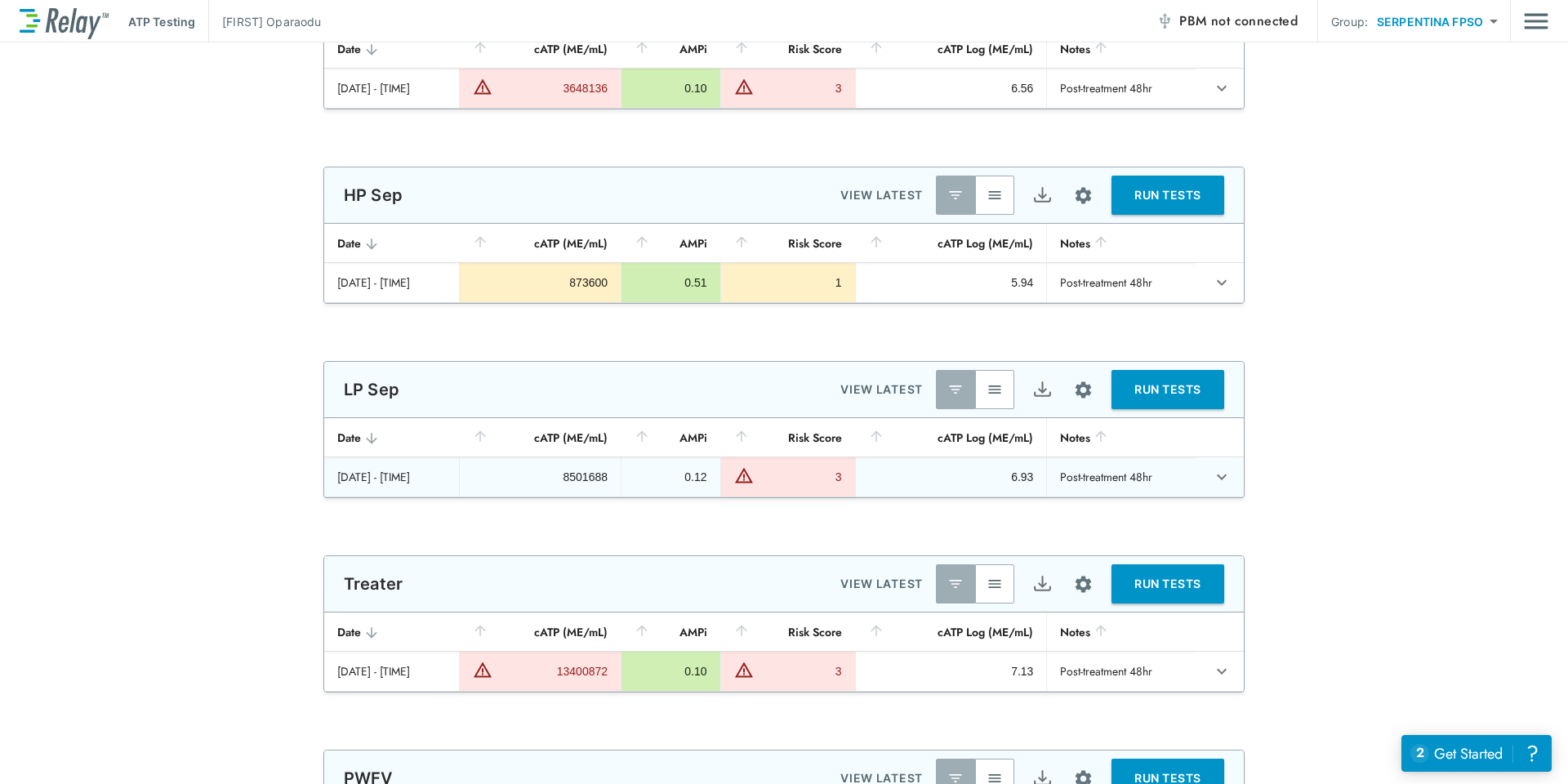 scroll, scrollTop: 1878, scrollLeft: 0, axis: vertical 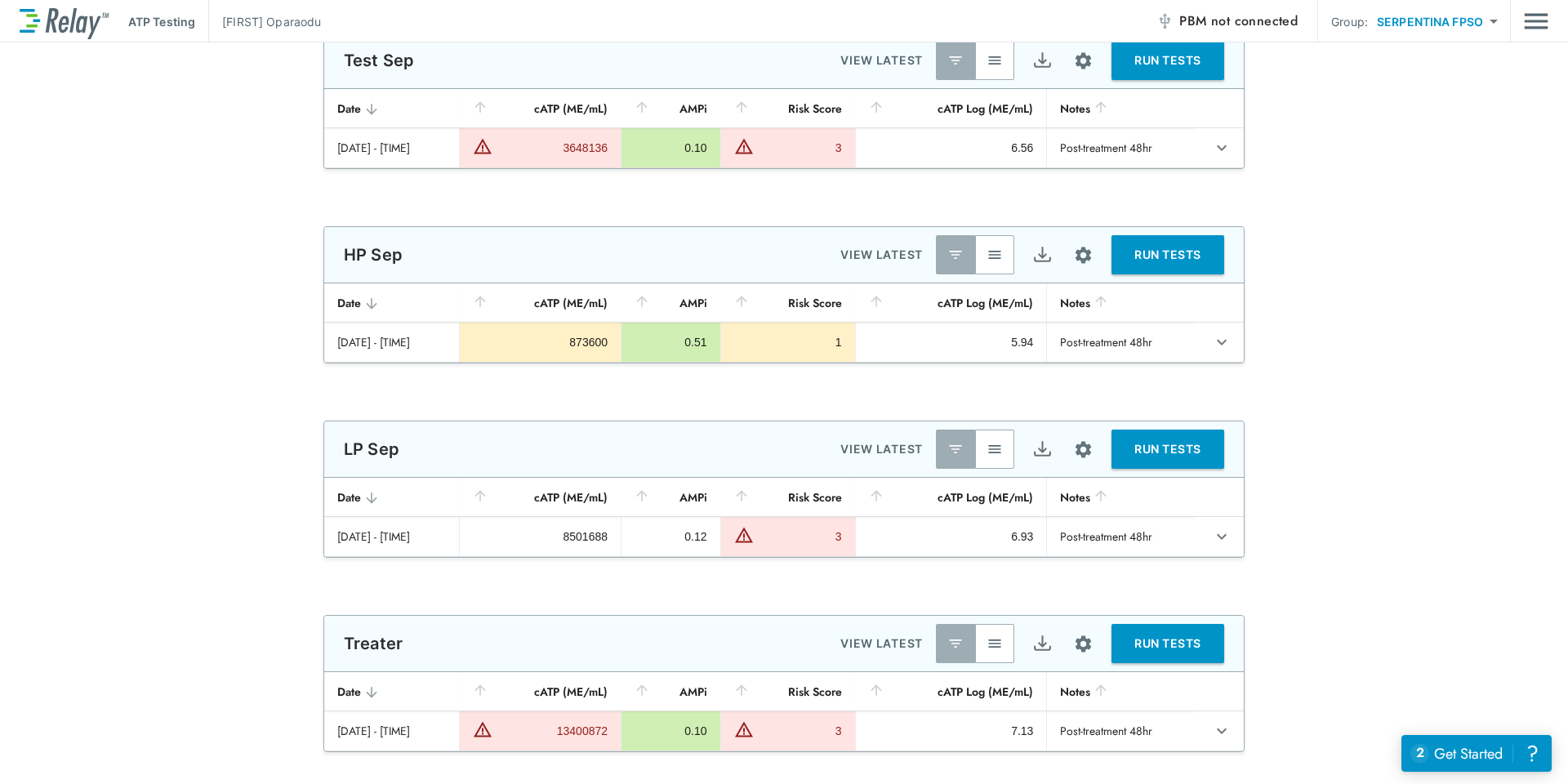 click at bounding box center [995, 255] 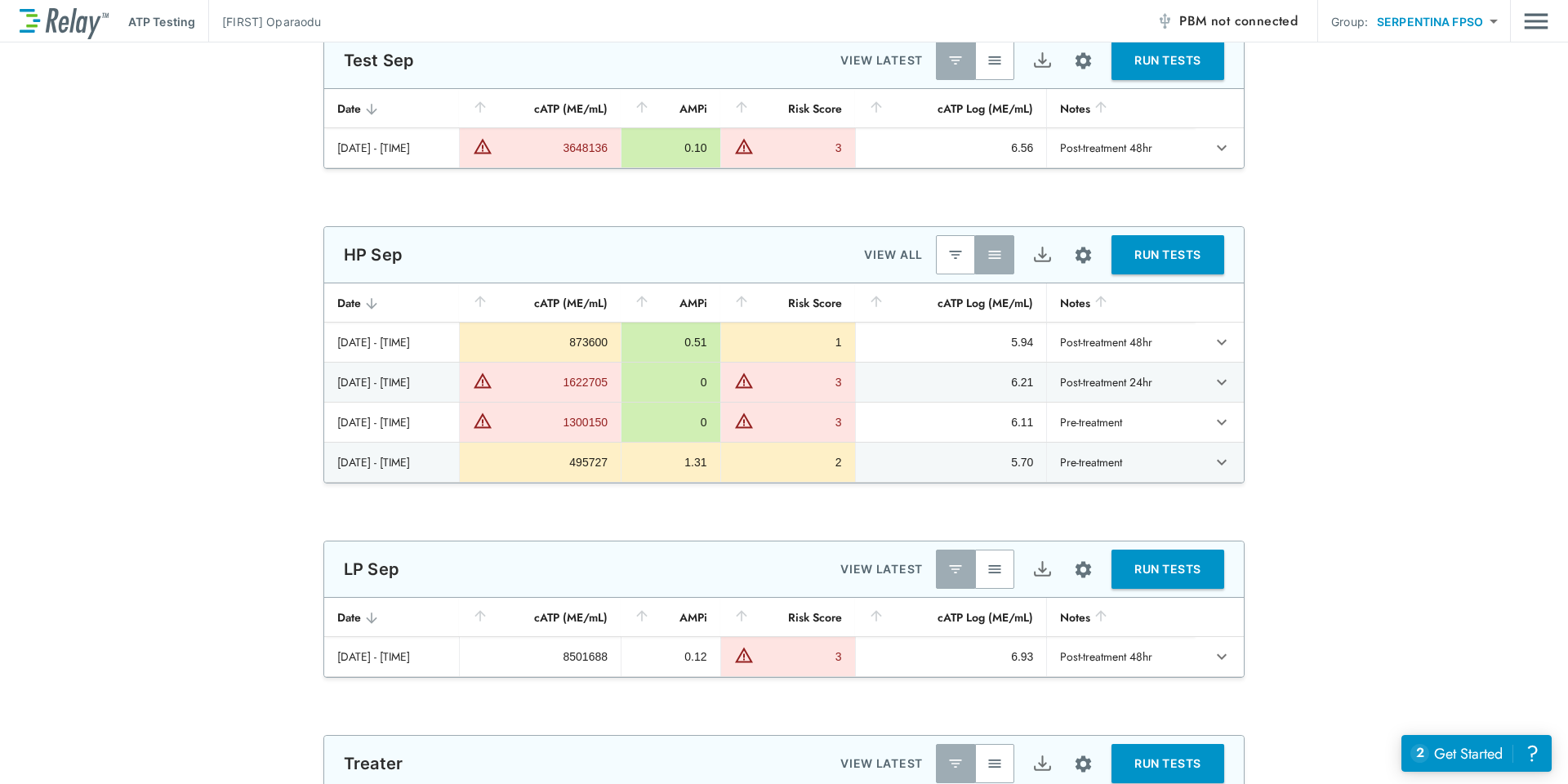 type on "******" 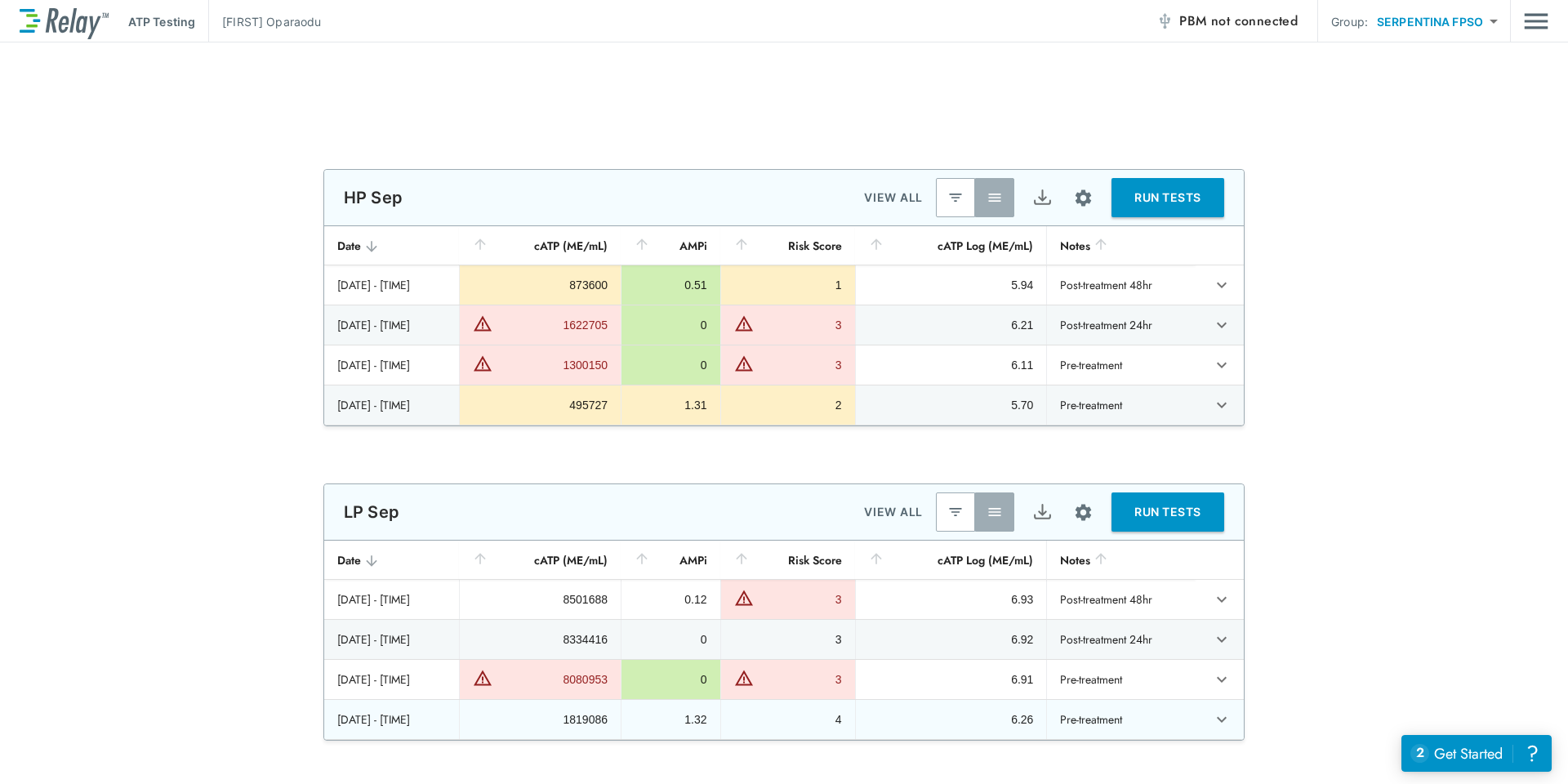 scroll, scrollTop: 2287, scrollLeft: 0, axis: vertical 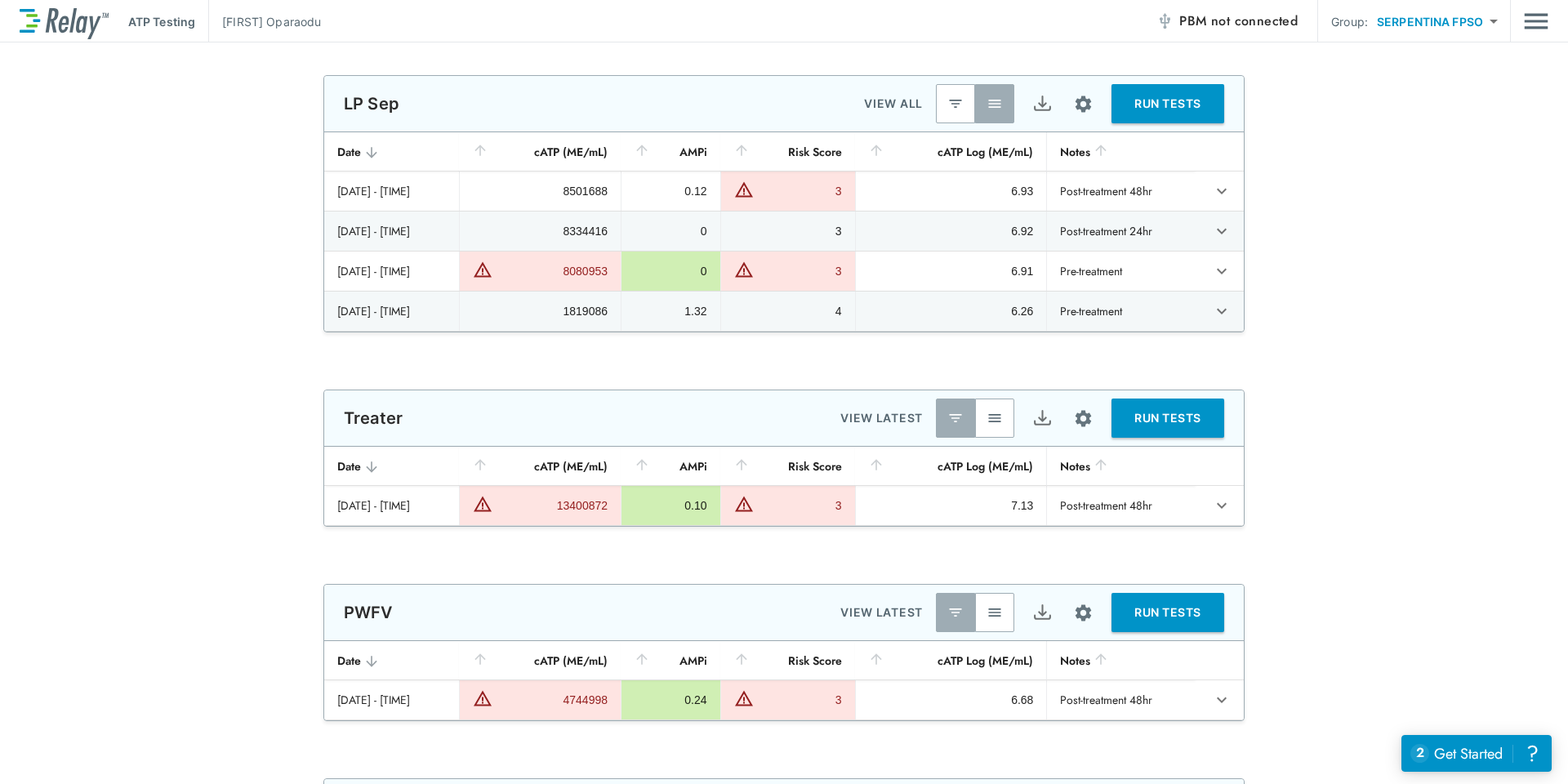 type on "*******" 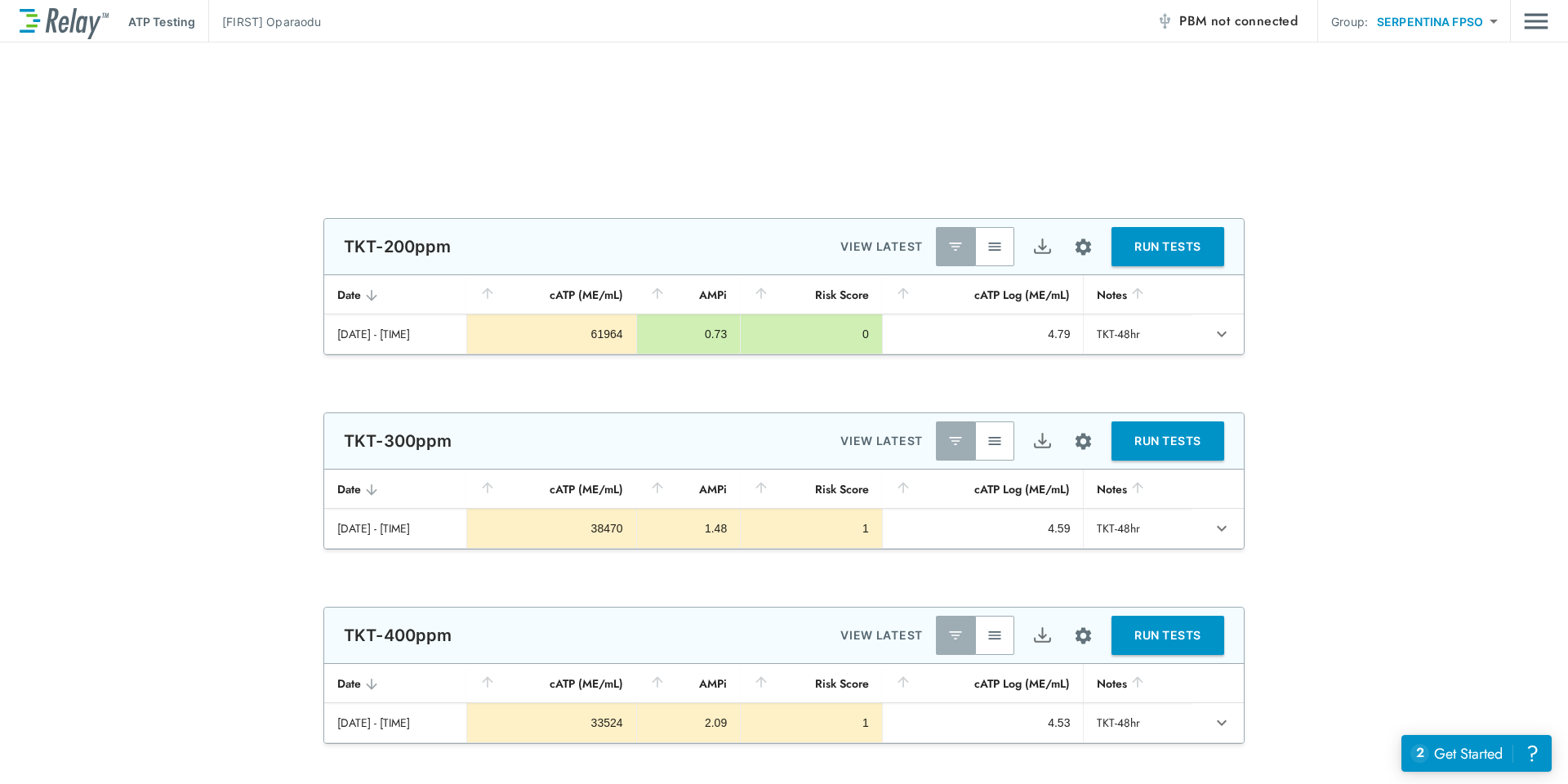 scroll, scrollTop: 788, scrollLeft: 0, axis: vertical 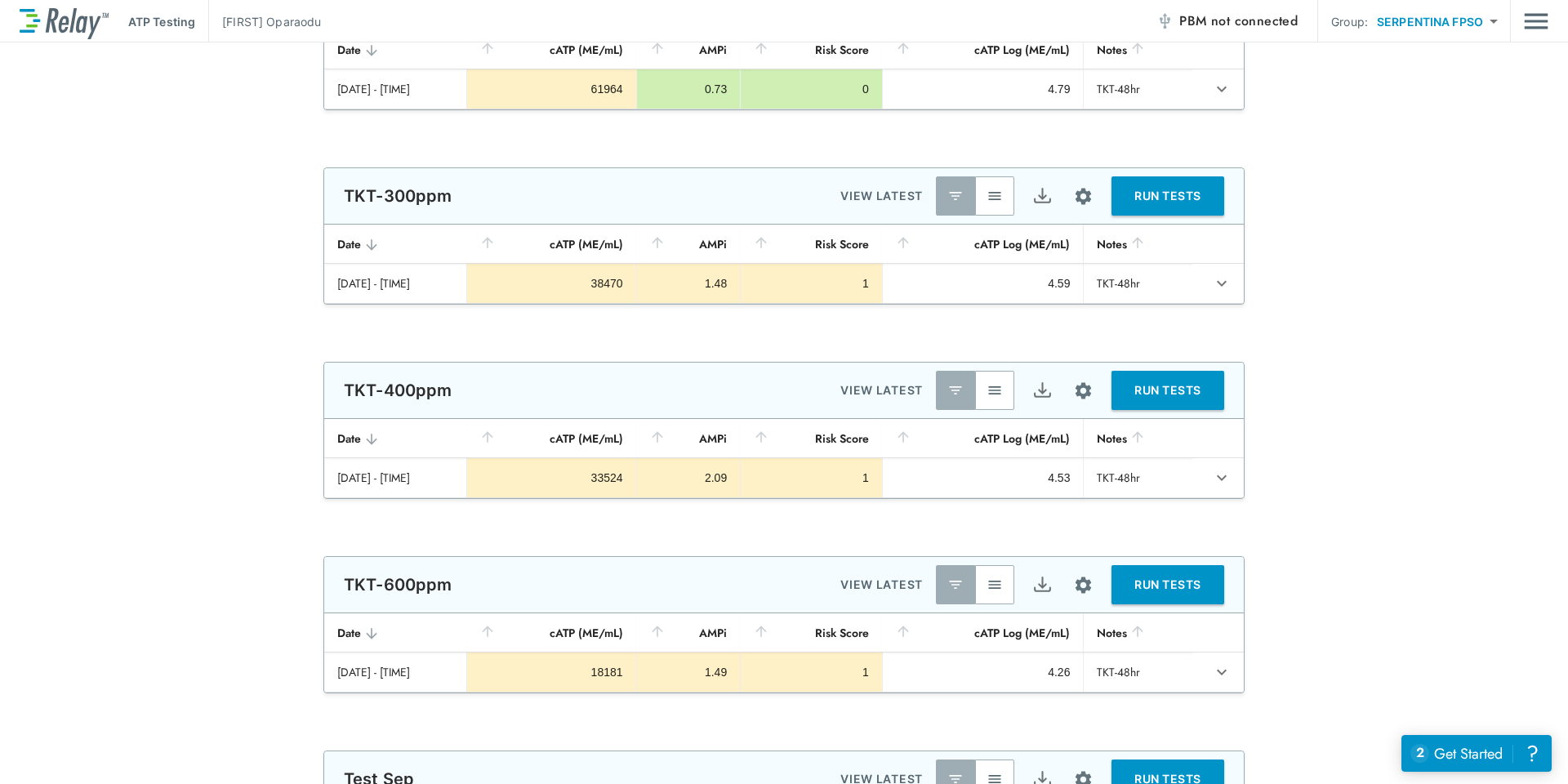 type on "********" 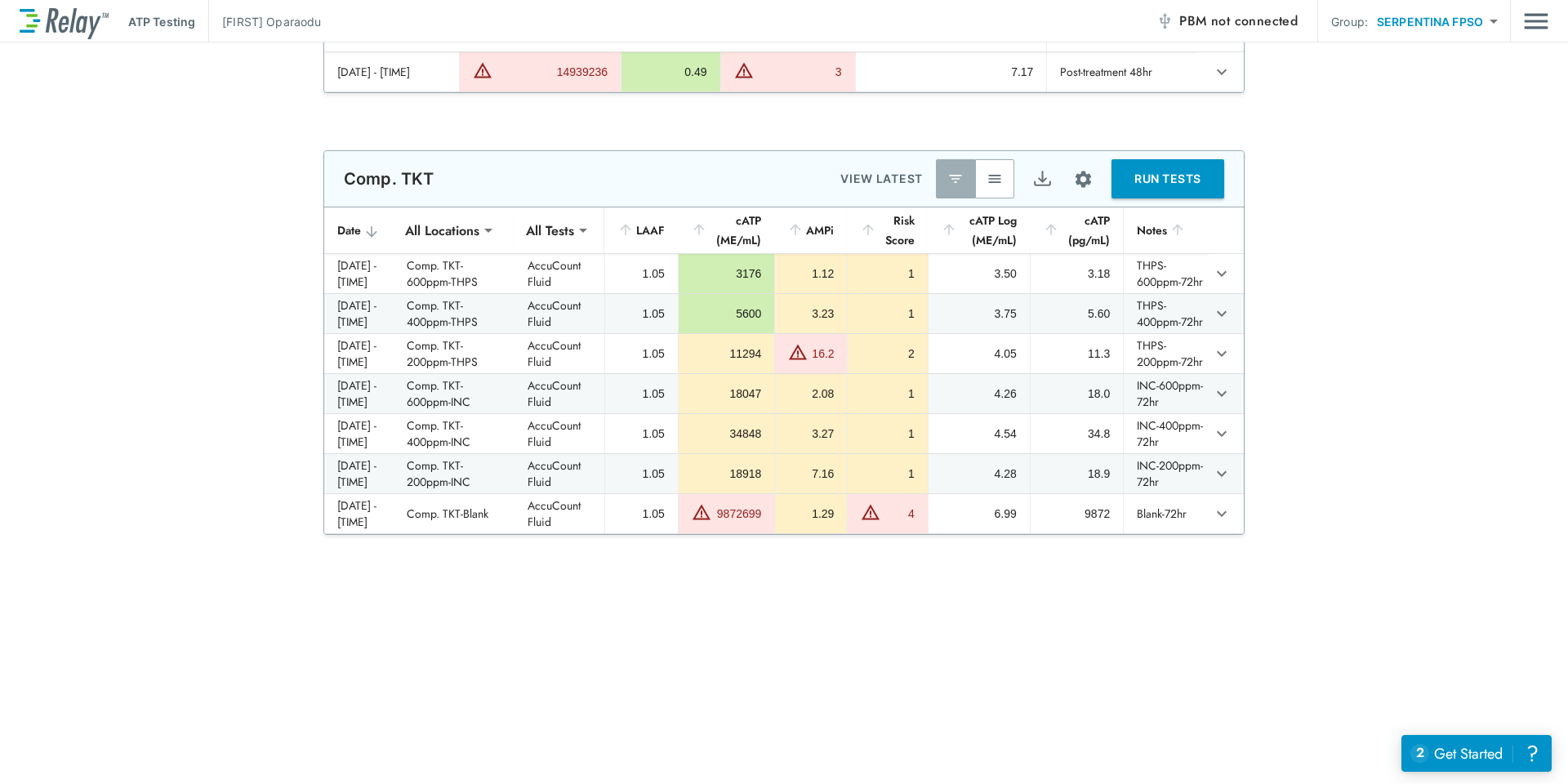 scroll, scrollTop: 2095, scrollLeft: 0, axis: vertical 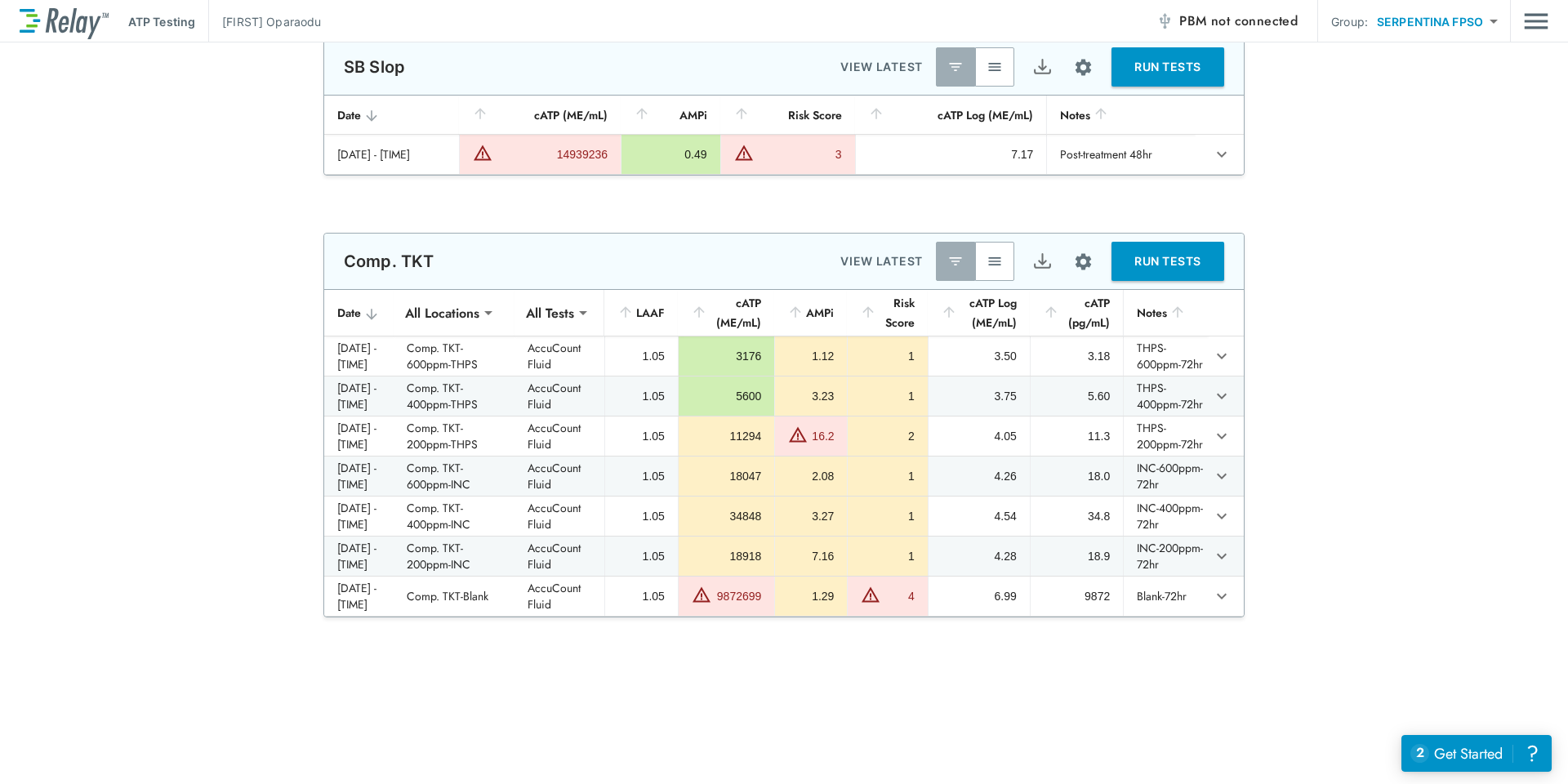 type on "*******" 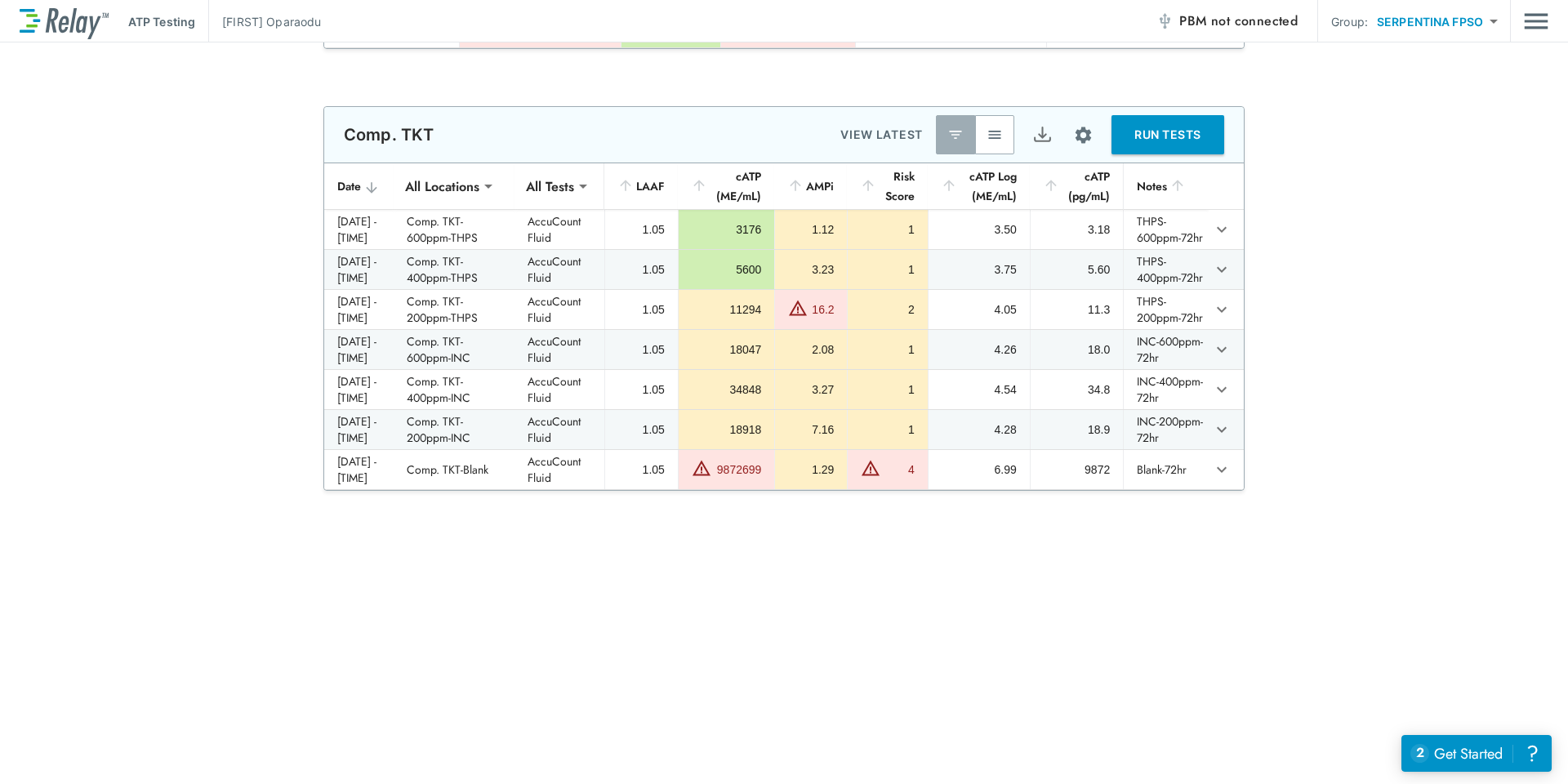 scroll, scrollTop: 2176, scrollLeft: 0, axis: vertical 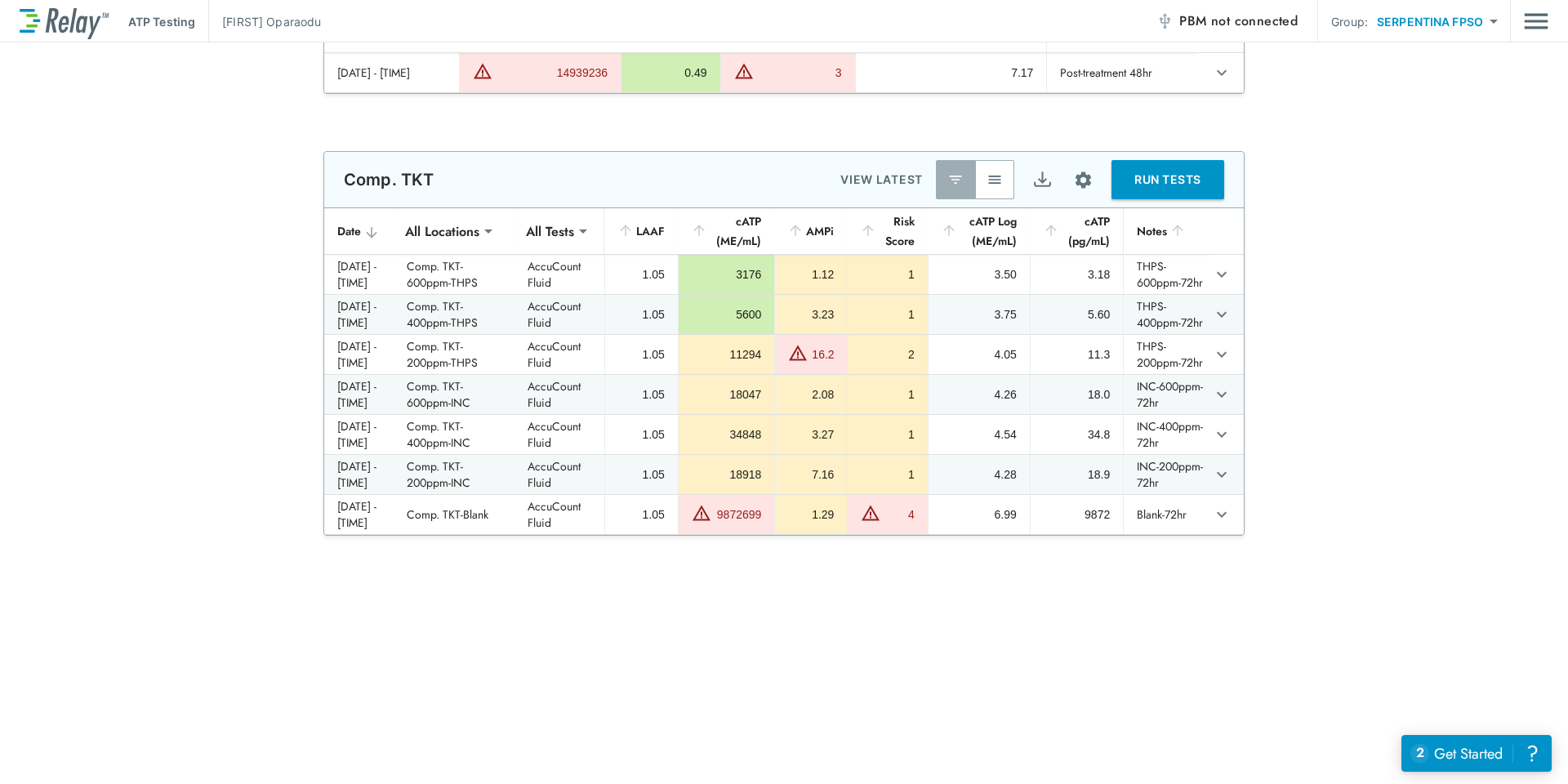type on "*******" 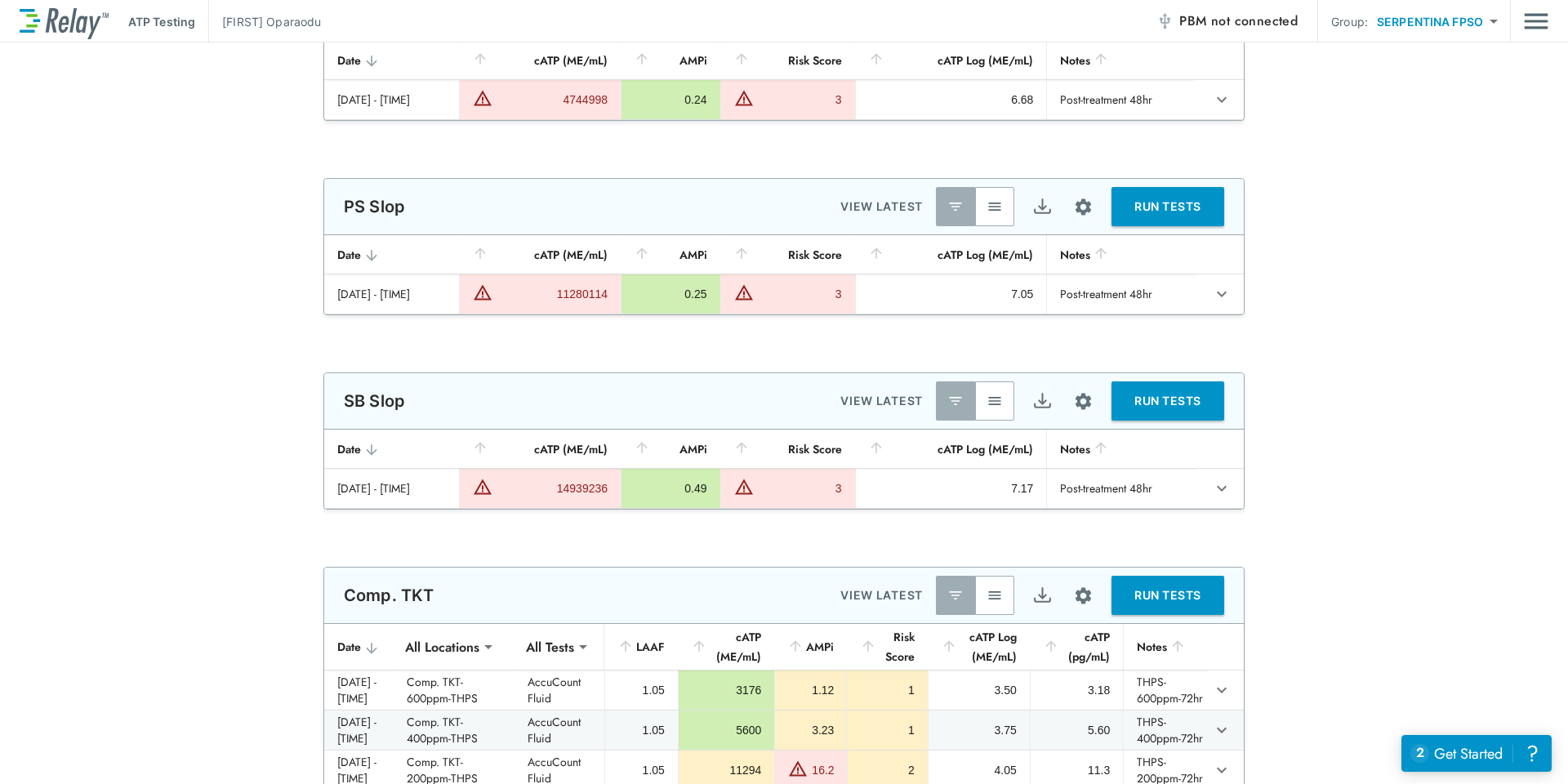 type on "*******" 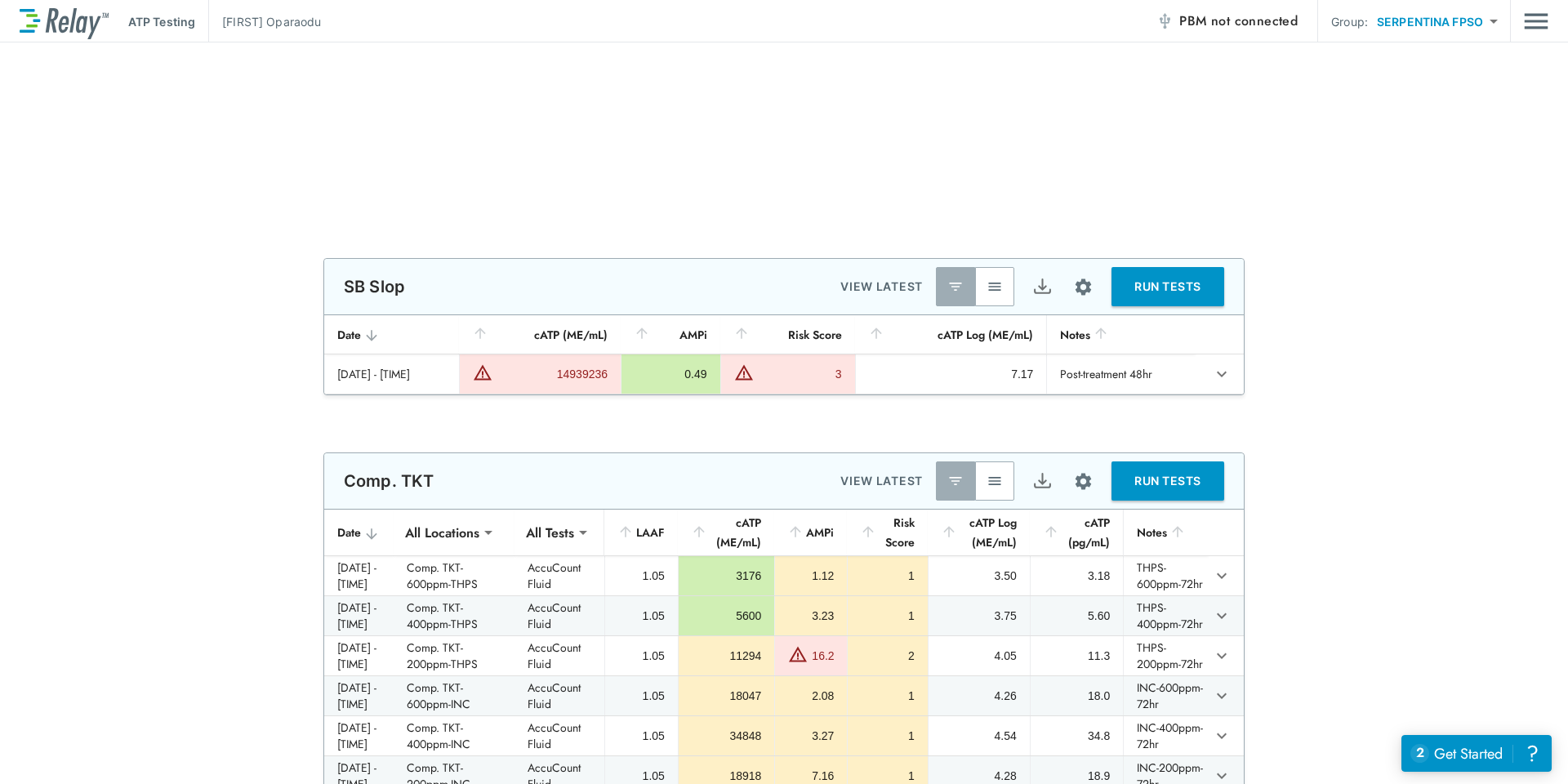 type on "**********" 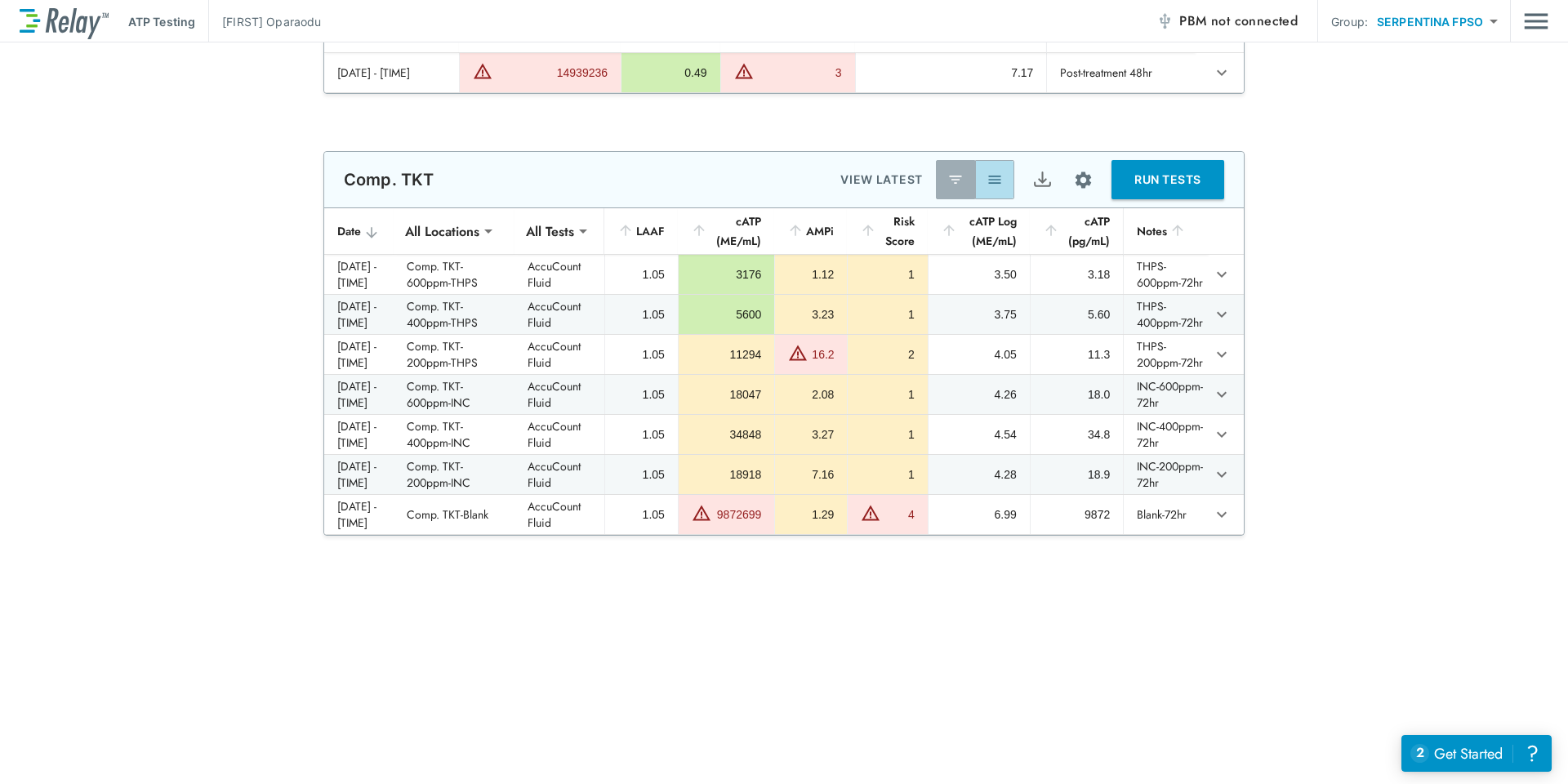 click at bounding box center [995, 180] 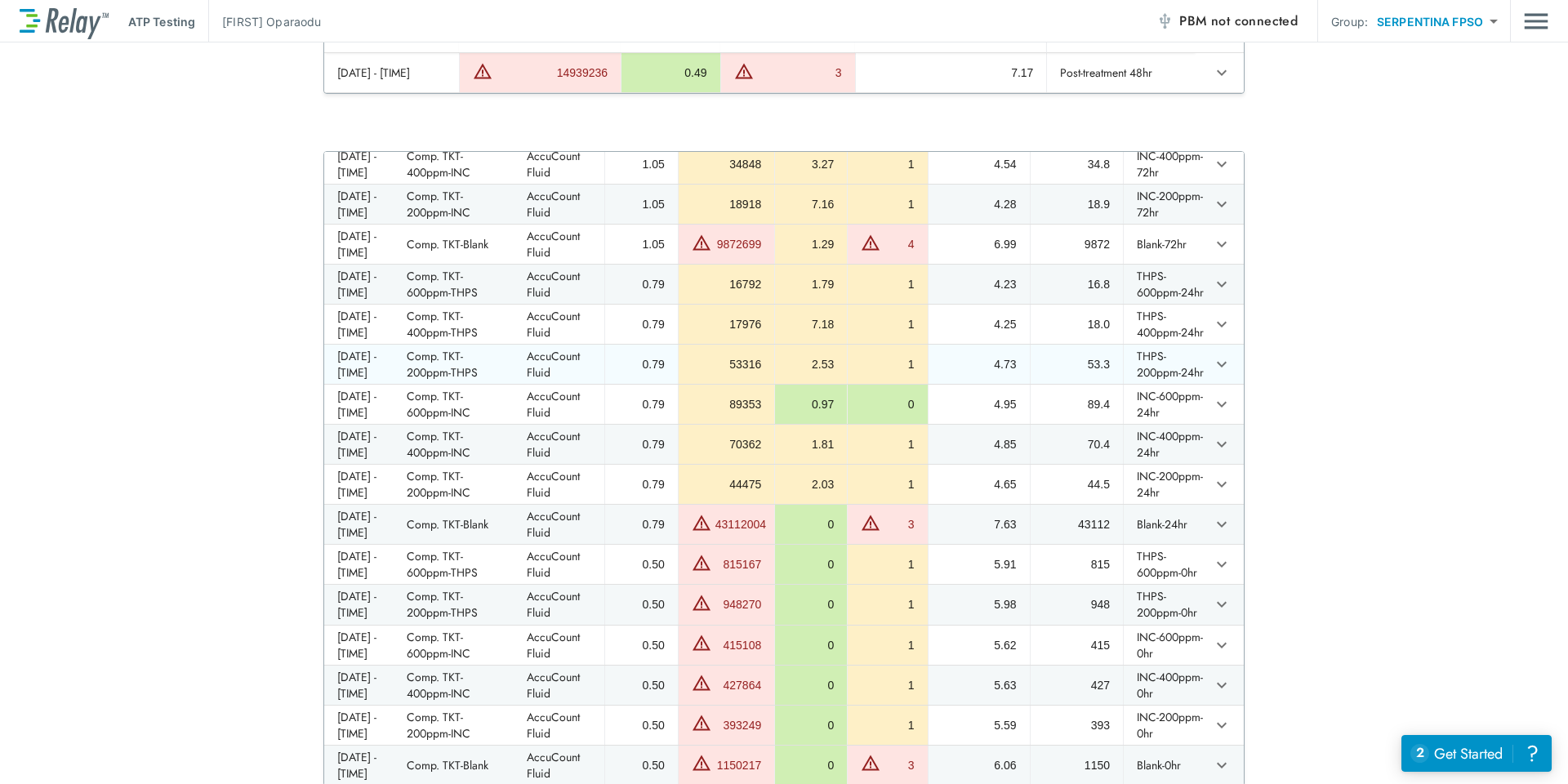 scroll, scrollTop: 0, scrollLeft: 0, axis: both 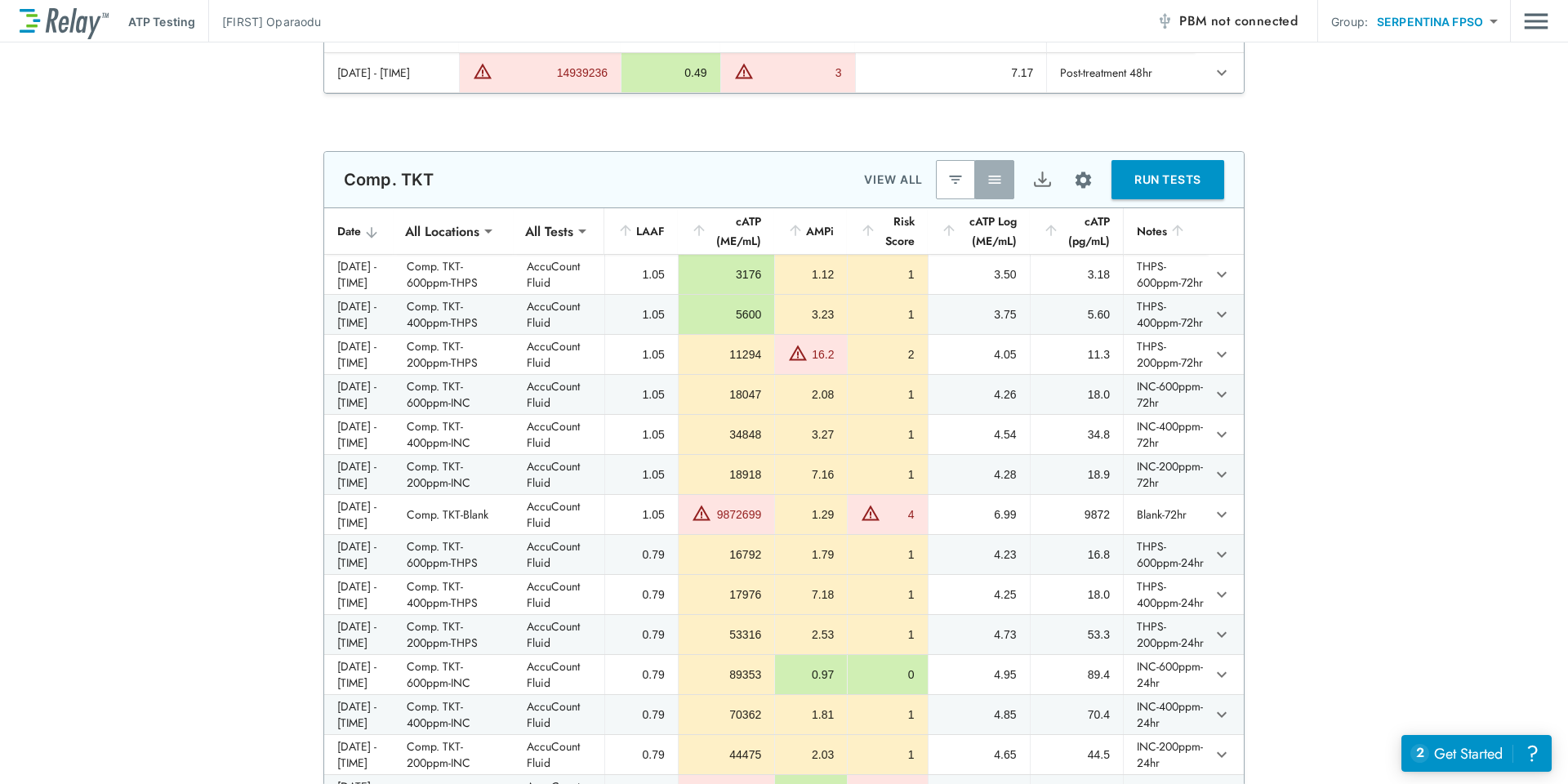 click at bounding box center (995, 180) 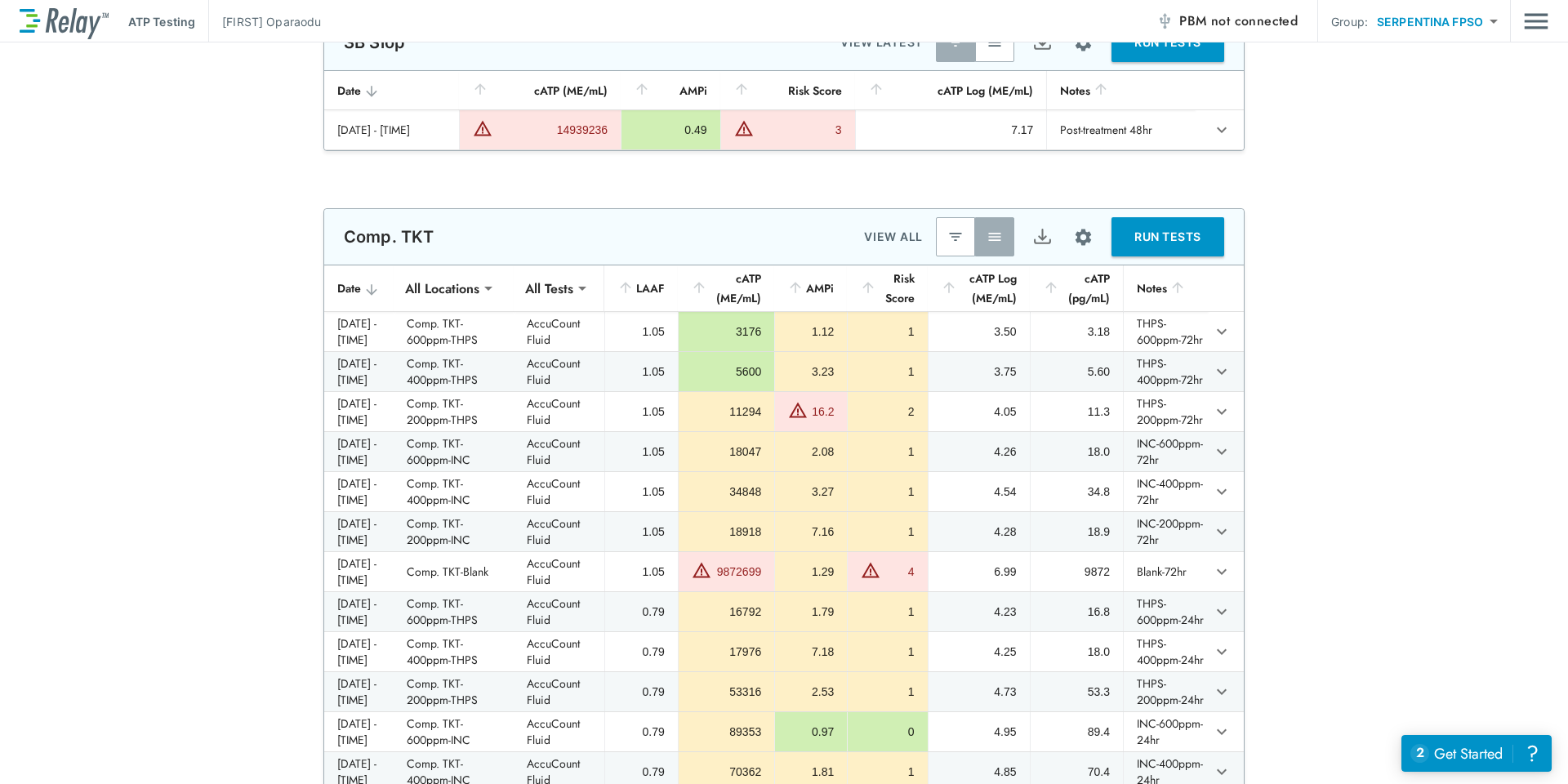 scroll, scrollTop: 2013, scrollLeft: 0, axis: vertical 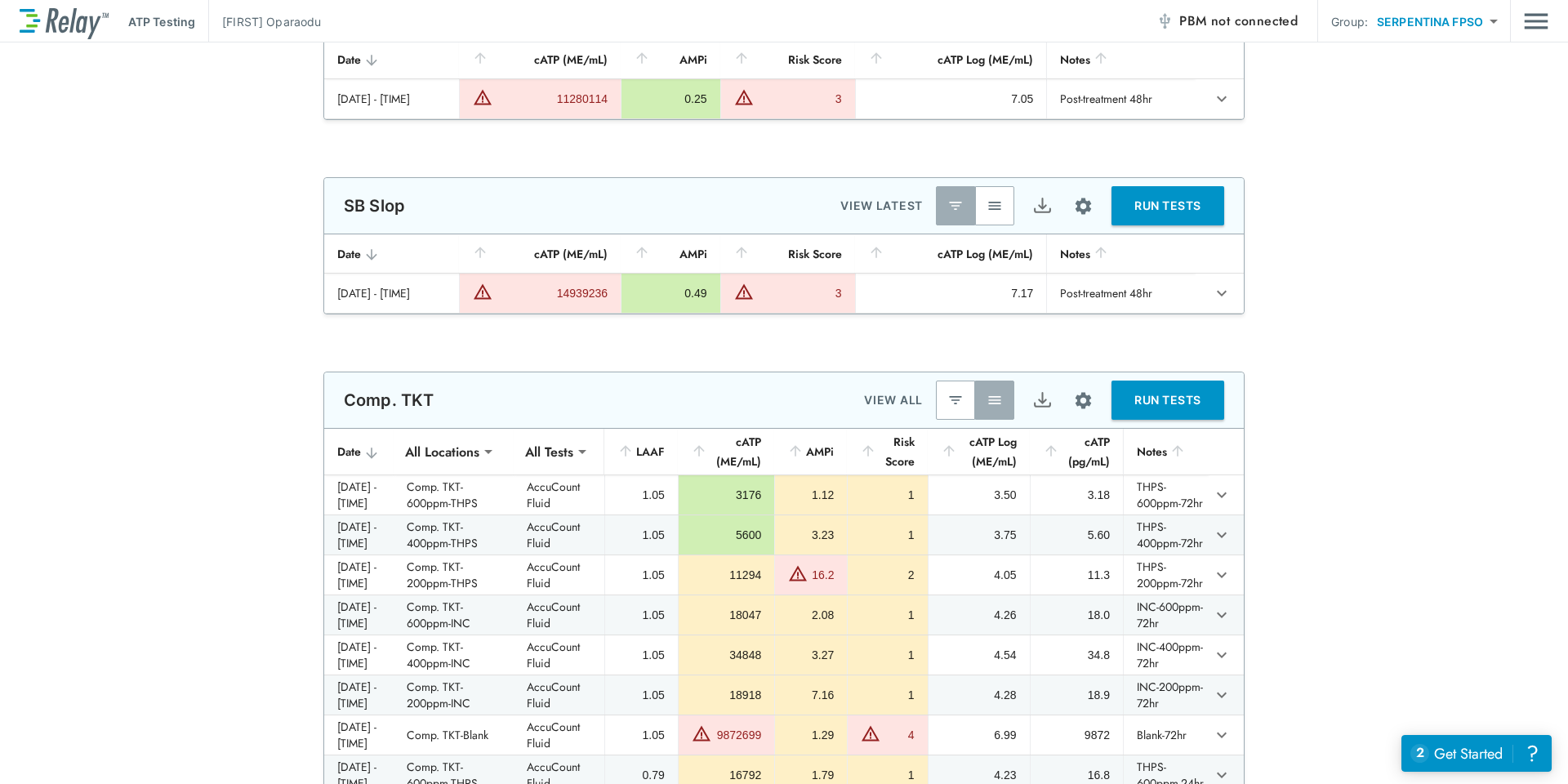 type on "*******" 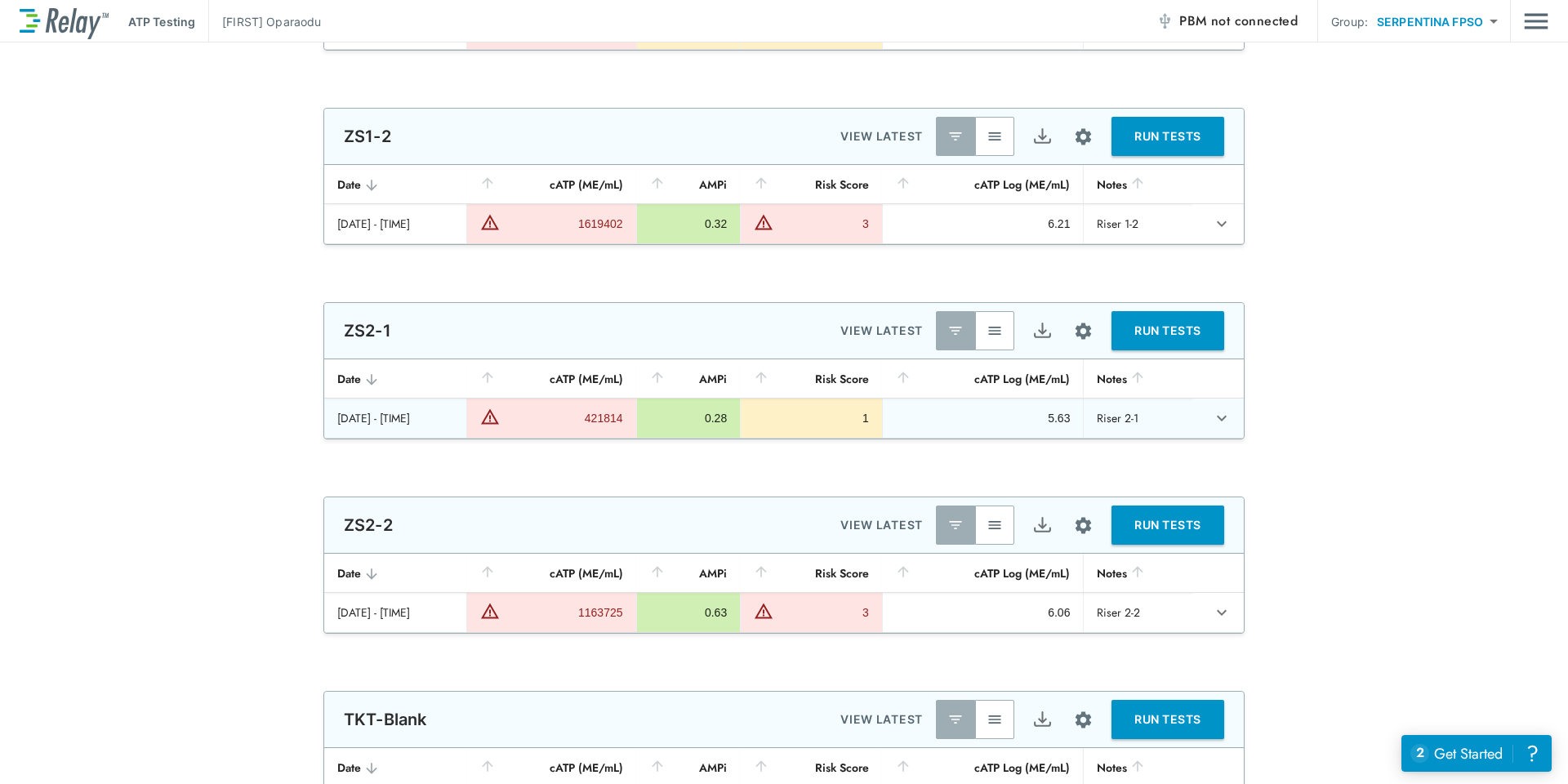 scroll, scrollTop: 163, scrollLeft: 0, axis: vertical 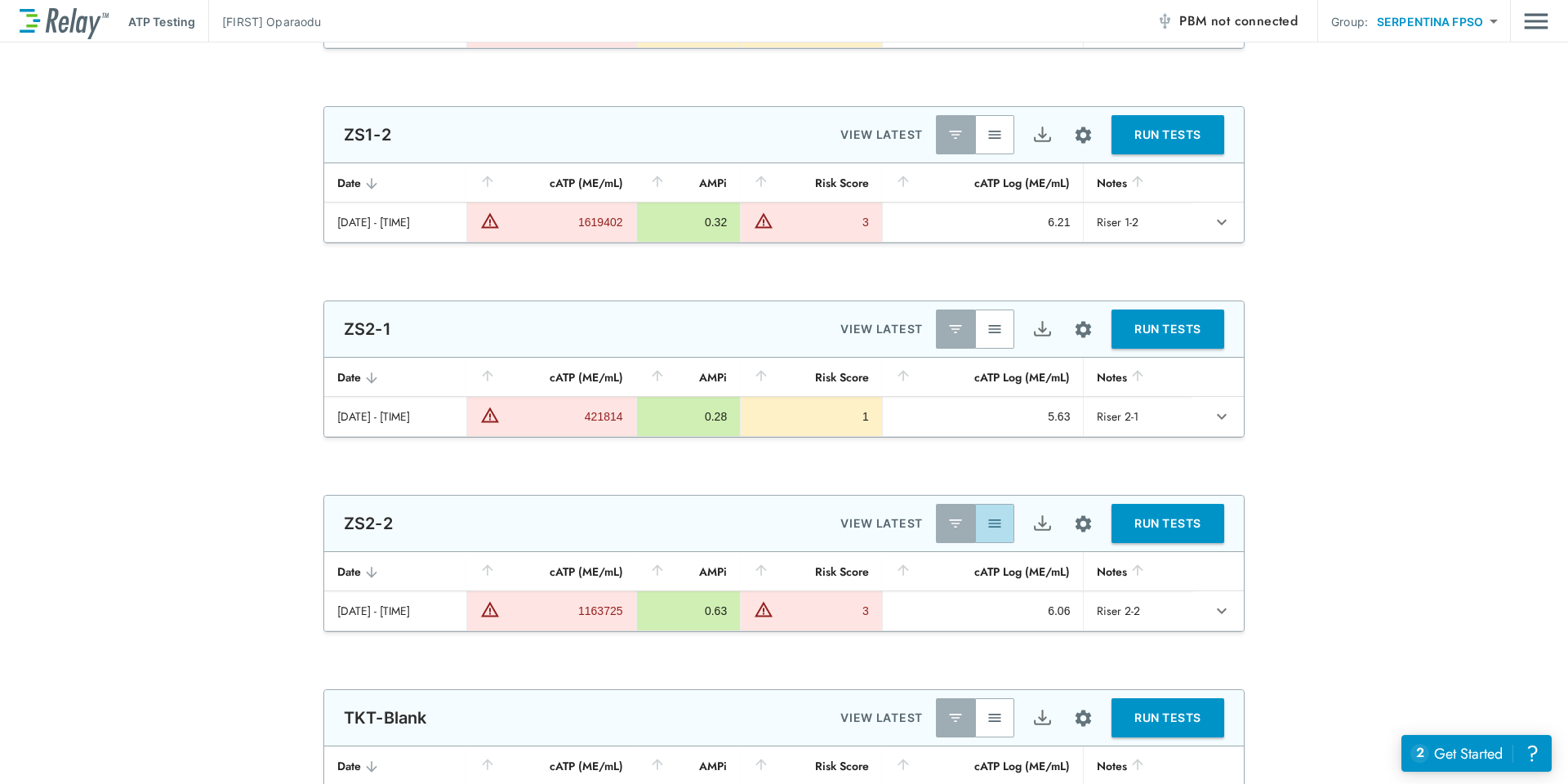 click at bounding box center (995, 523) 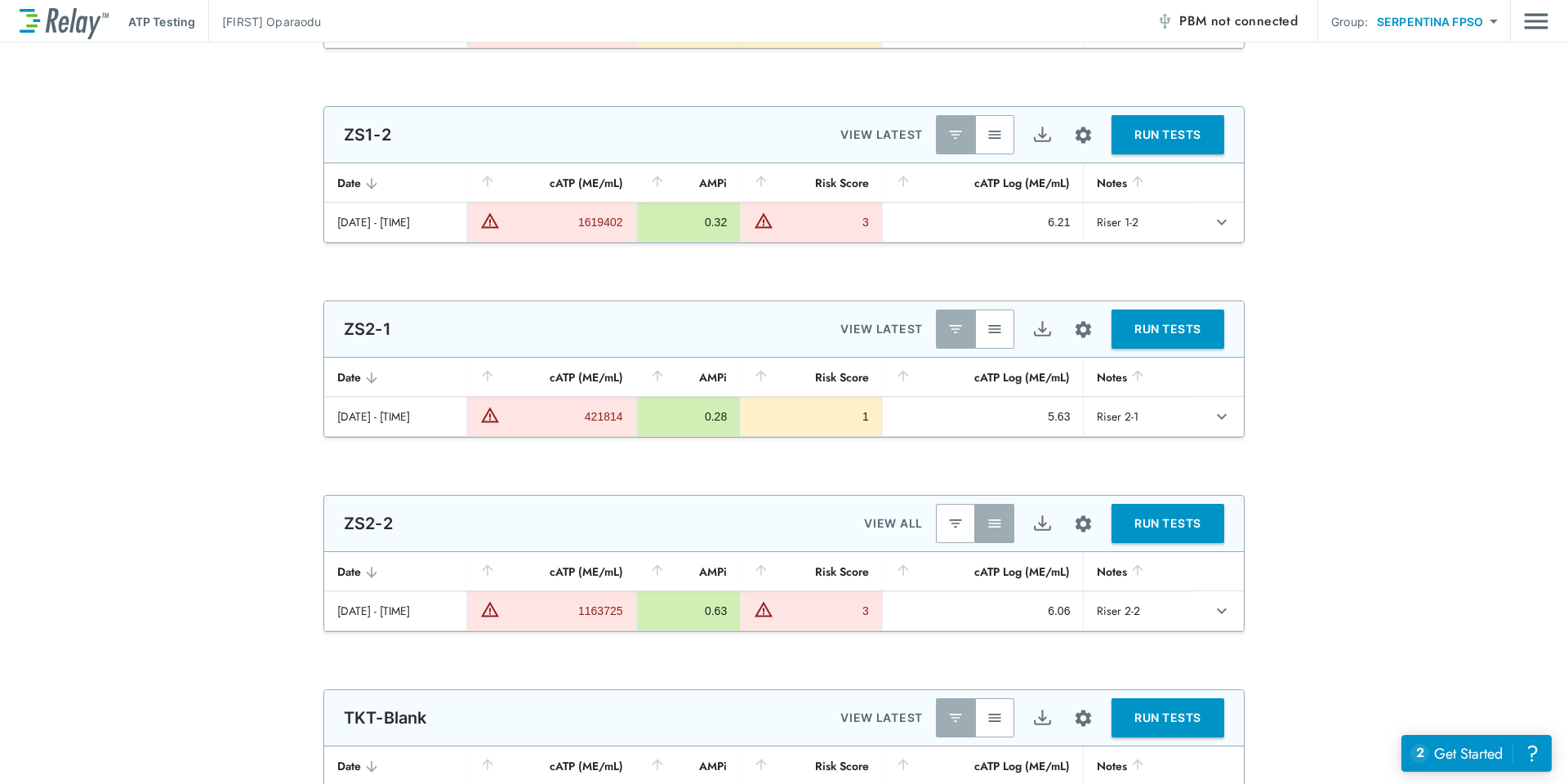 type on "**********" 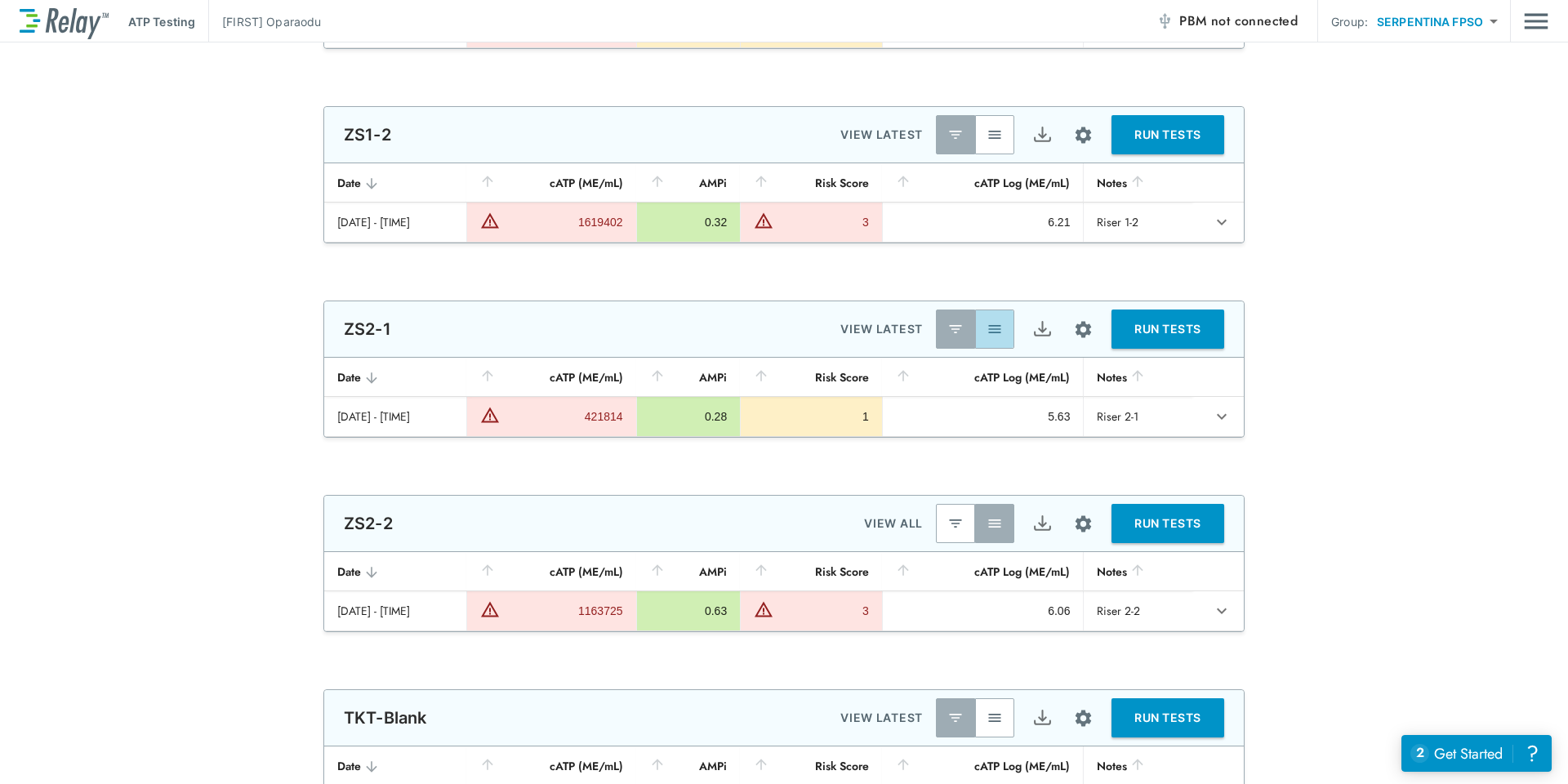 click at bounding box center [995, 329] 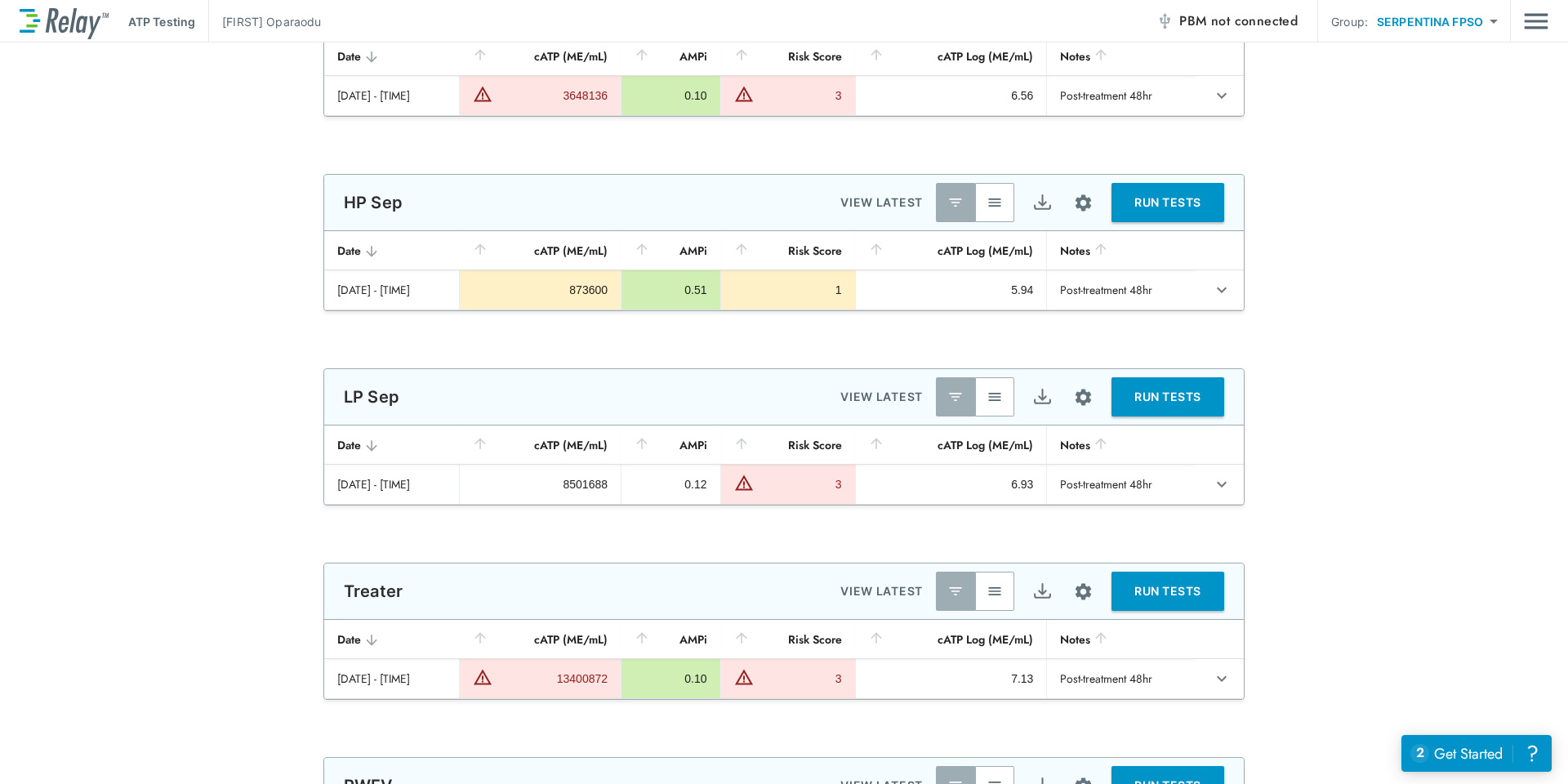 scroll, scrollTop: 1388, scrollLeft: 0, axis: vertical 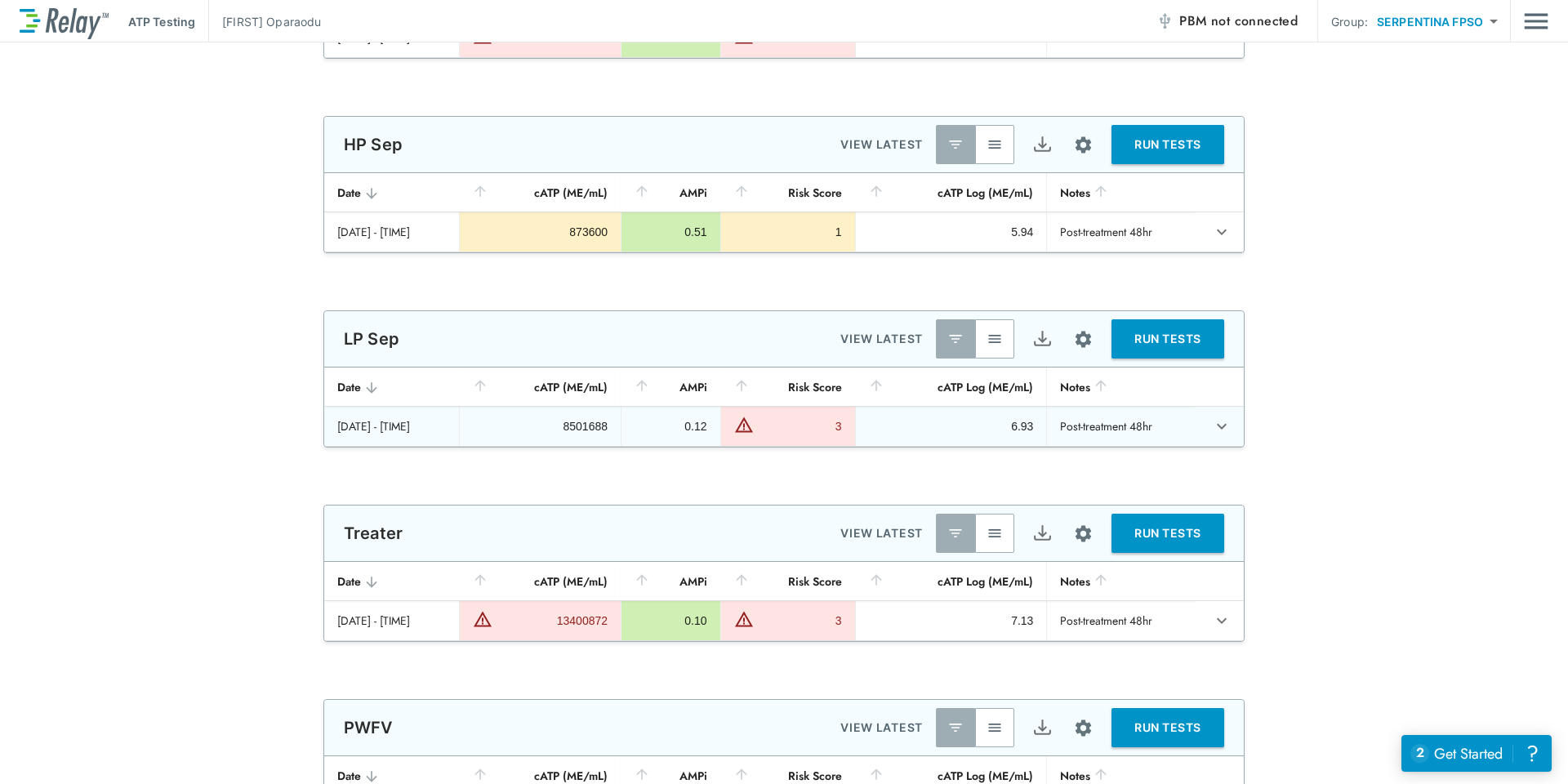 type on "********" 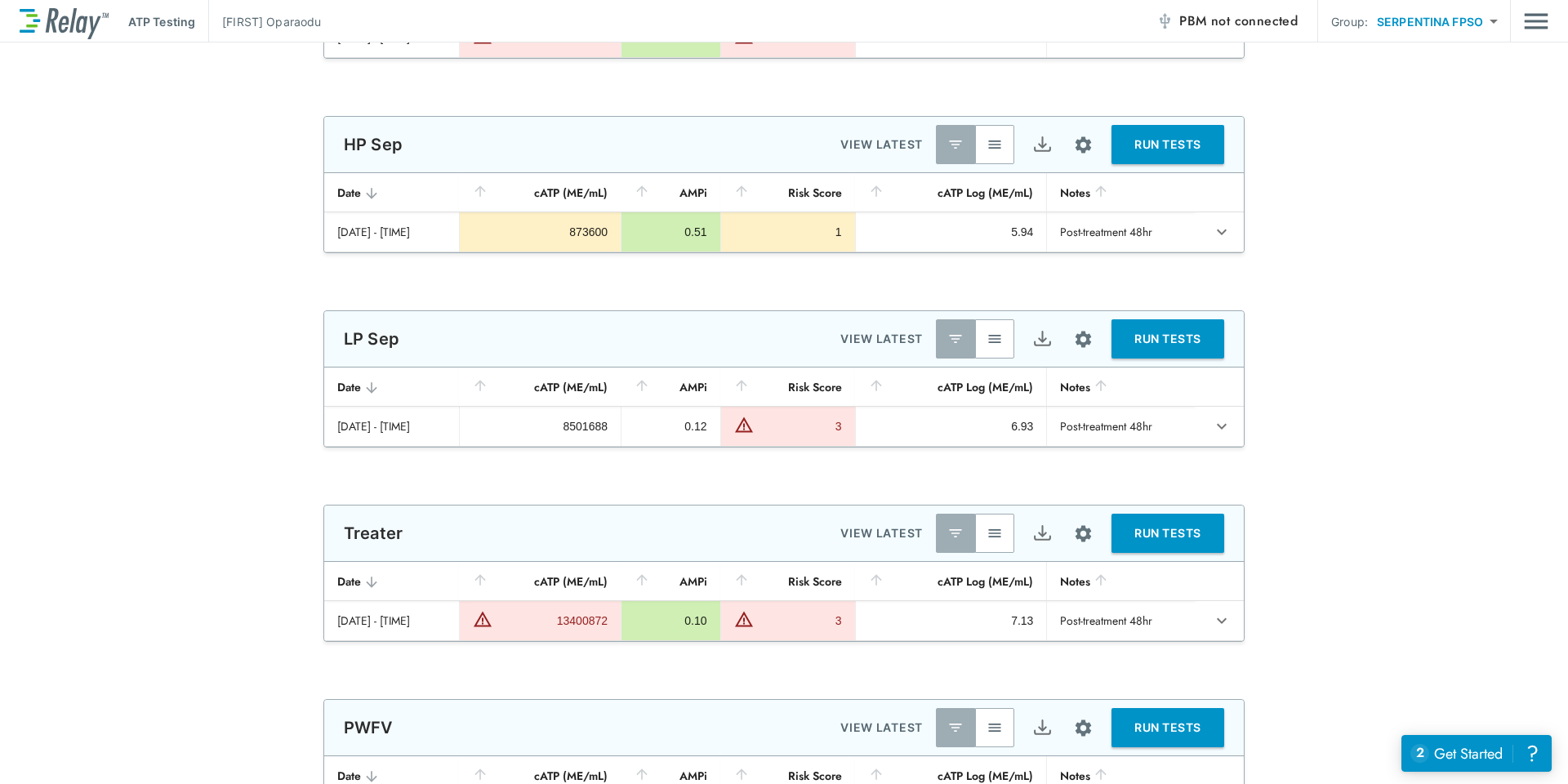 type on "******" 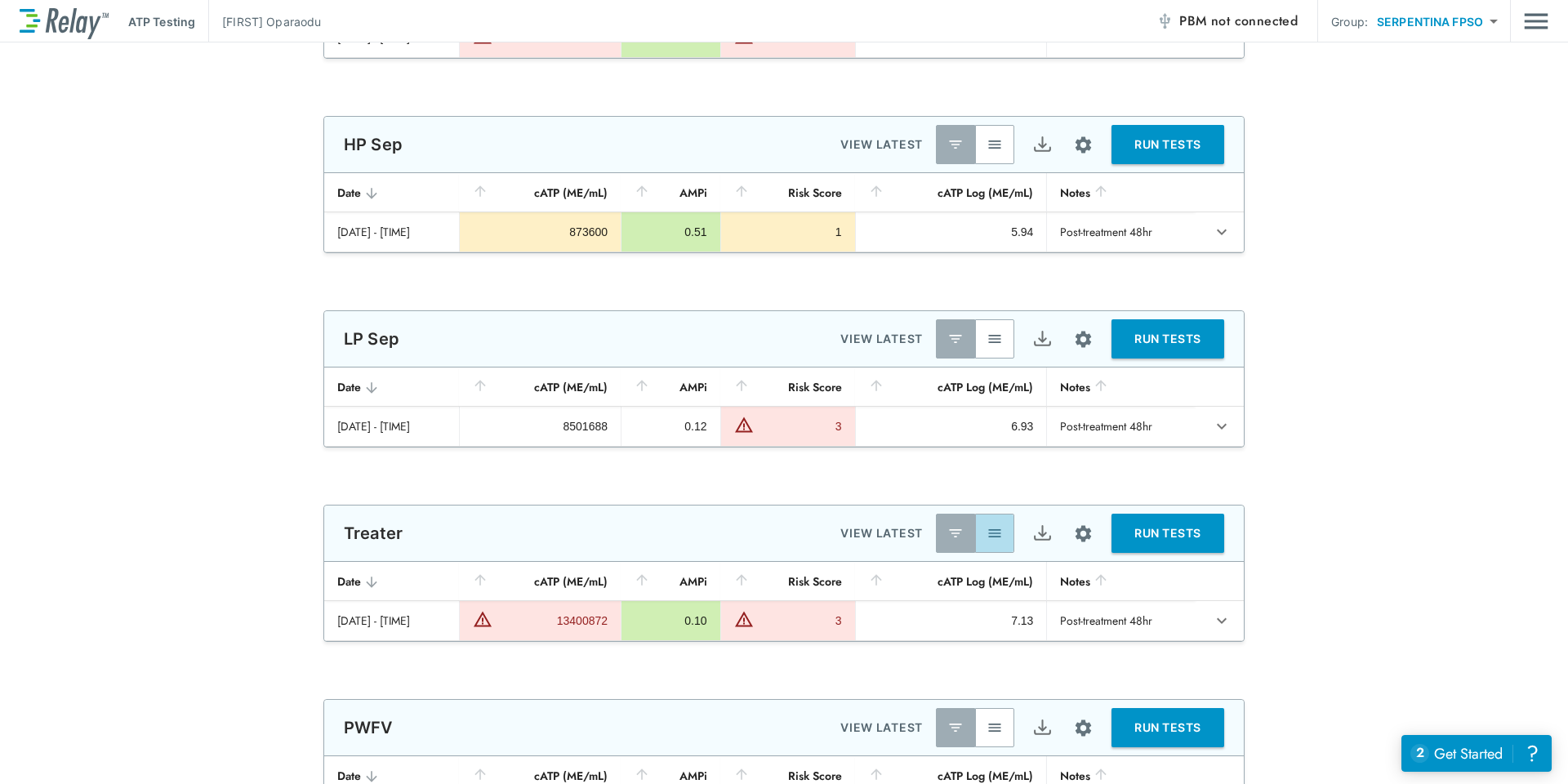 click at bounding box center [995, 533] 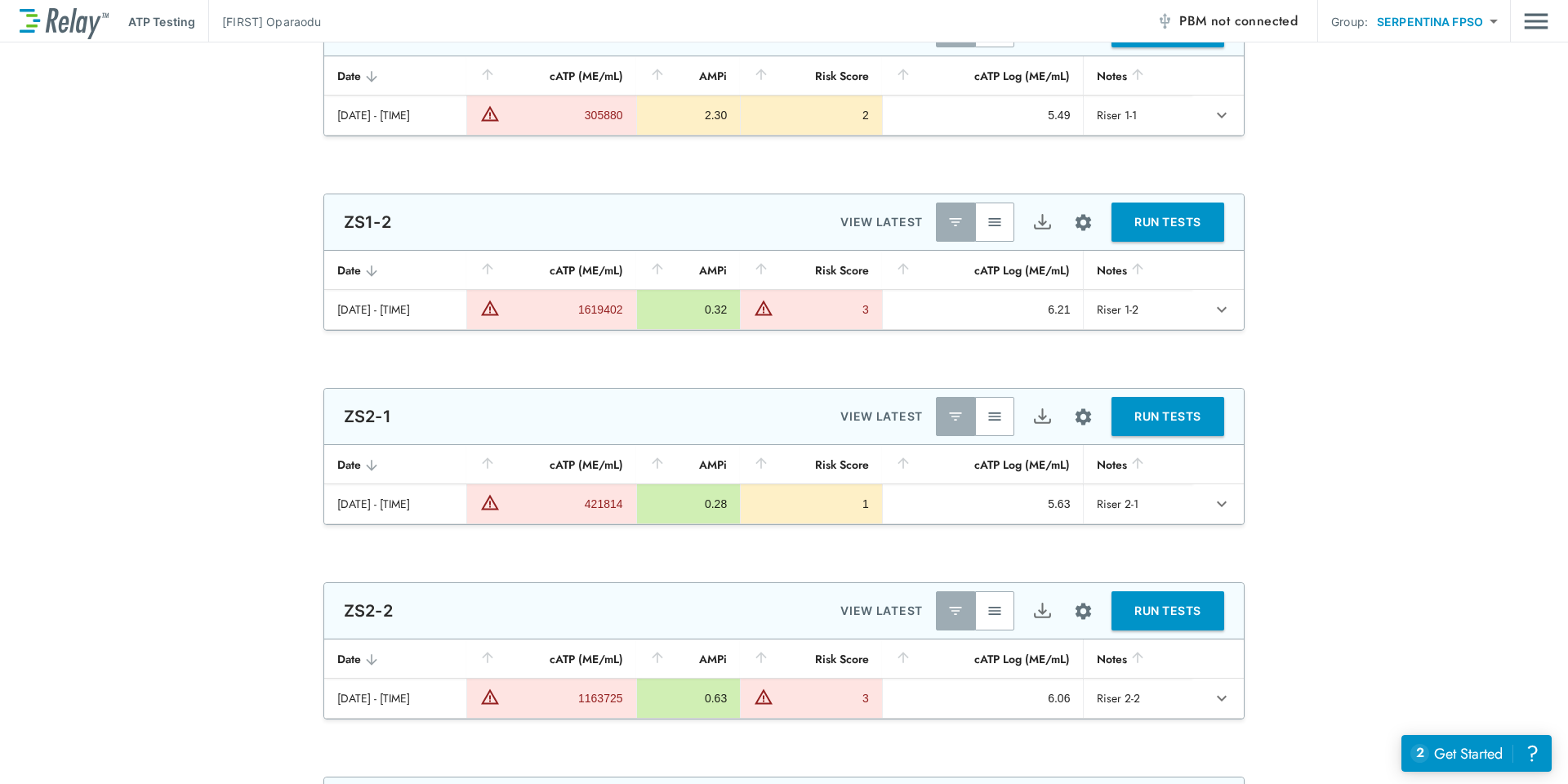 scroll, scrollTop: 0, scrollLeft: 0, axis: both 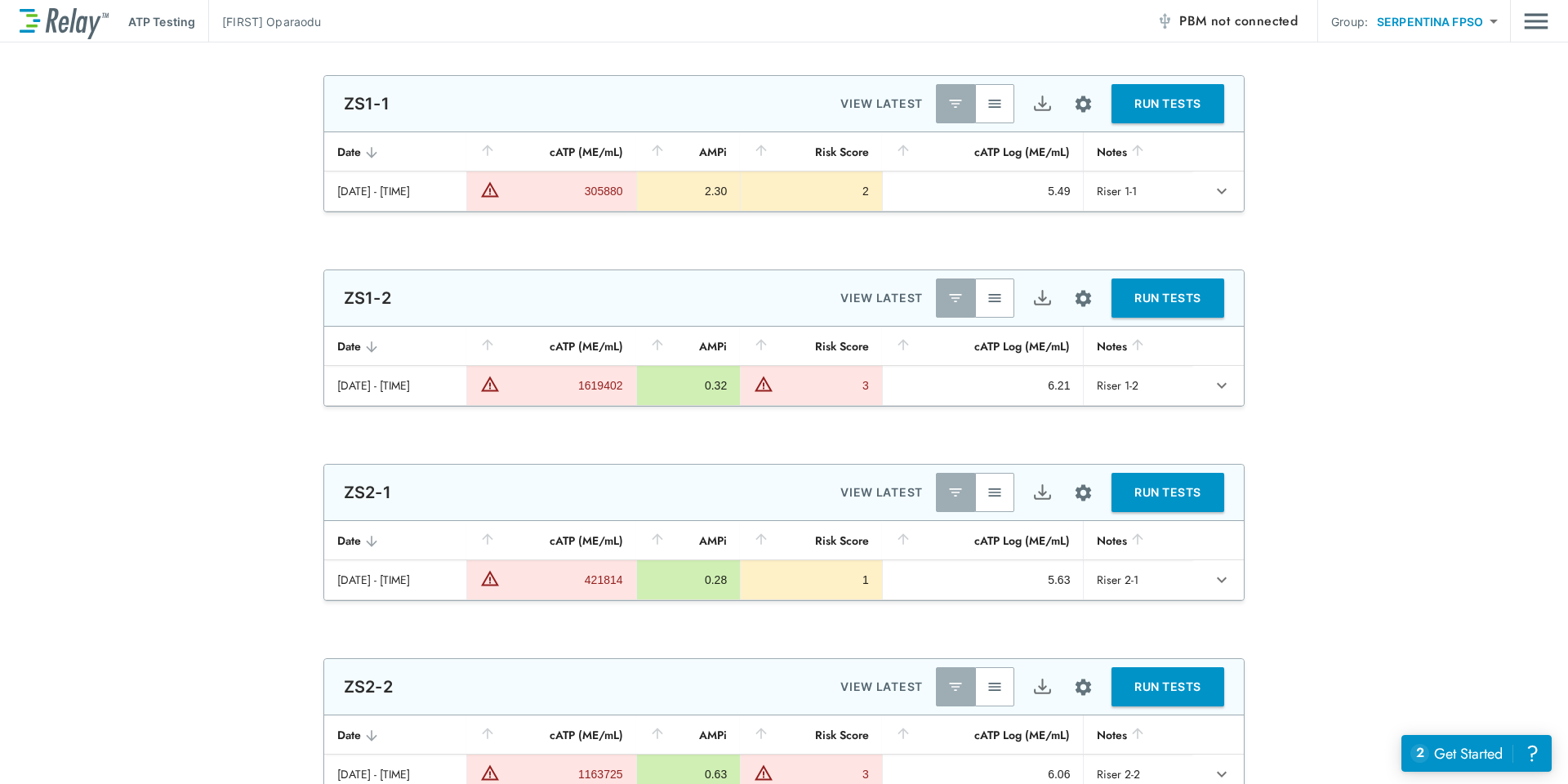 type on "**********" 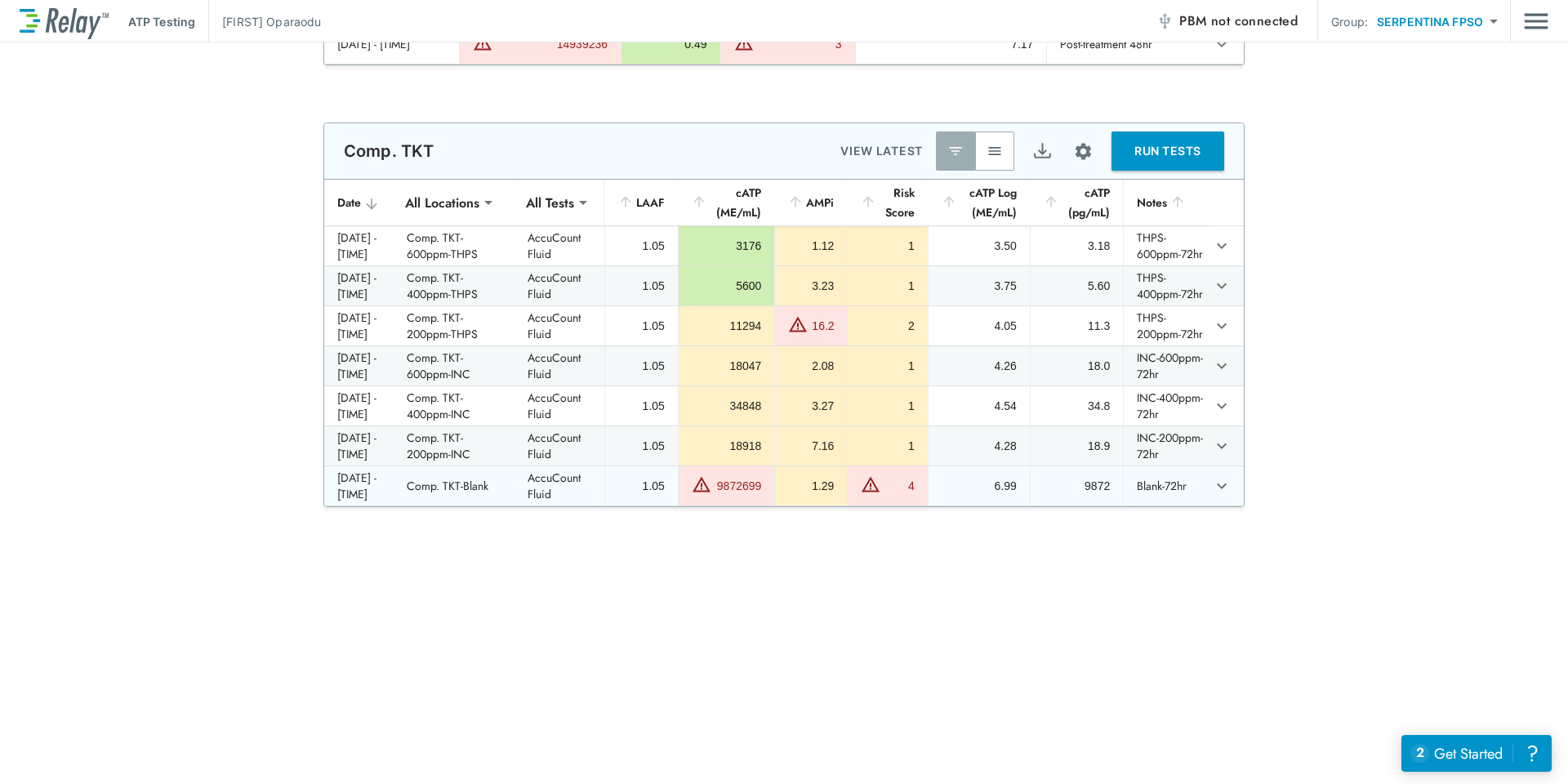 scroll, scrollTop: 2123, scrollLeft: 0, axis: vertical 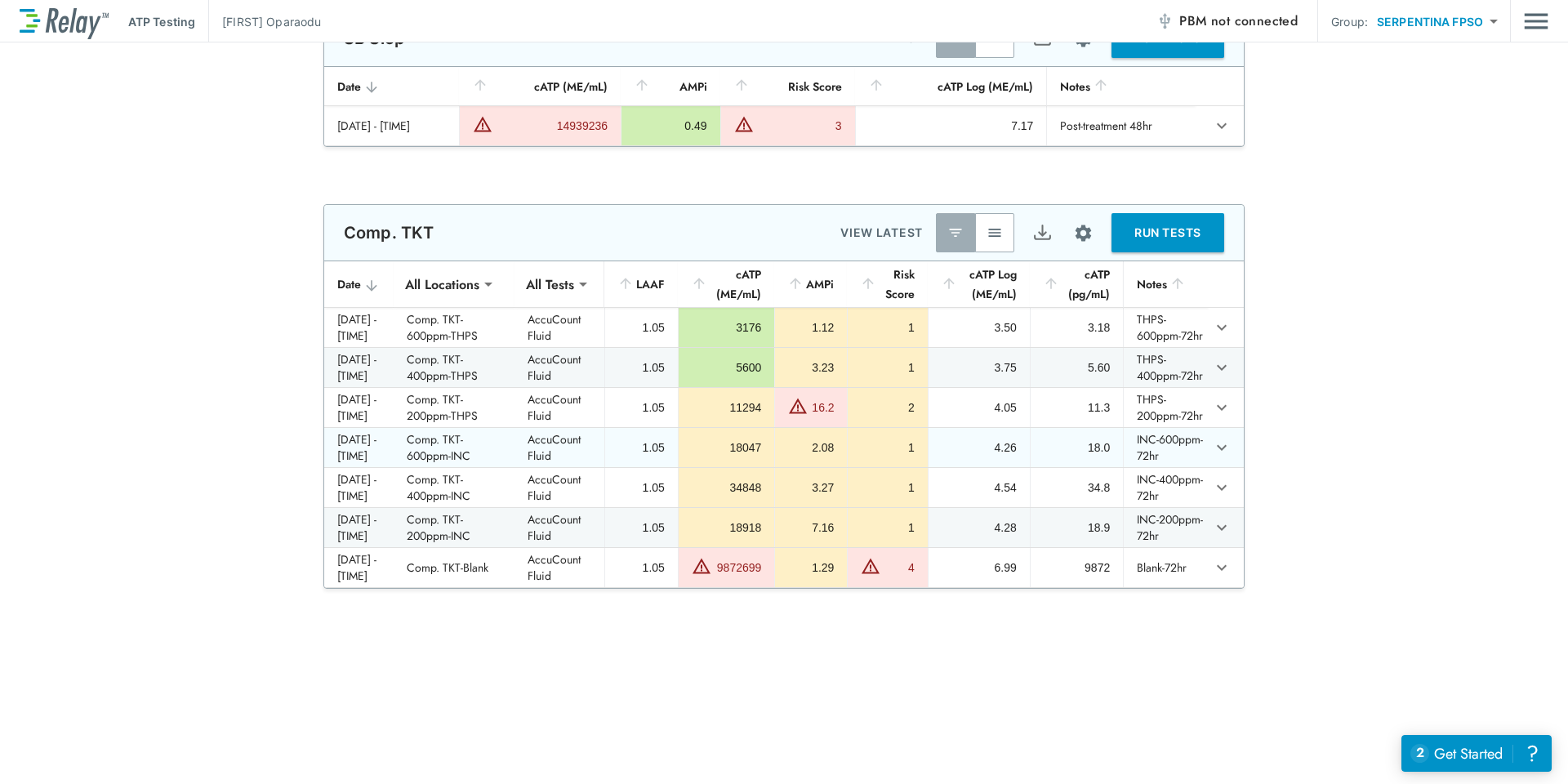 type on "*******" 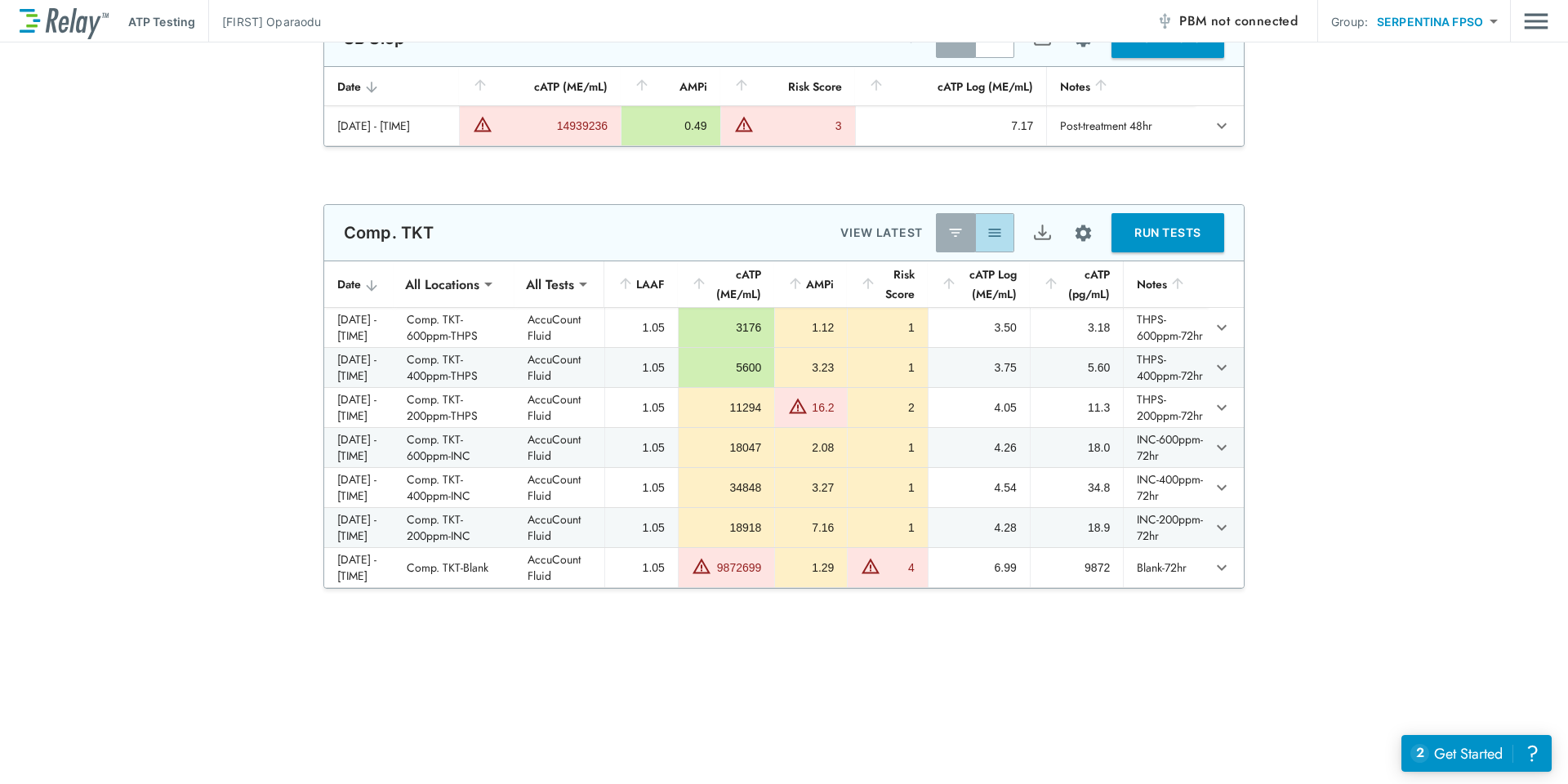 click at bounding box center [995, 233] 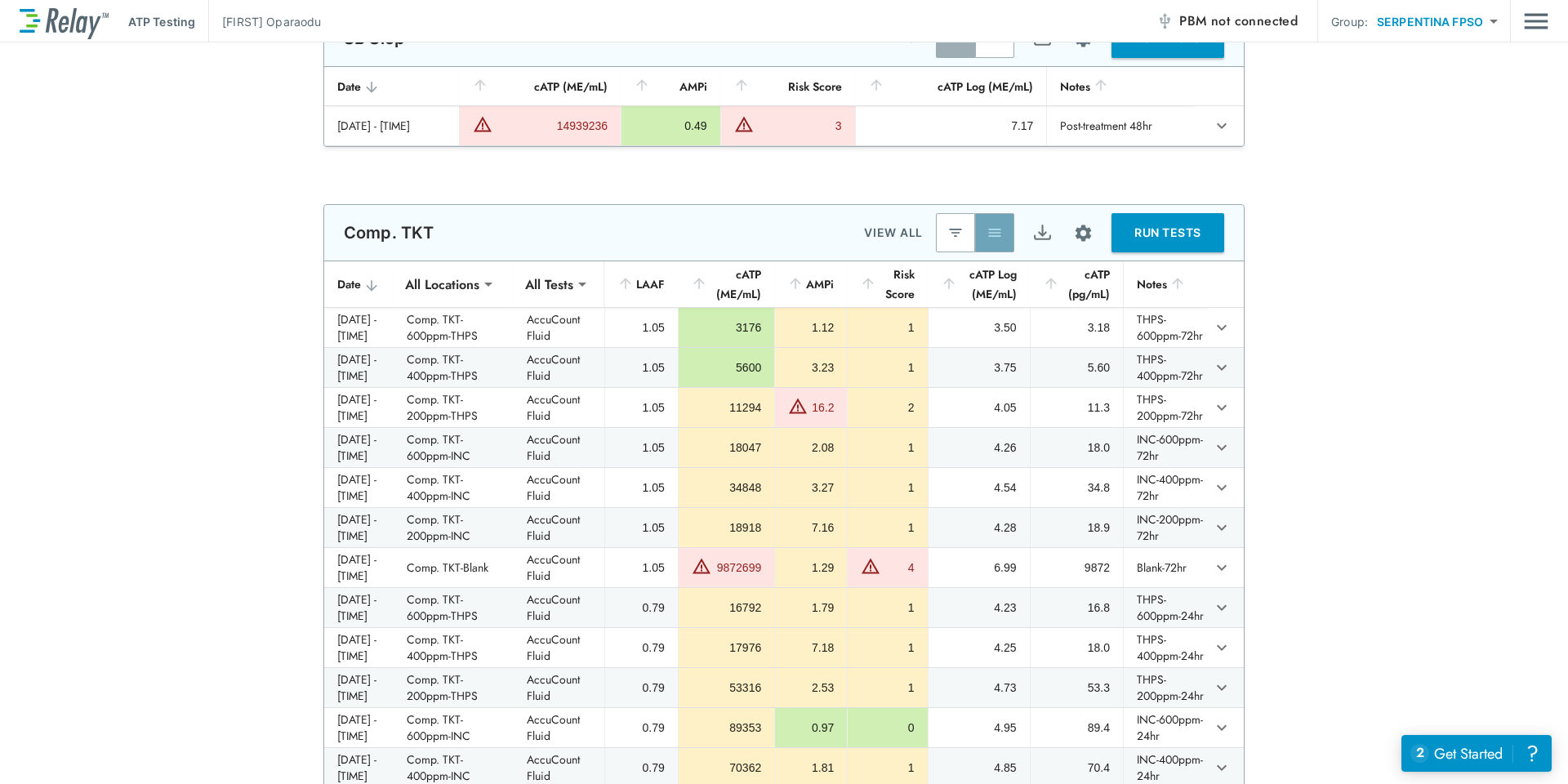 click at bounding box center [995, 233] 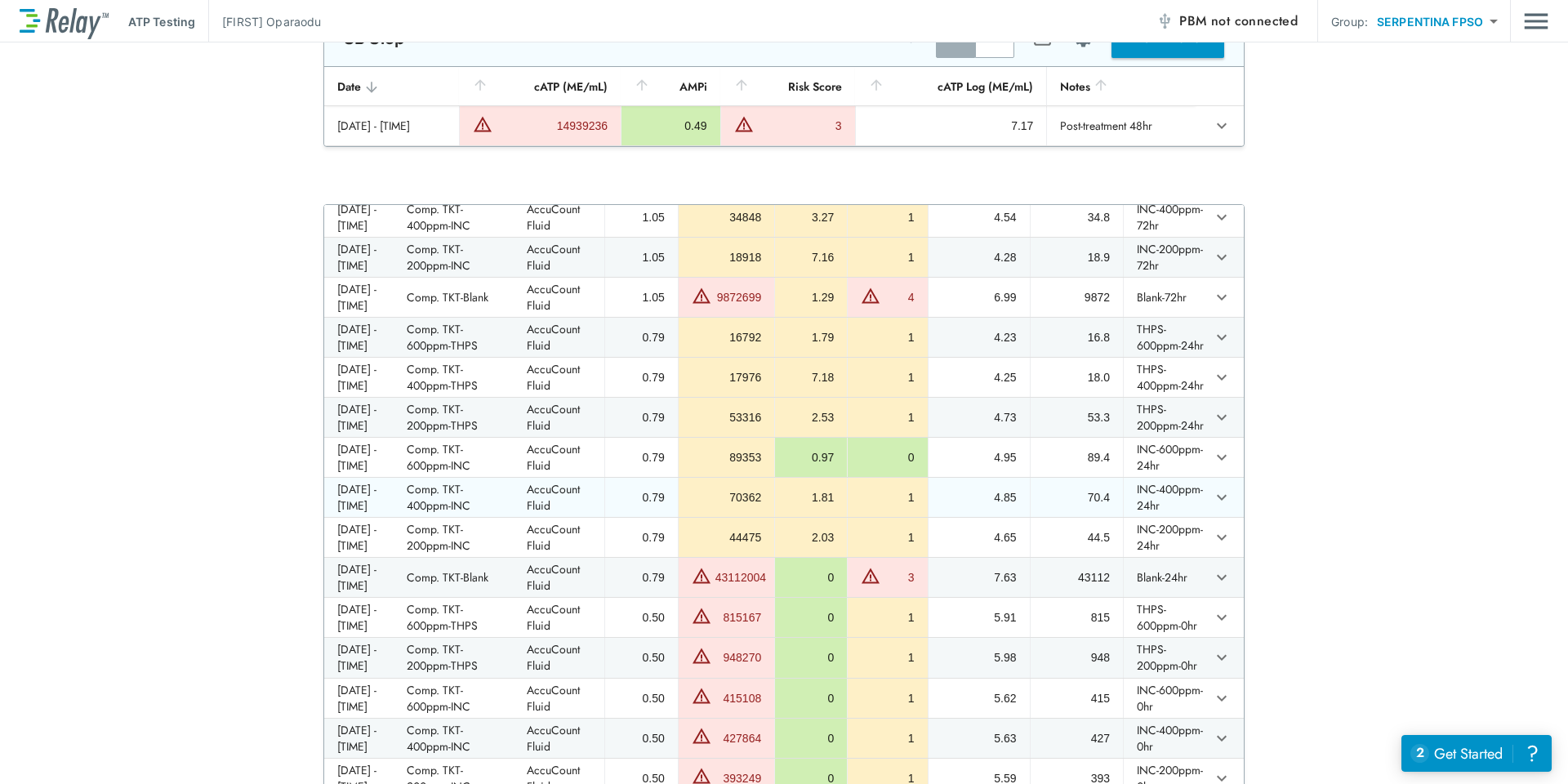 scroll, scrollTop: 466, scrollLeft: 0, axis: vertical 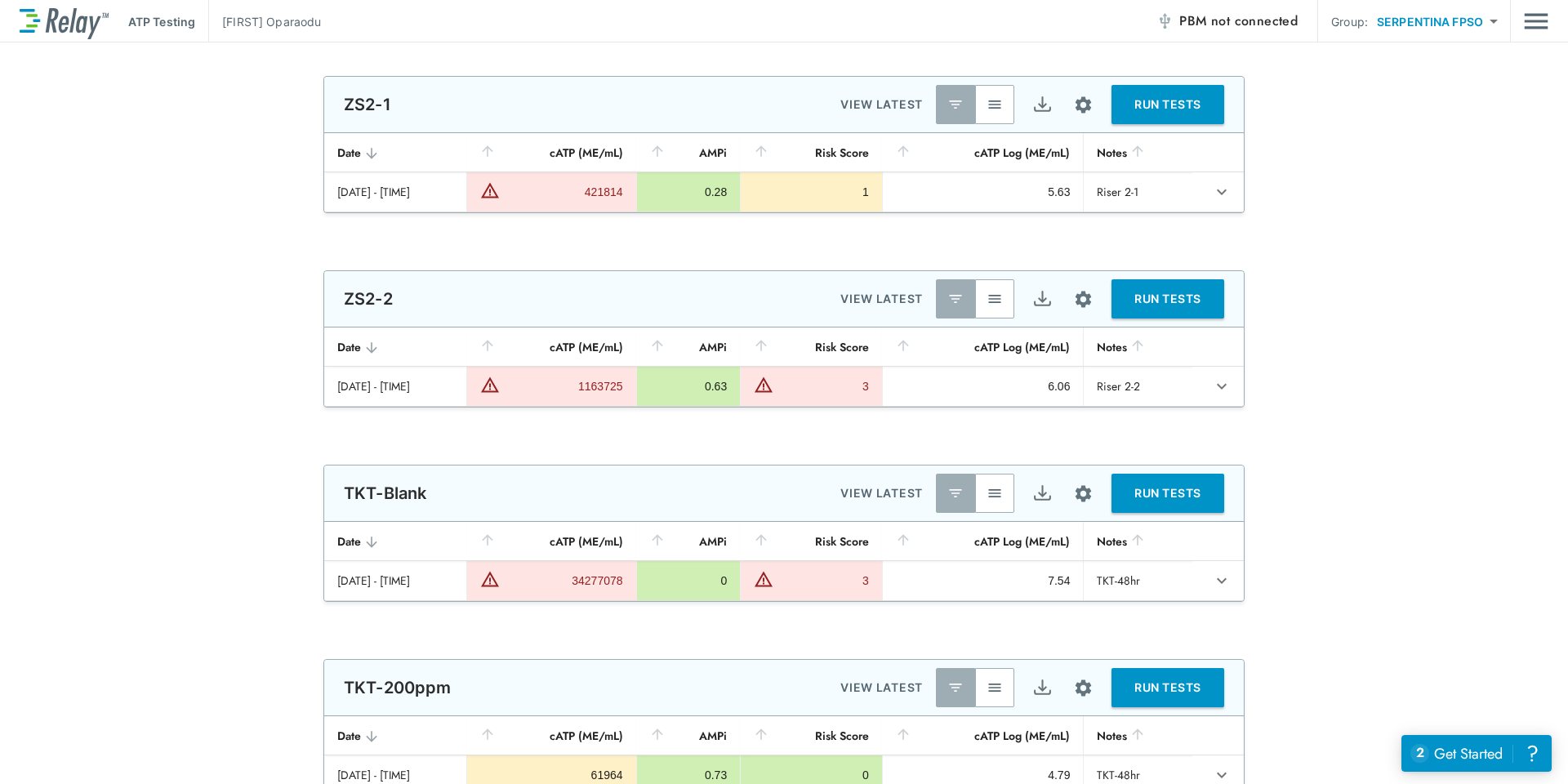 type on "**********" 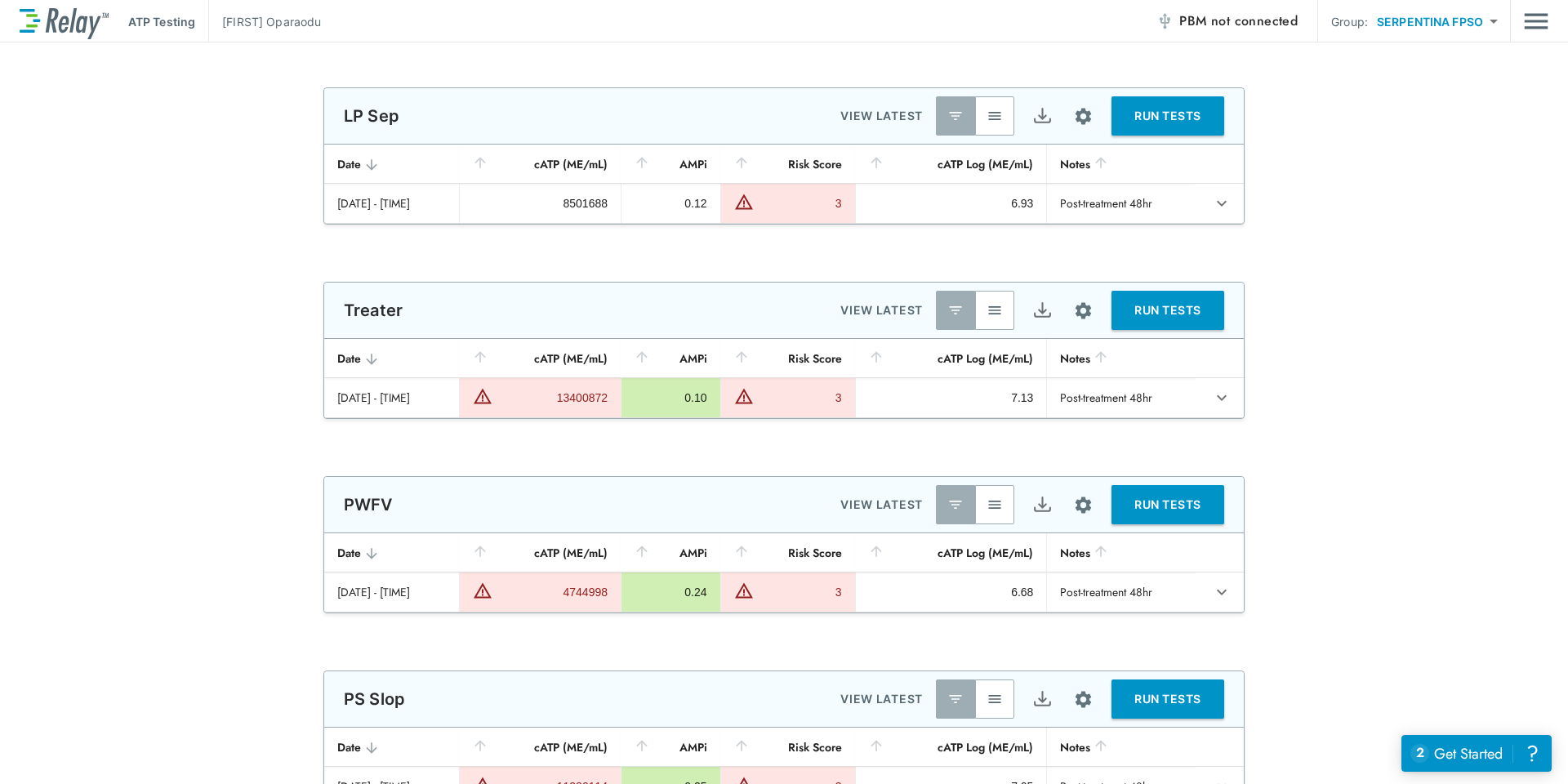scroll, scrollTop: 1556, scrollLeft: 0, axis: vertical 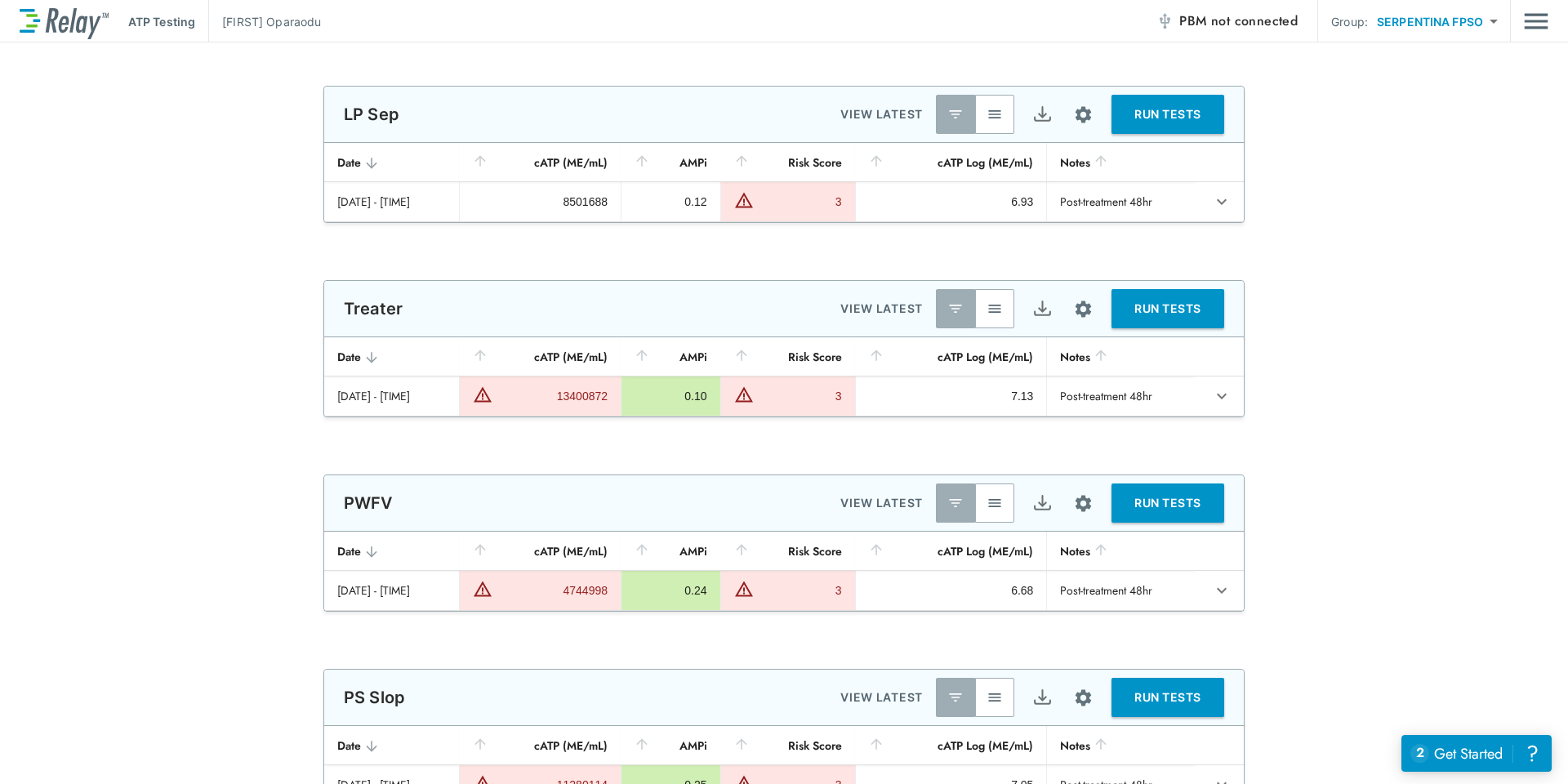 type on "******" 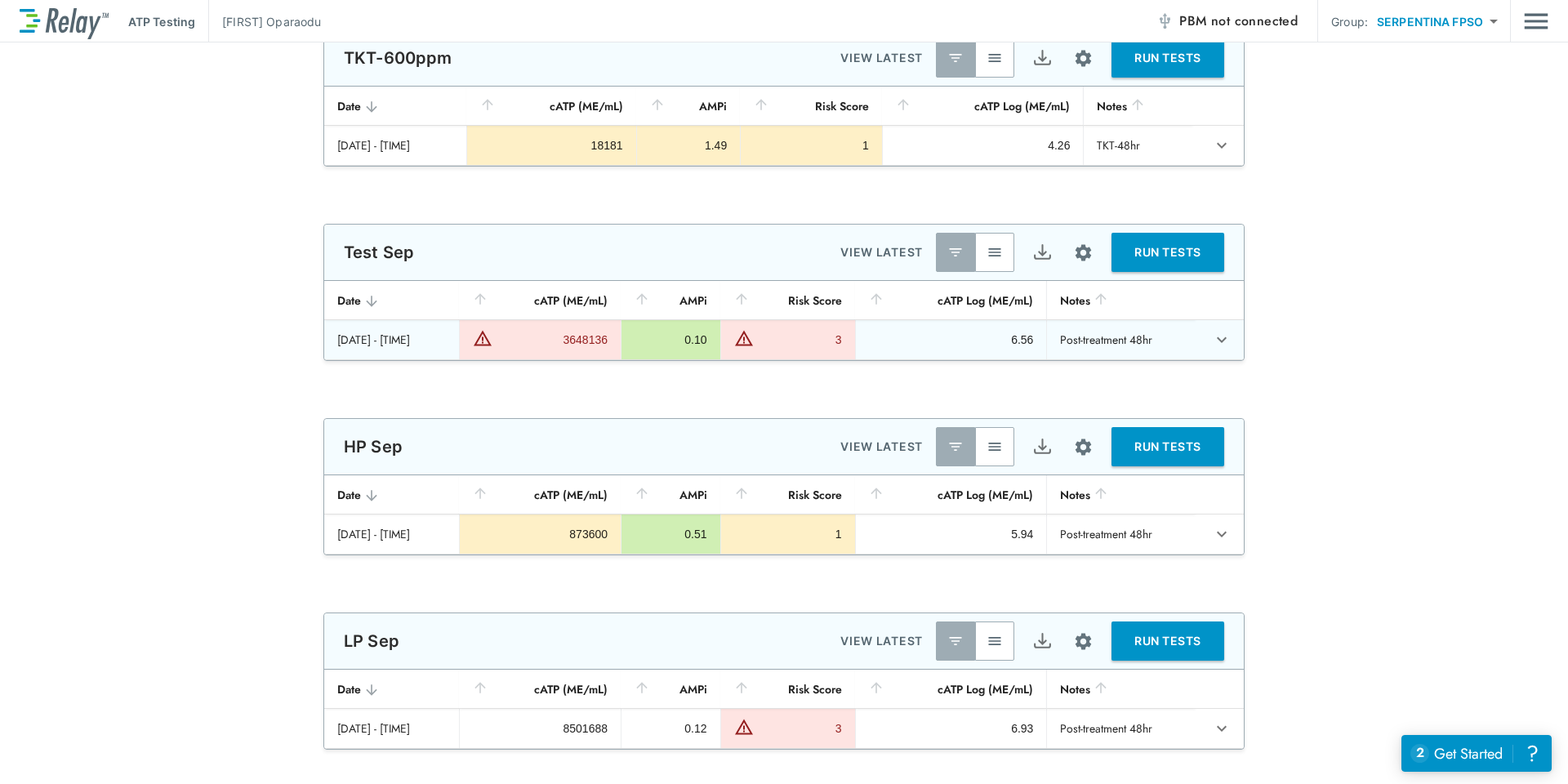 scroll, scrollTop: 1225, scrollLeft: 0, axis: vertical 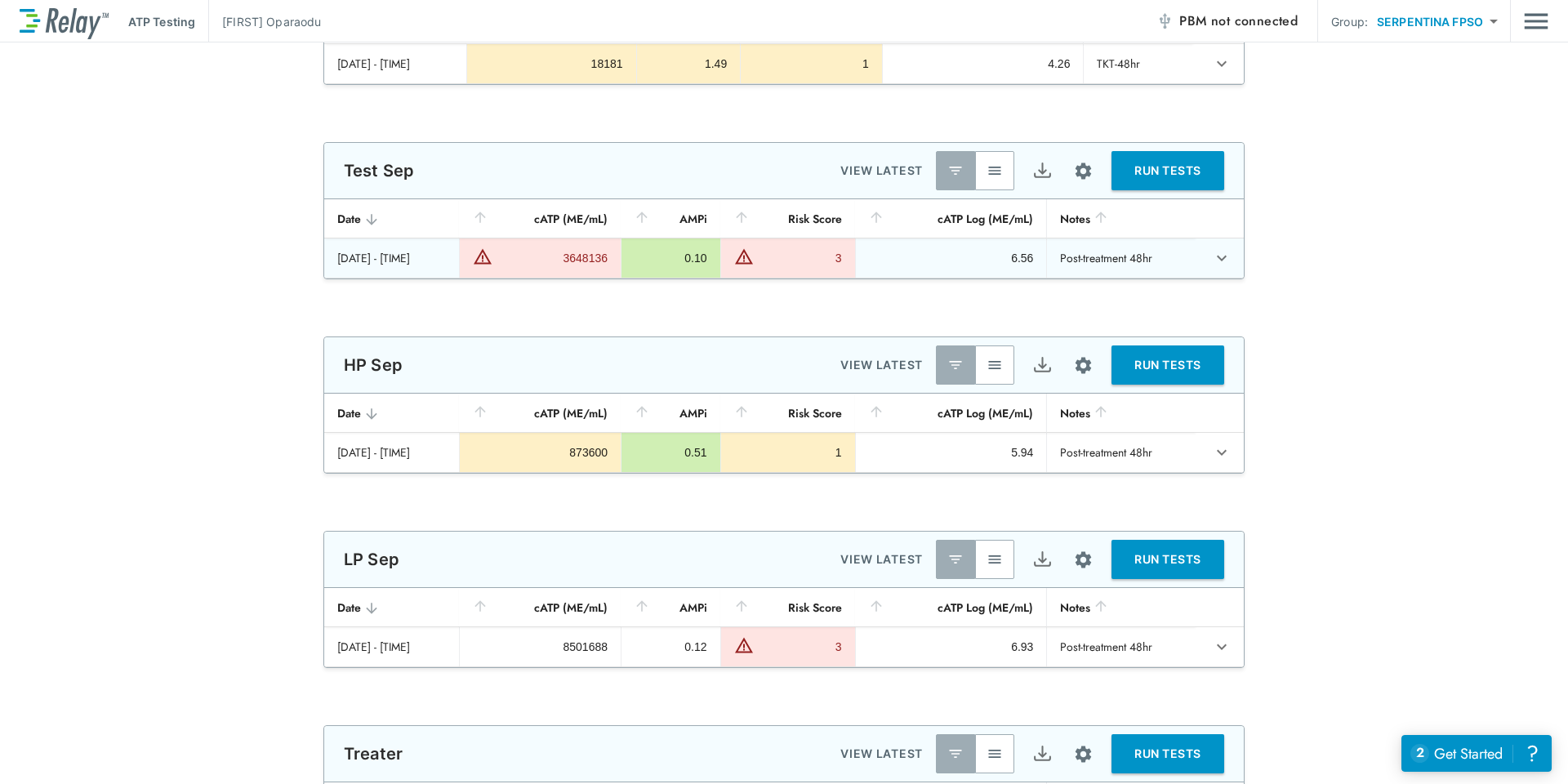 type on "*********" 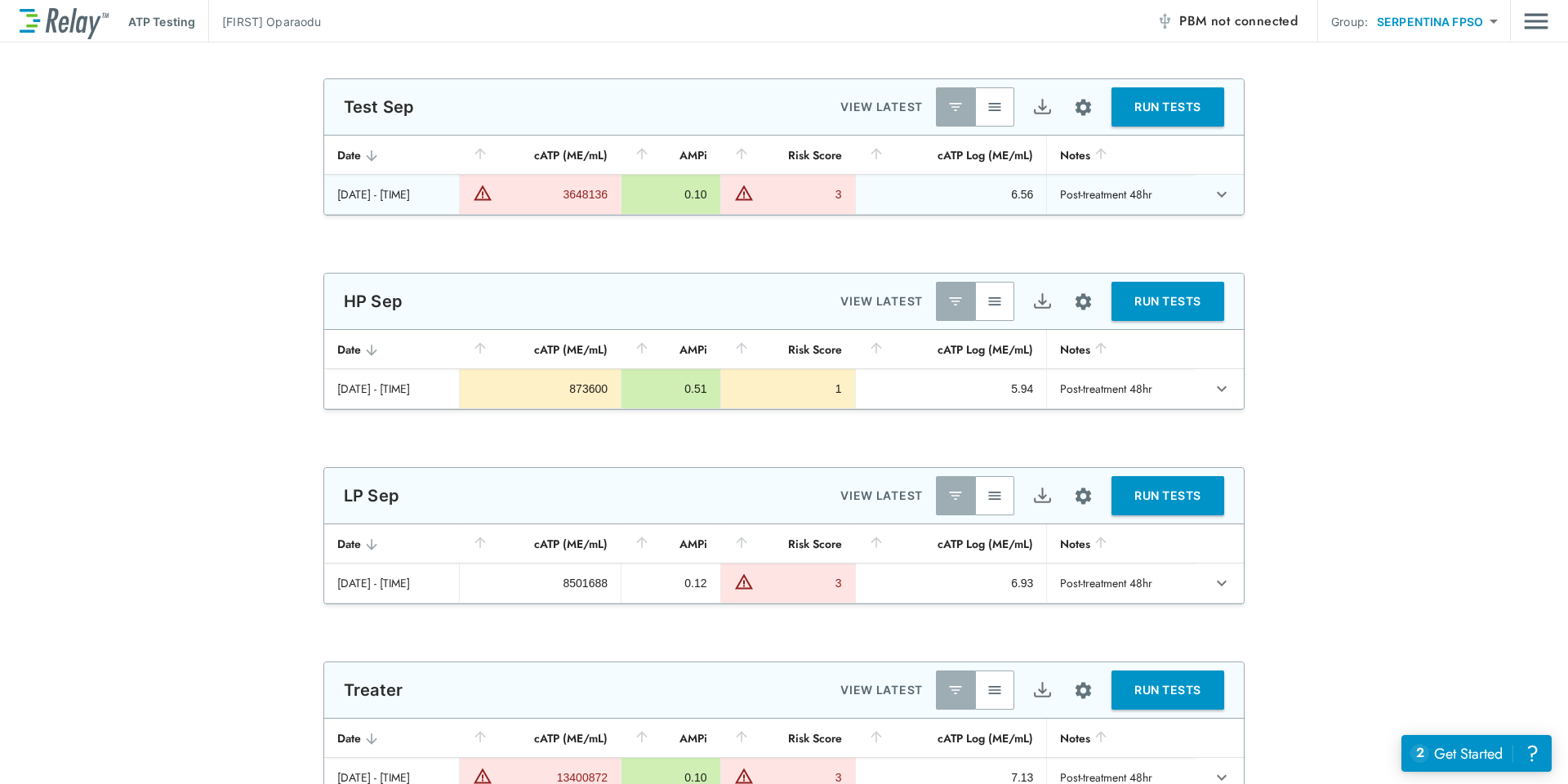 type on "**********" 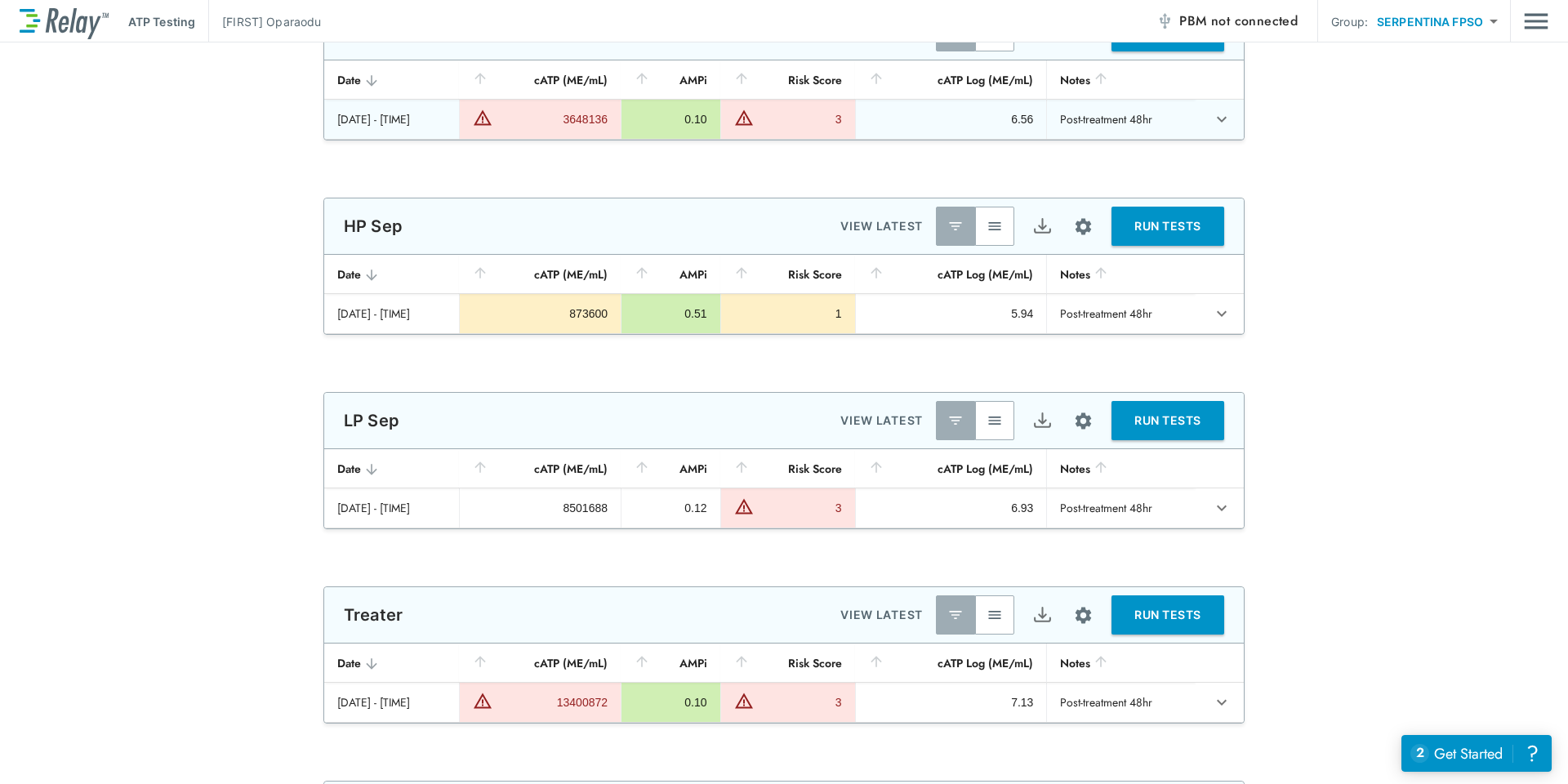 type on "******" 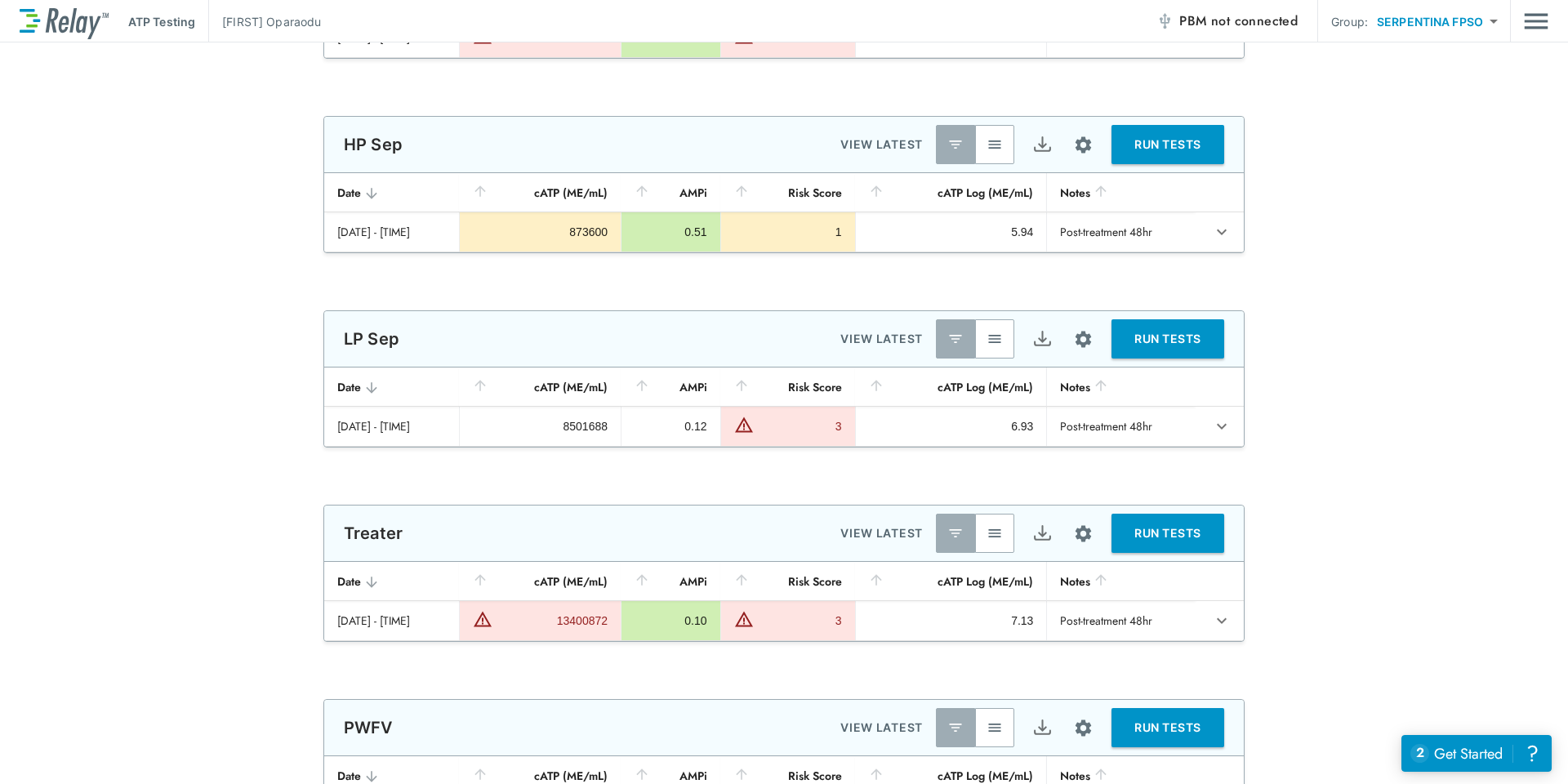 type on "**********" 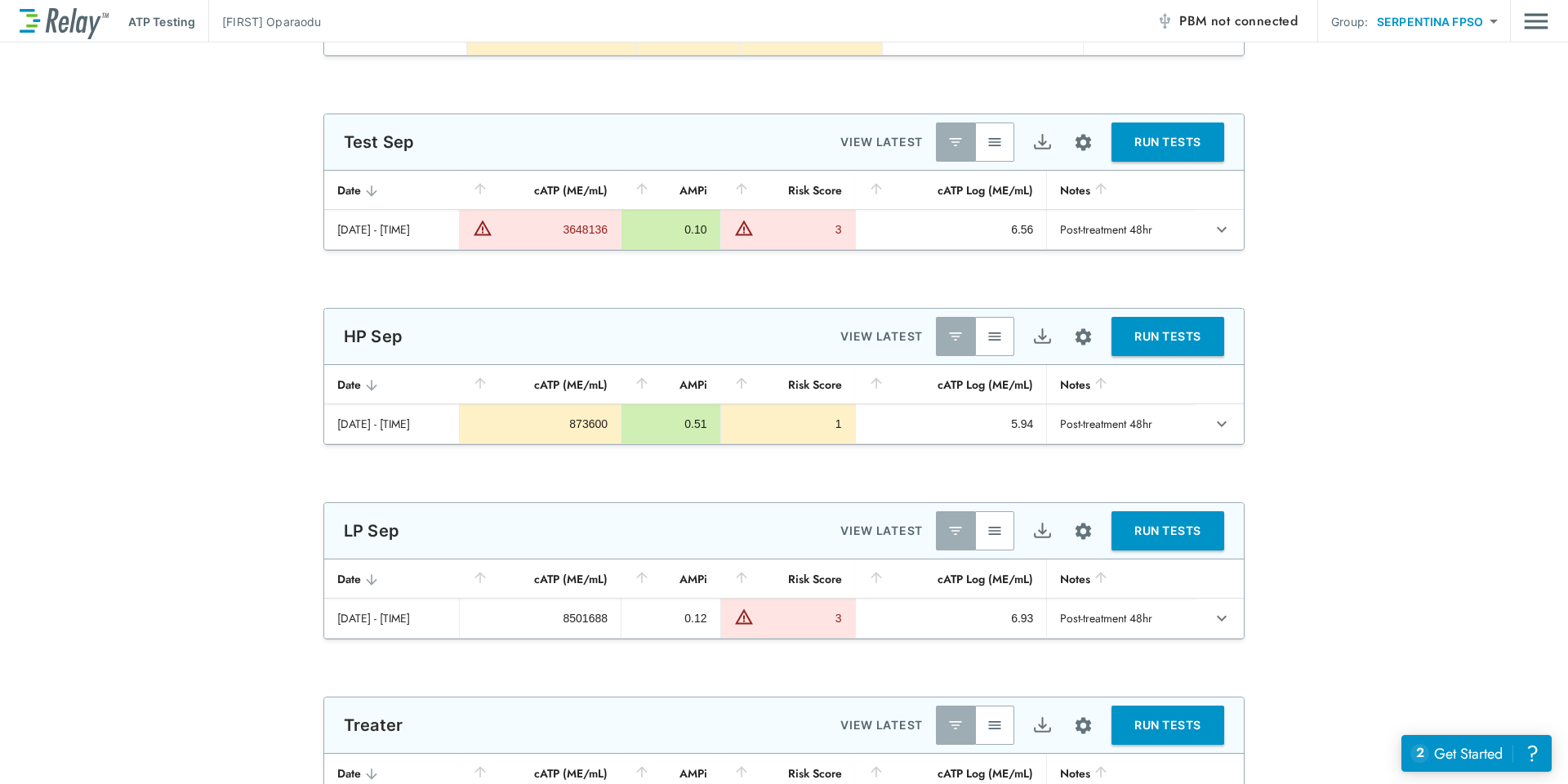 scroll, scrollTop: 1225, scrollLeft: 0, axis: vertical 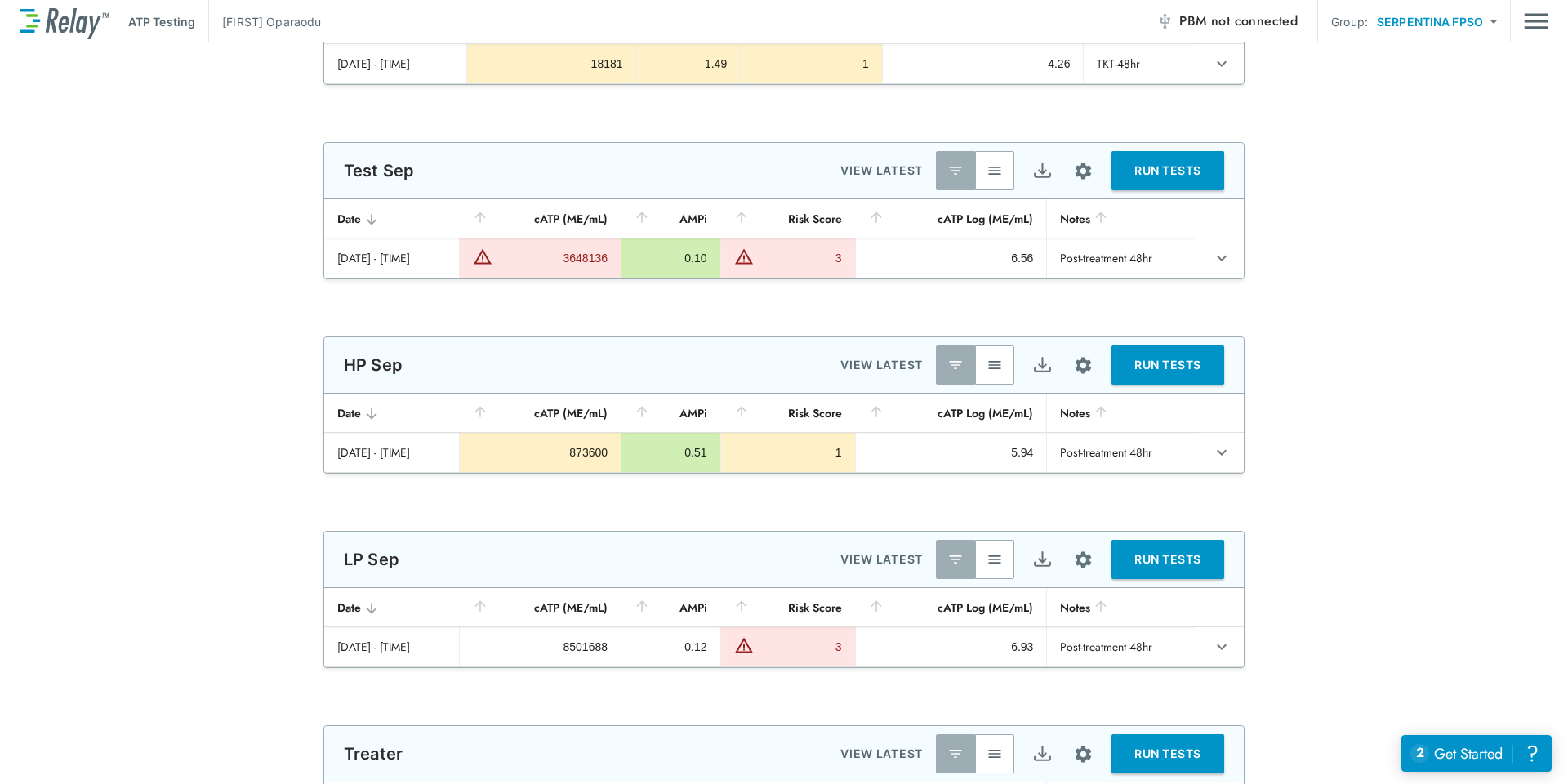 type on "*********" 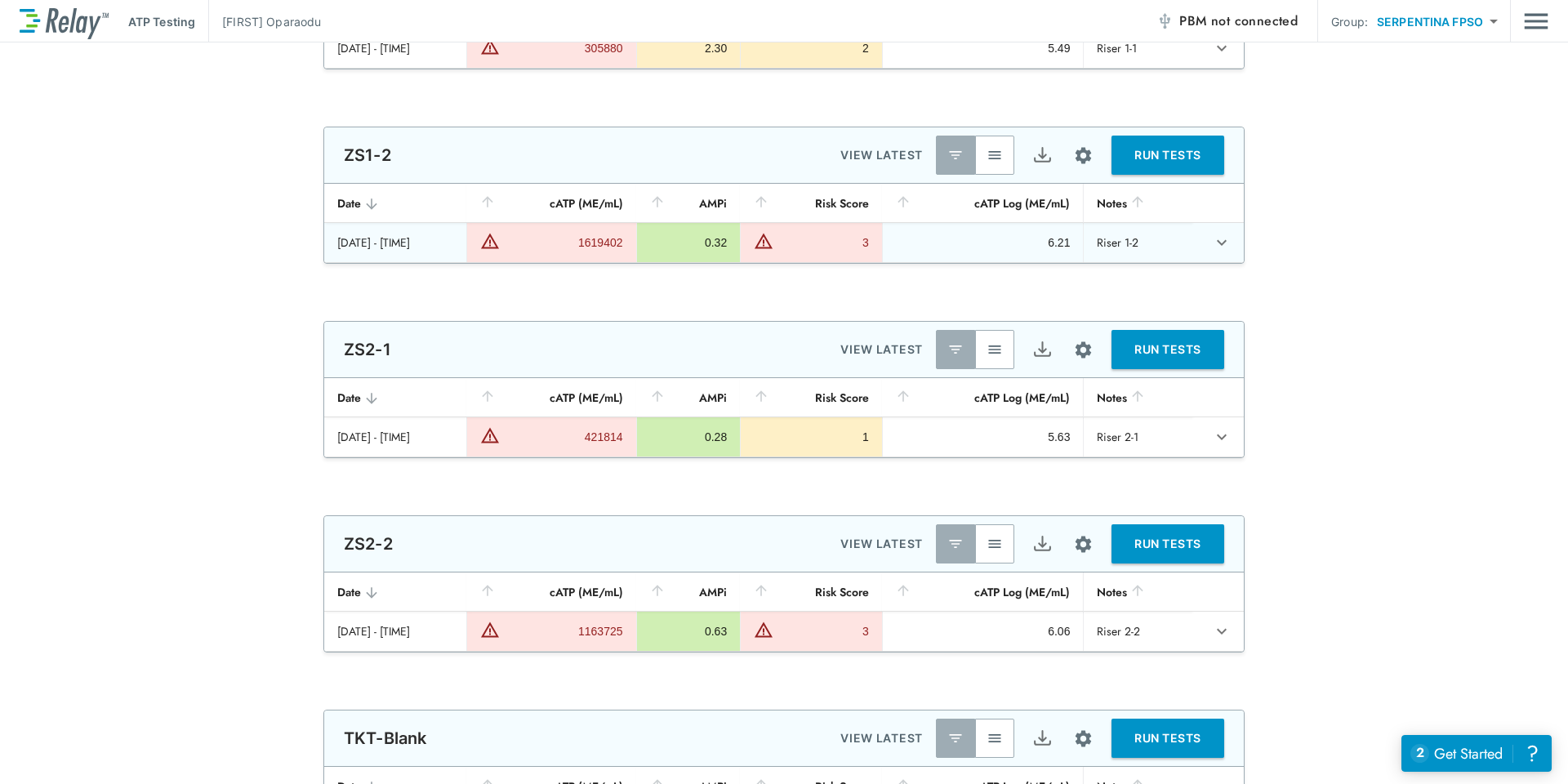 scroll, scrollTop: 0, scrollLeft: 0, axis: both 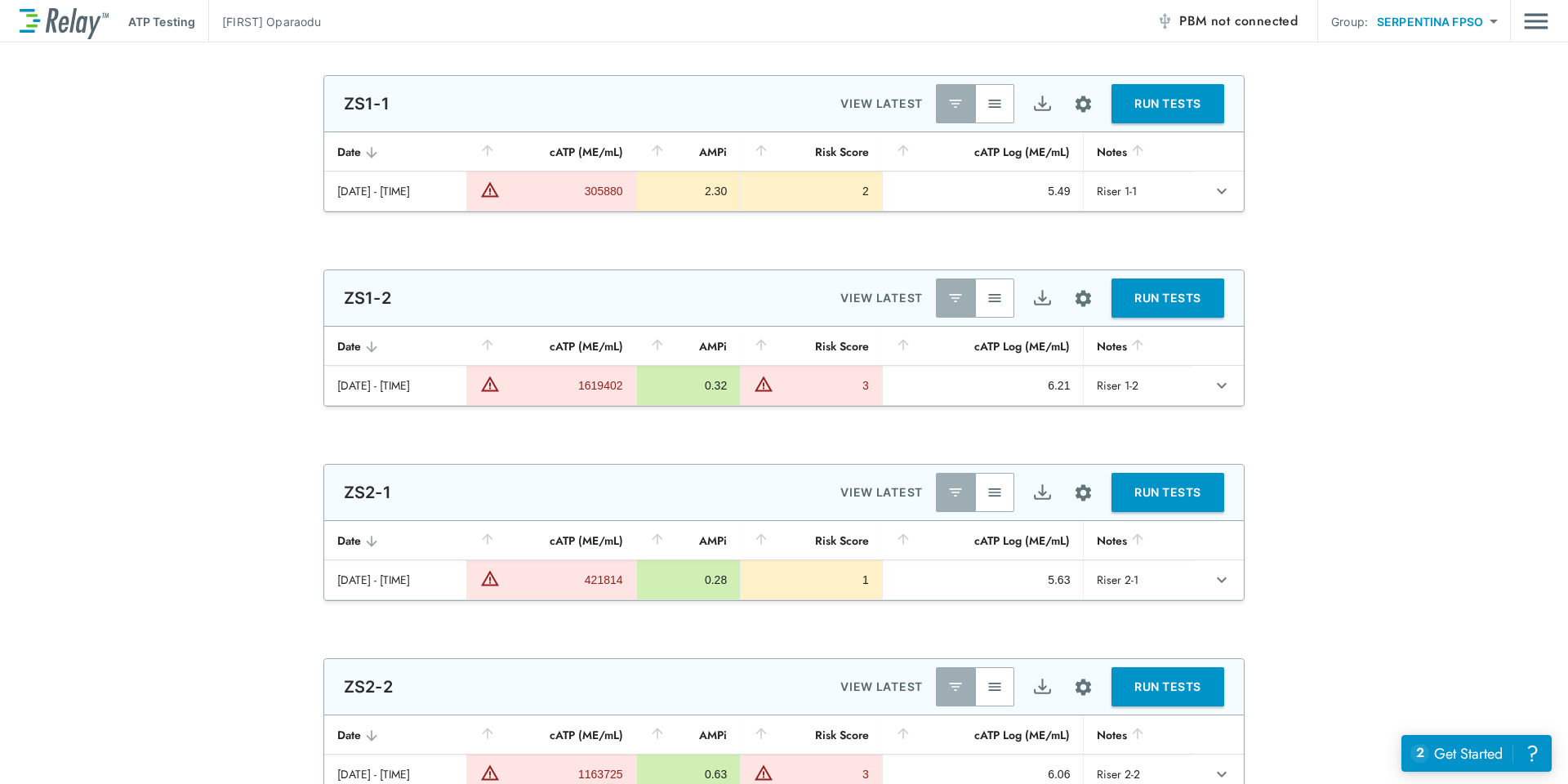 type on "*********" 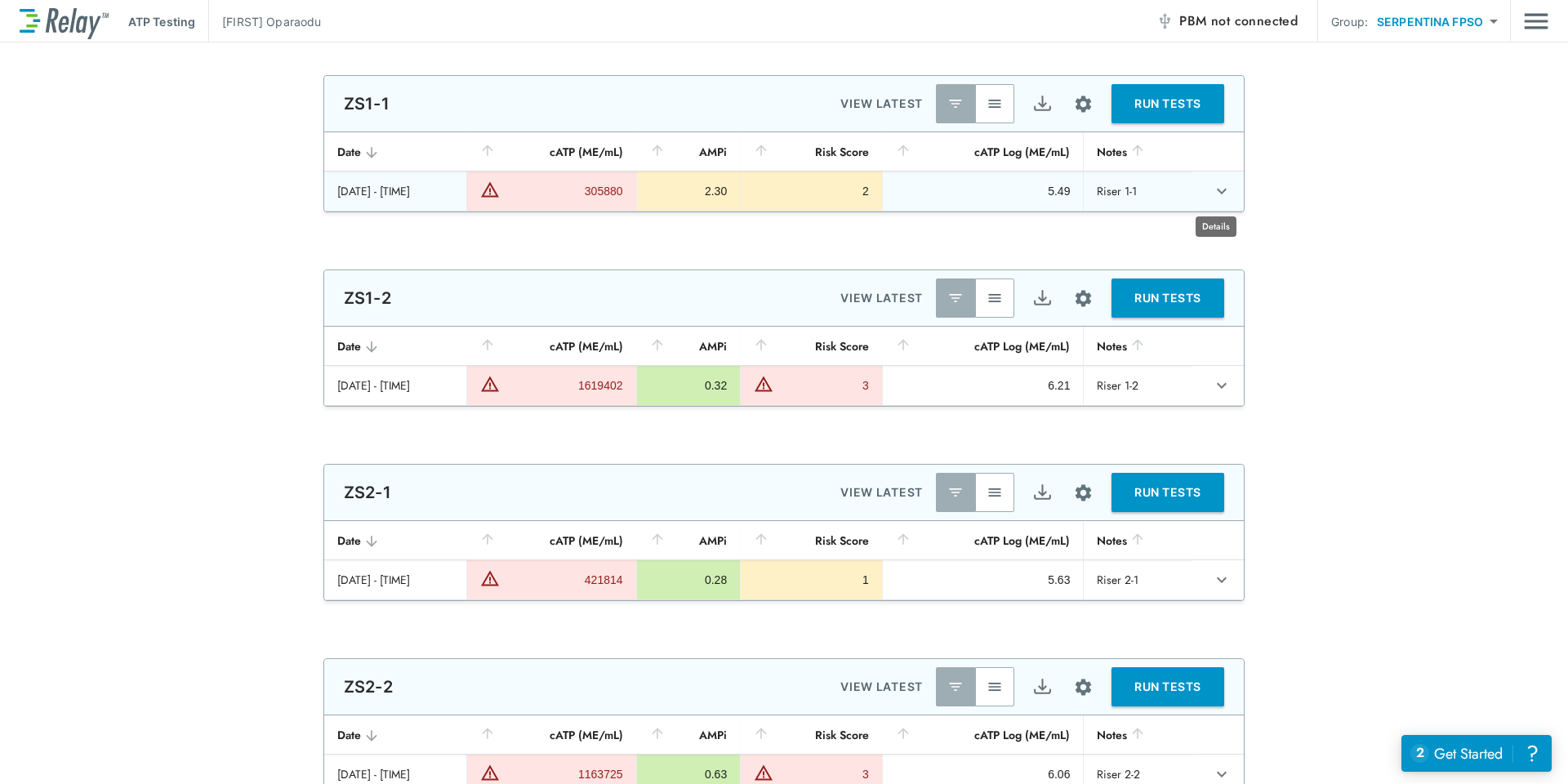 click 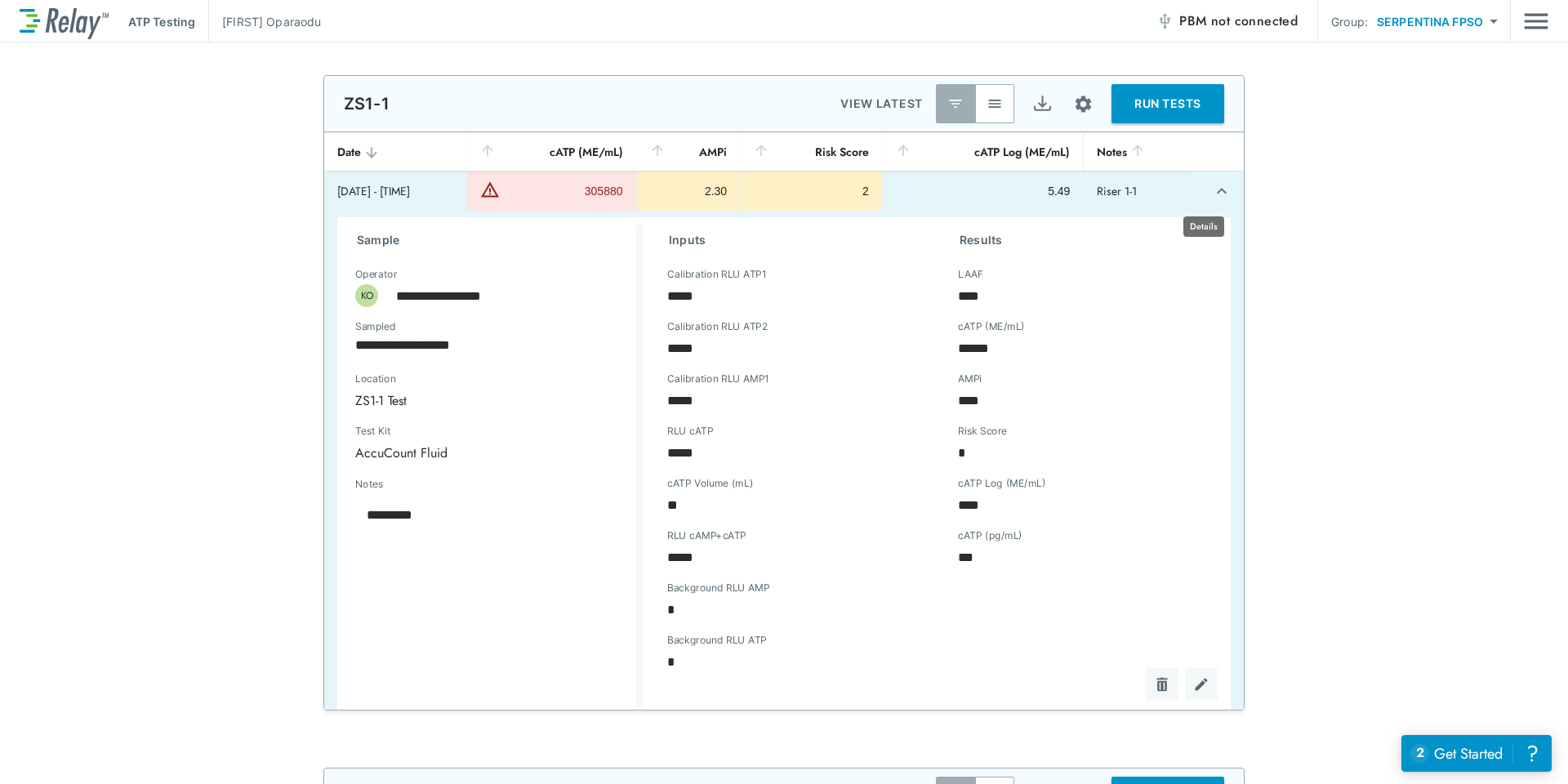 type on "*" 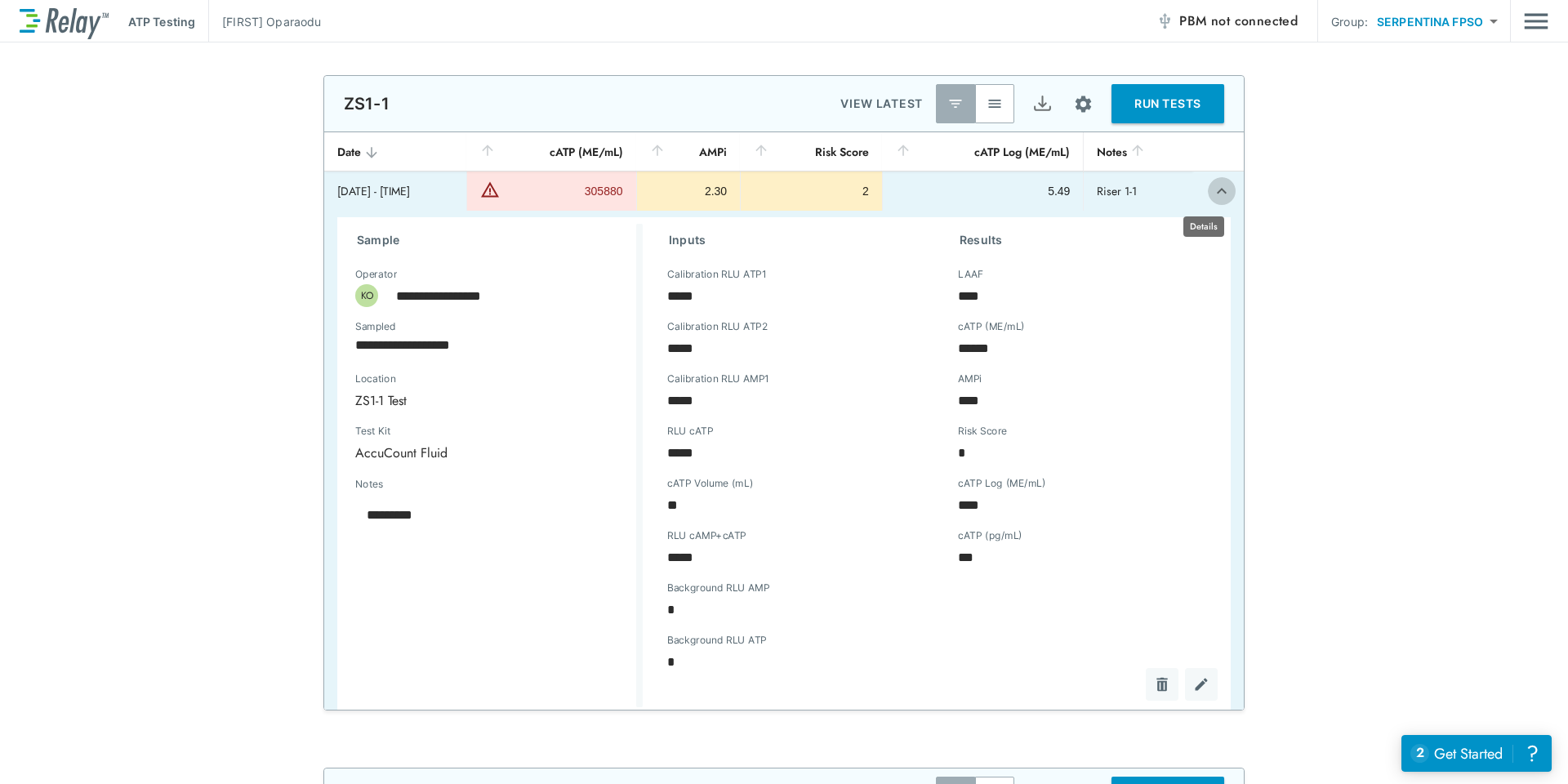 click 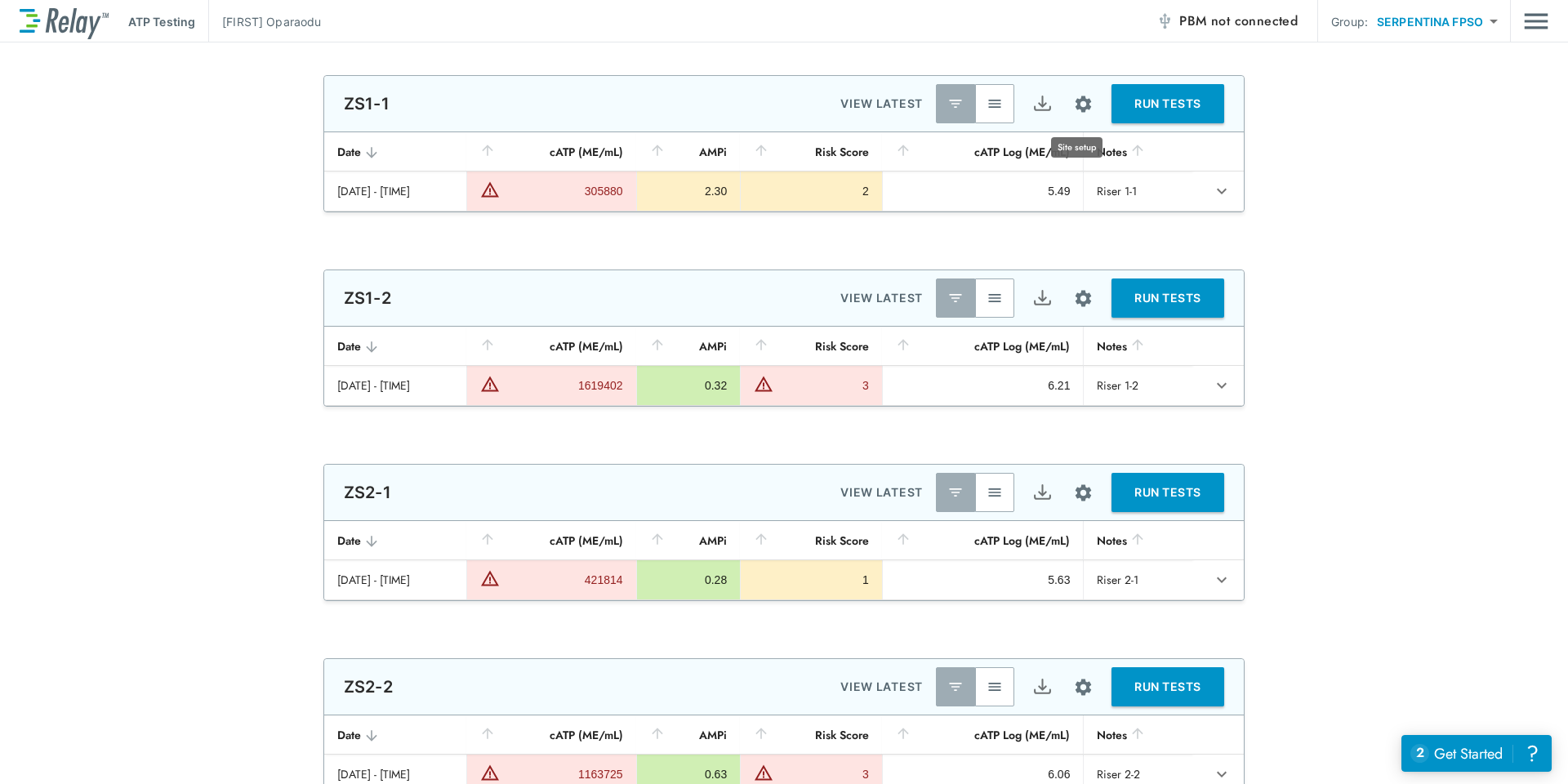 type on "**********" 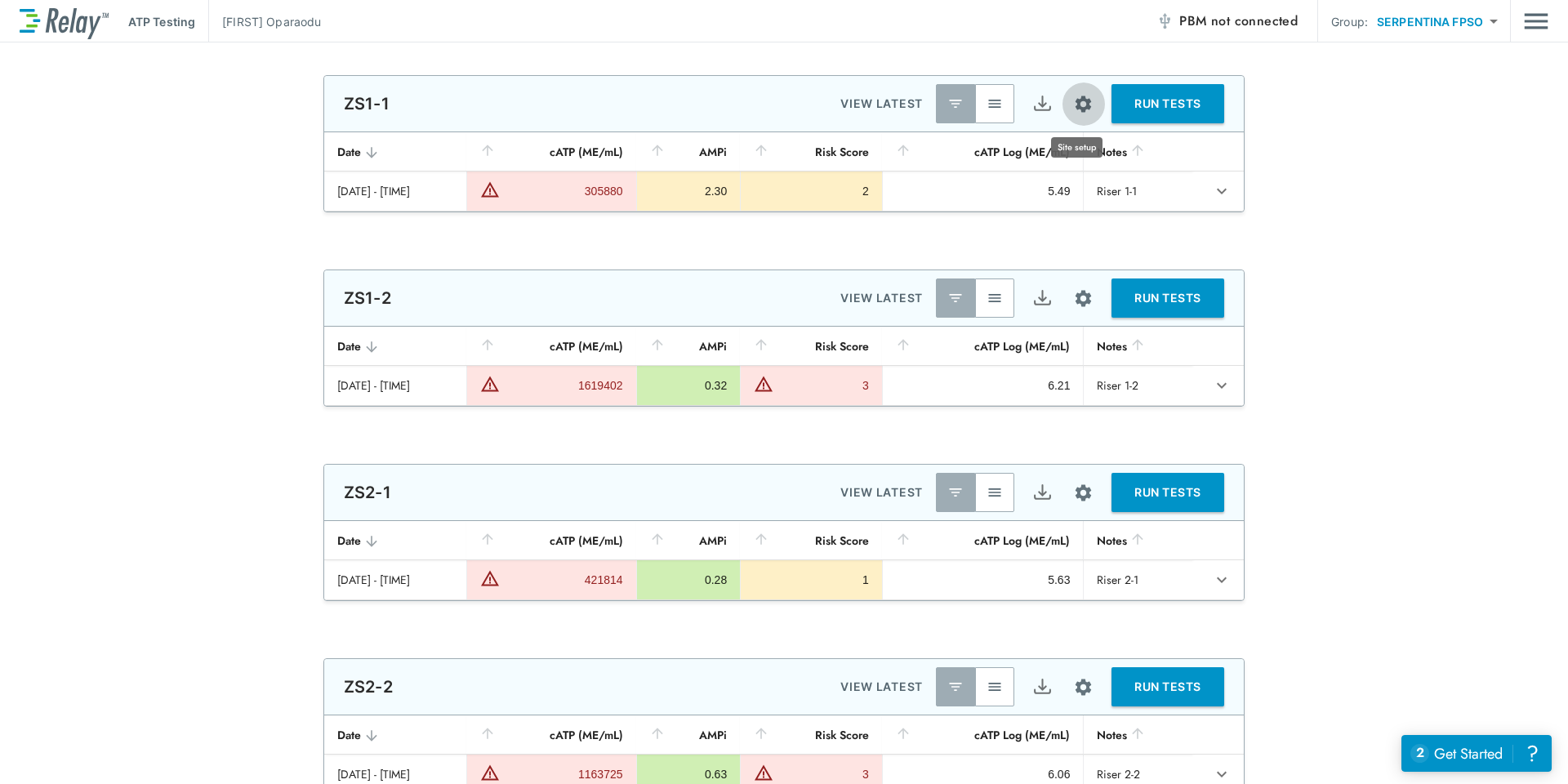 click at bounding box center [1083, 104] 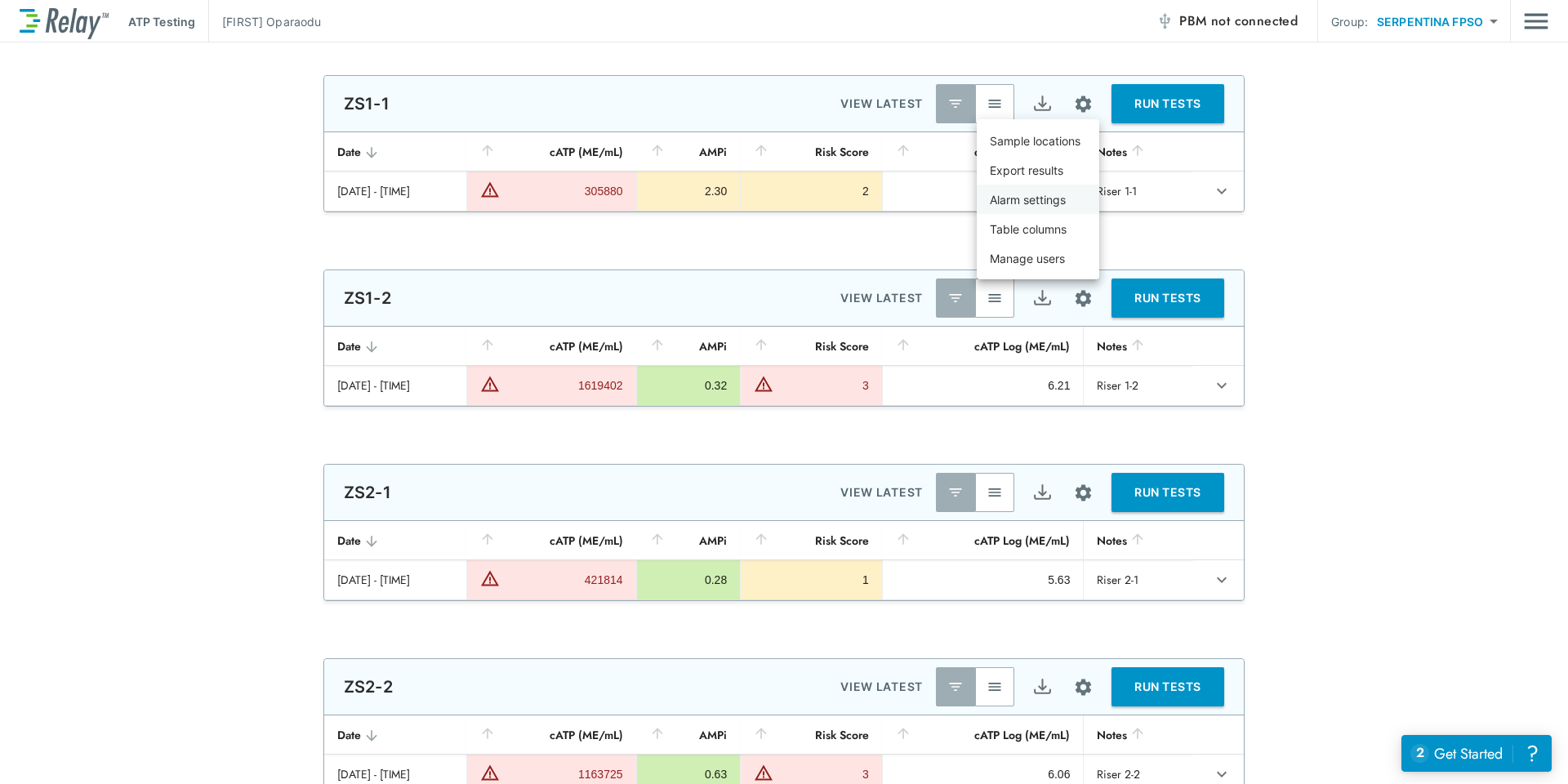 click on "Alarm settings" at bounding box center (1027, 199) 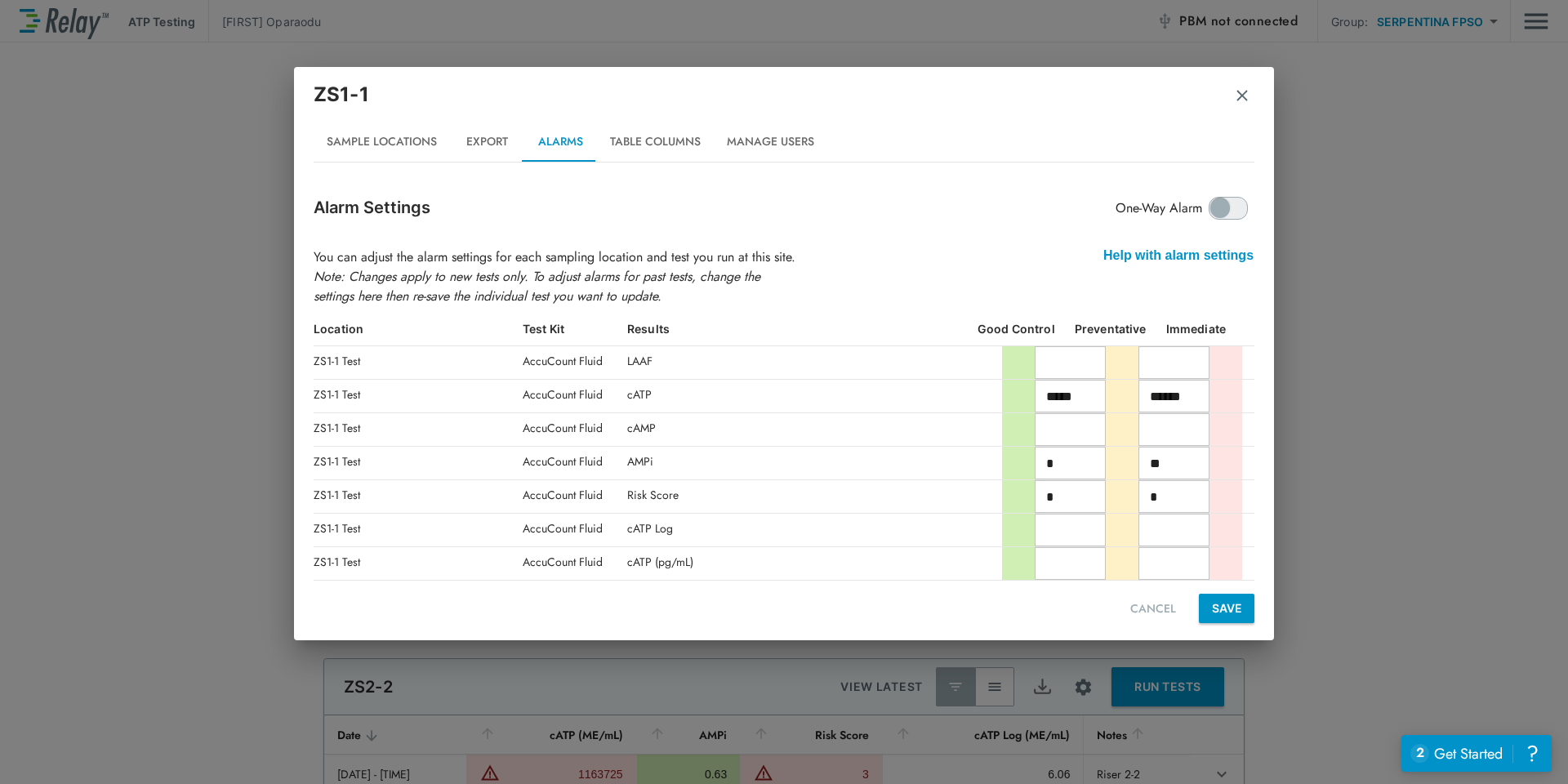 click on "*****" at bounding box center (1070, 396) 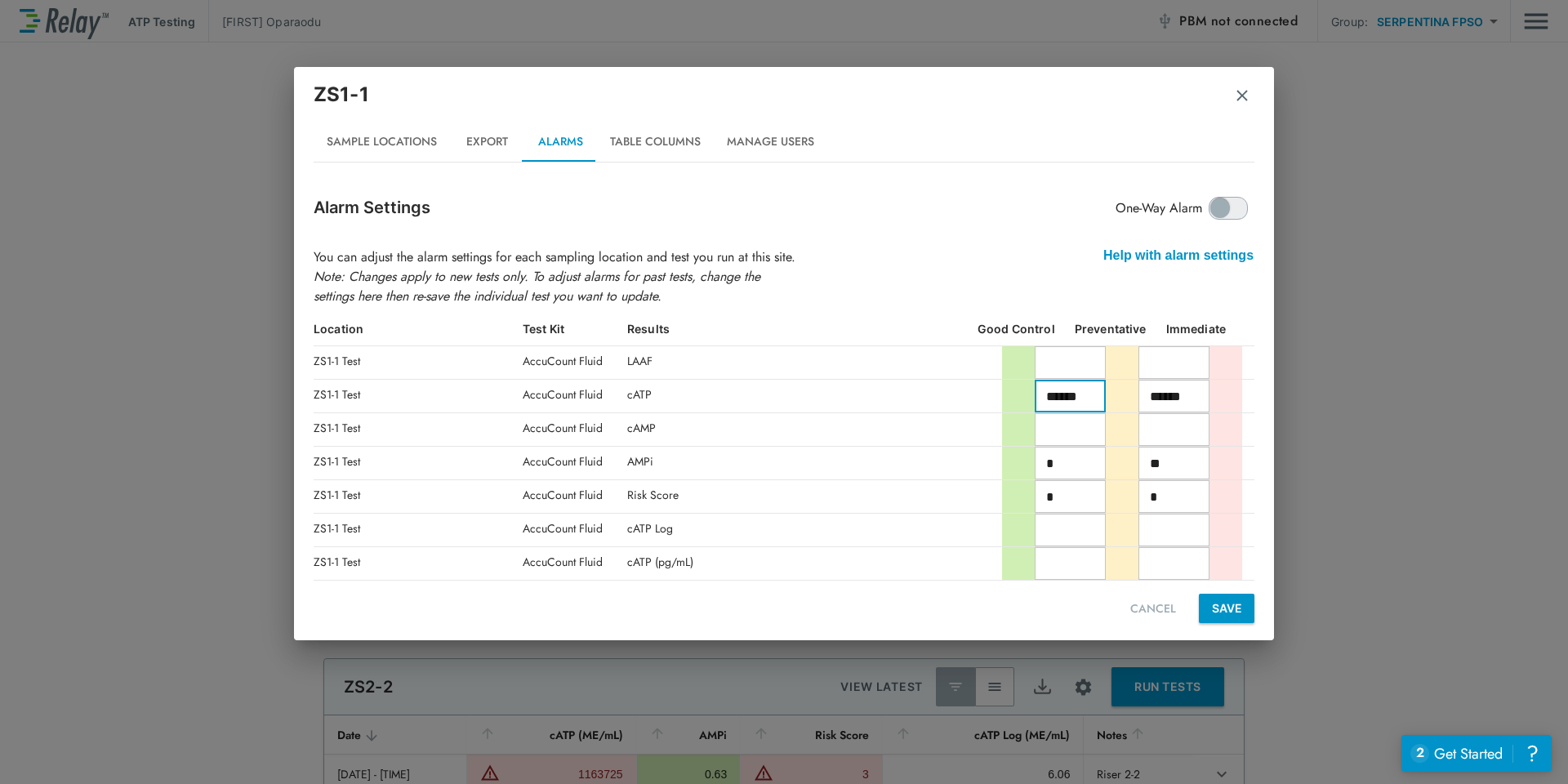 type on "******" 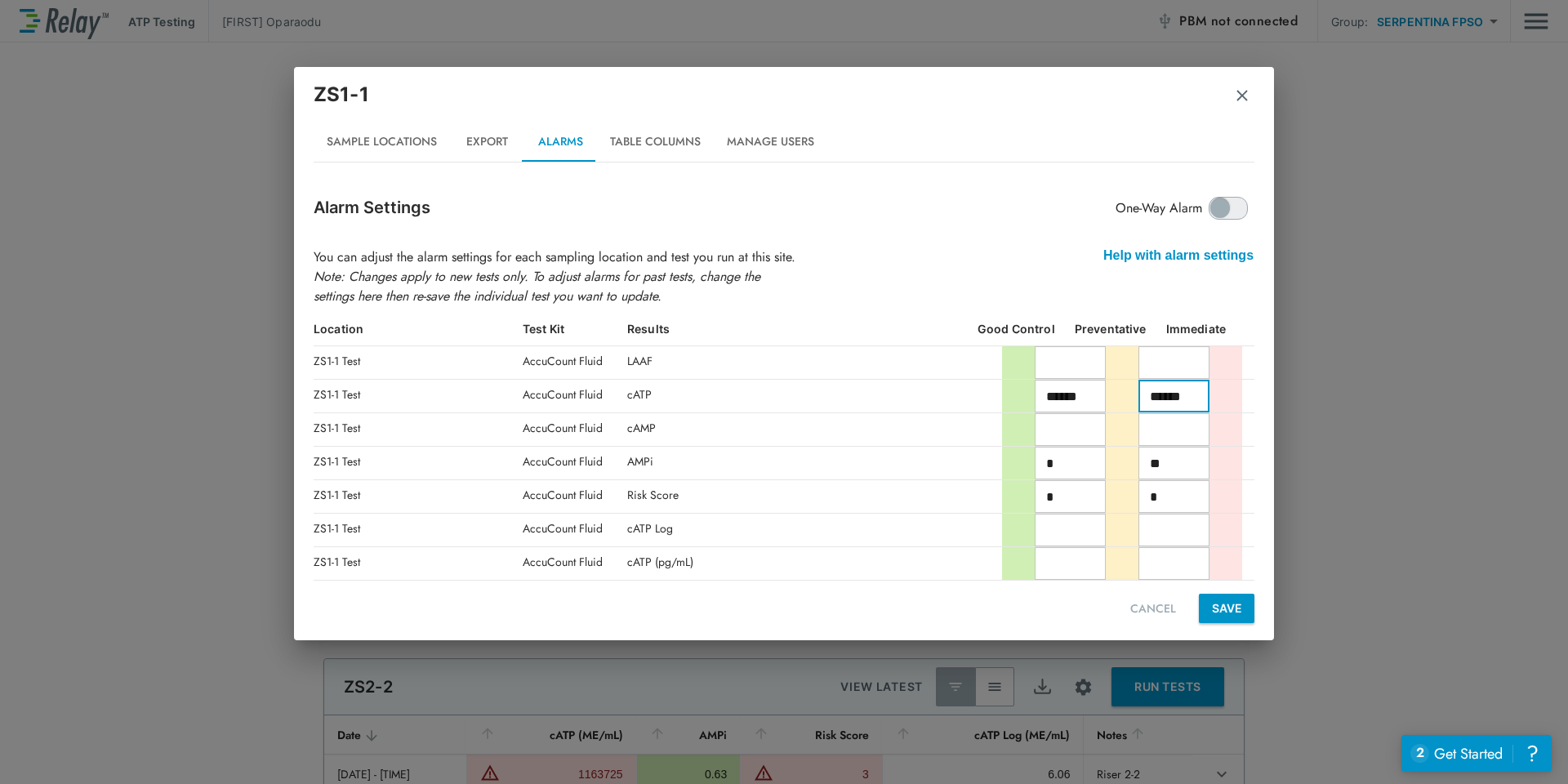 type on "*******" 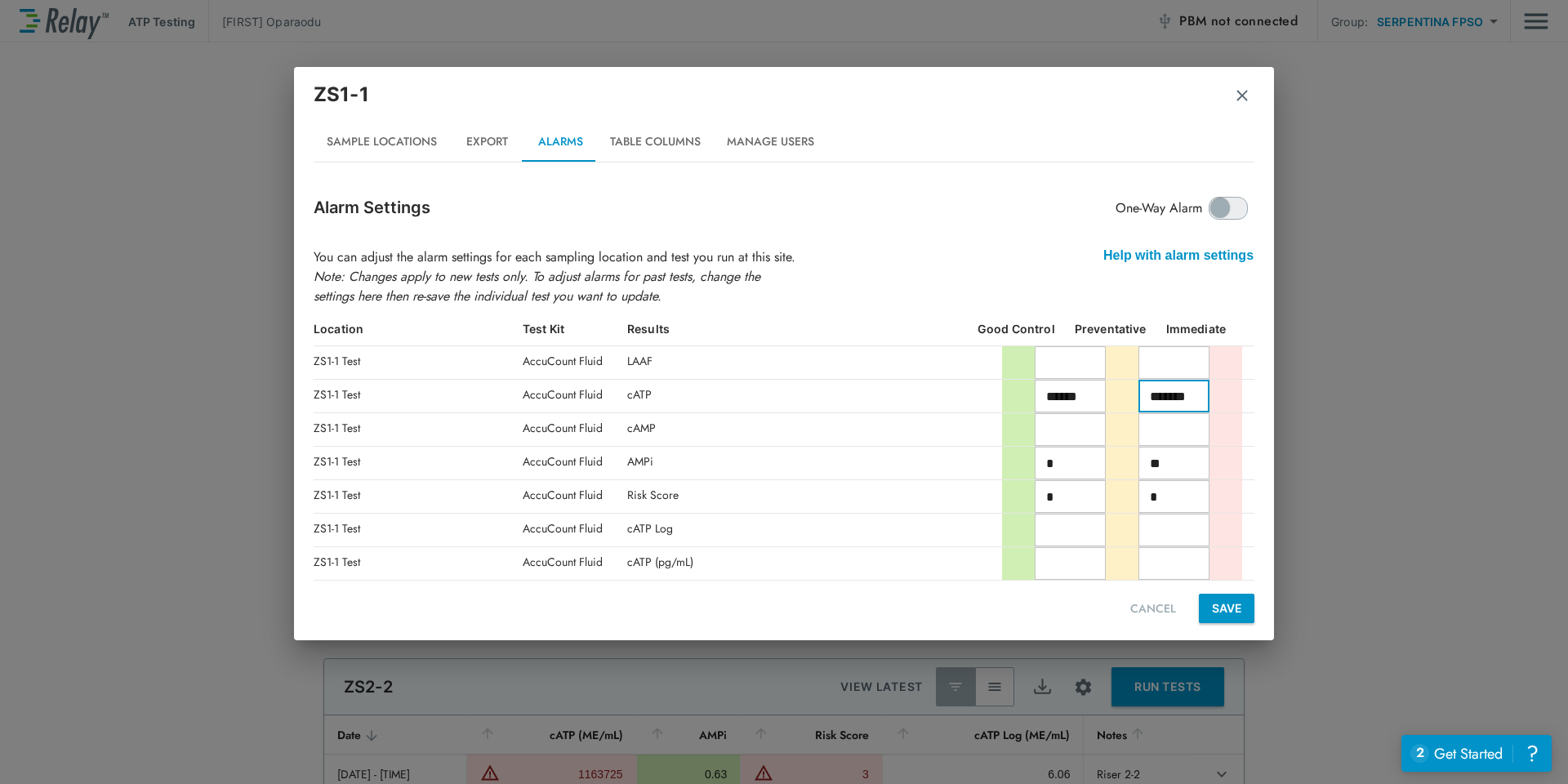 scroll, scrollTop: 0, scrollLeft: 4, axis: horizontal 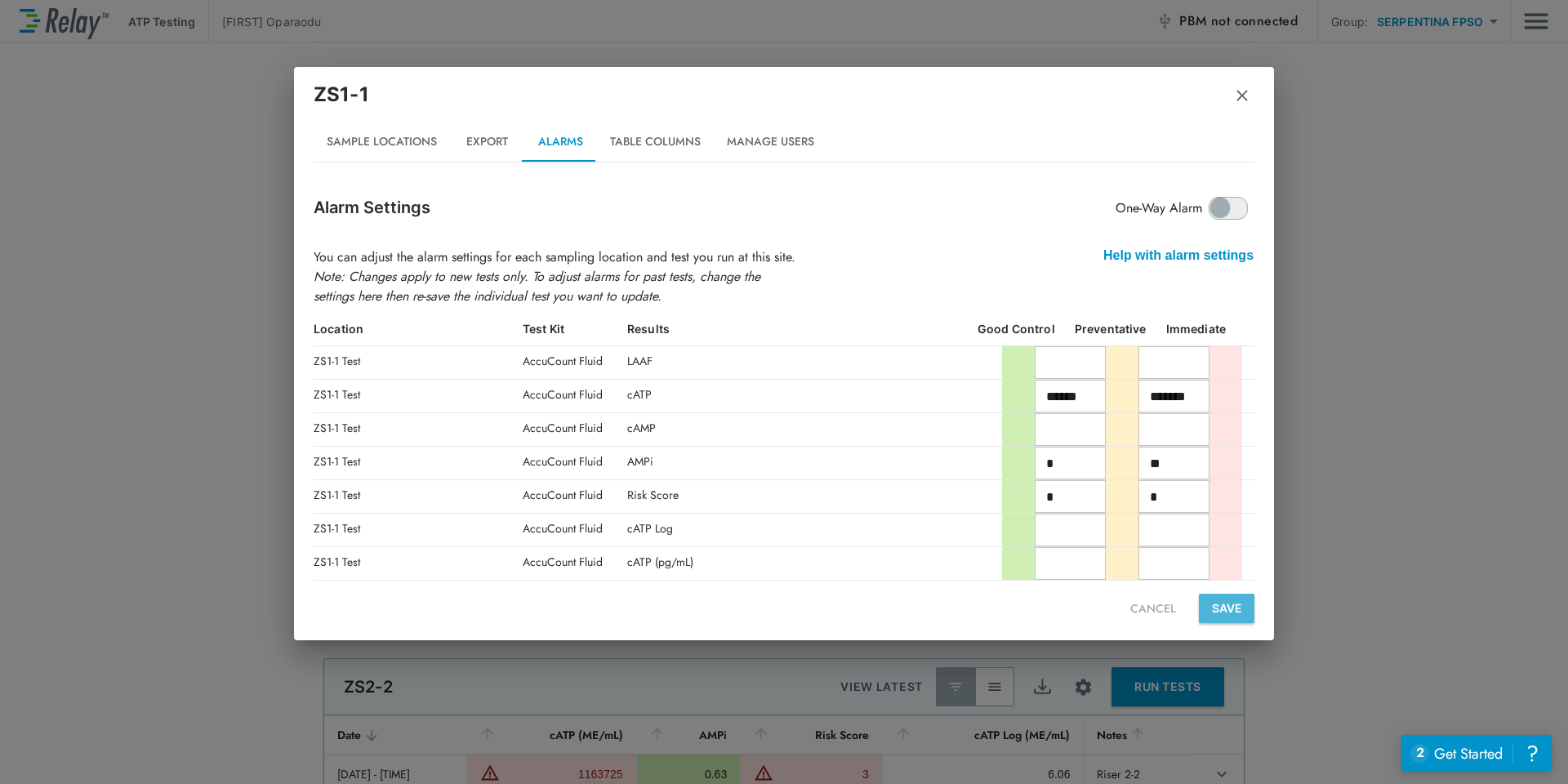 click on "SAVE" at bounding box center [1227, 608] 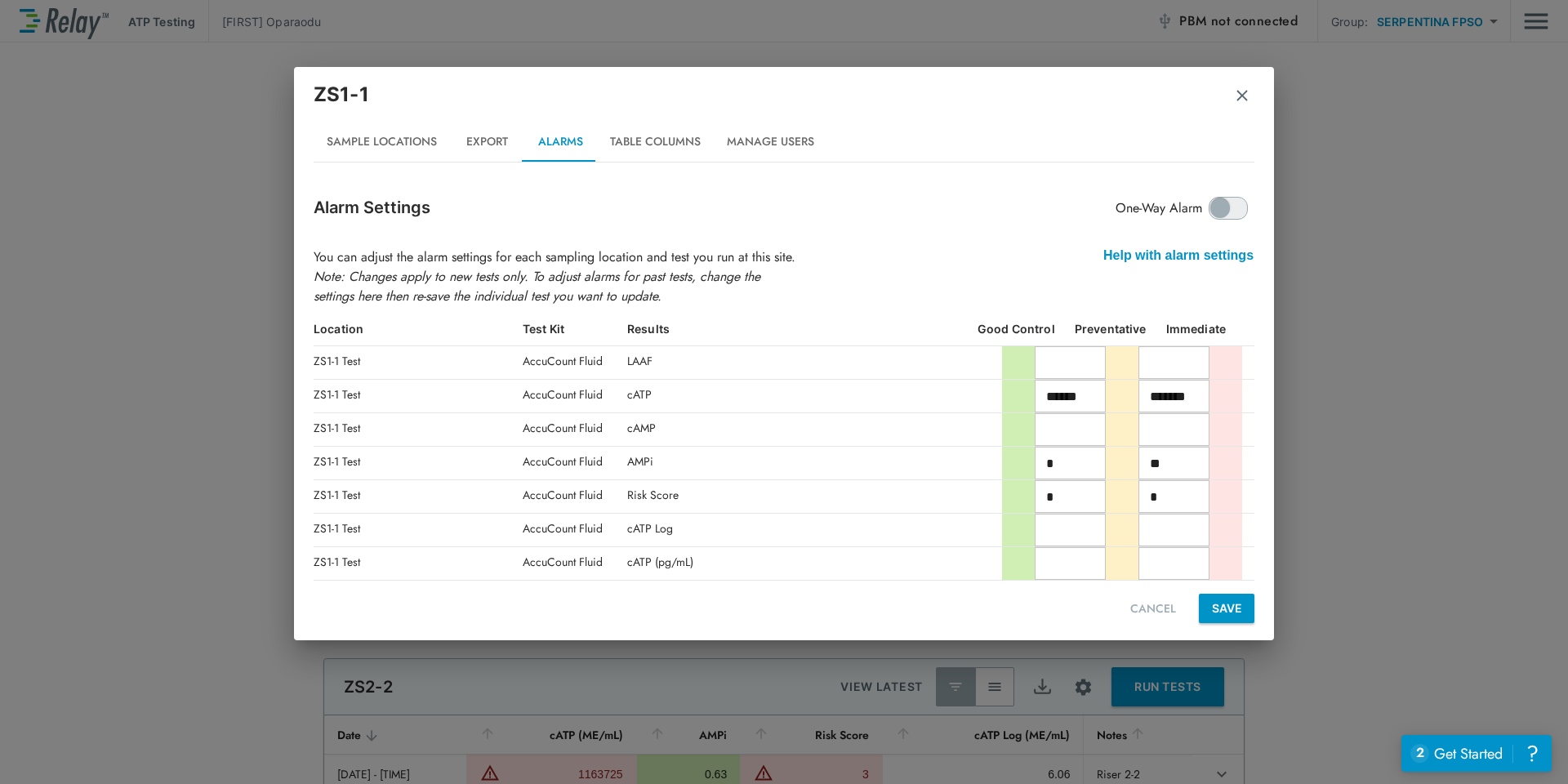click at bounding box center (1242, 96) 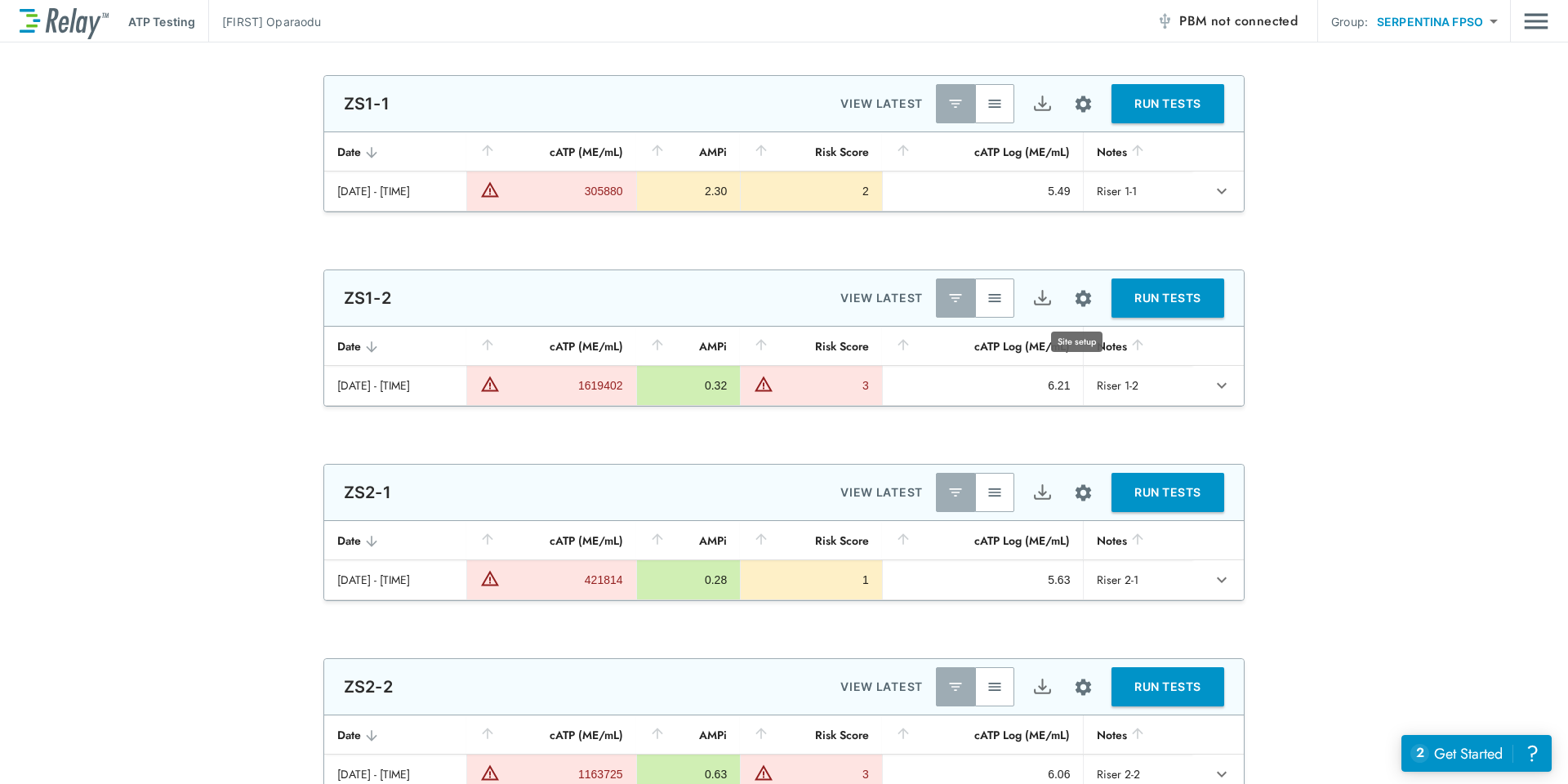 click at bounding box center (1083, 298) 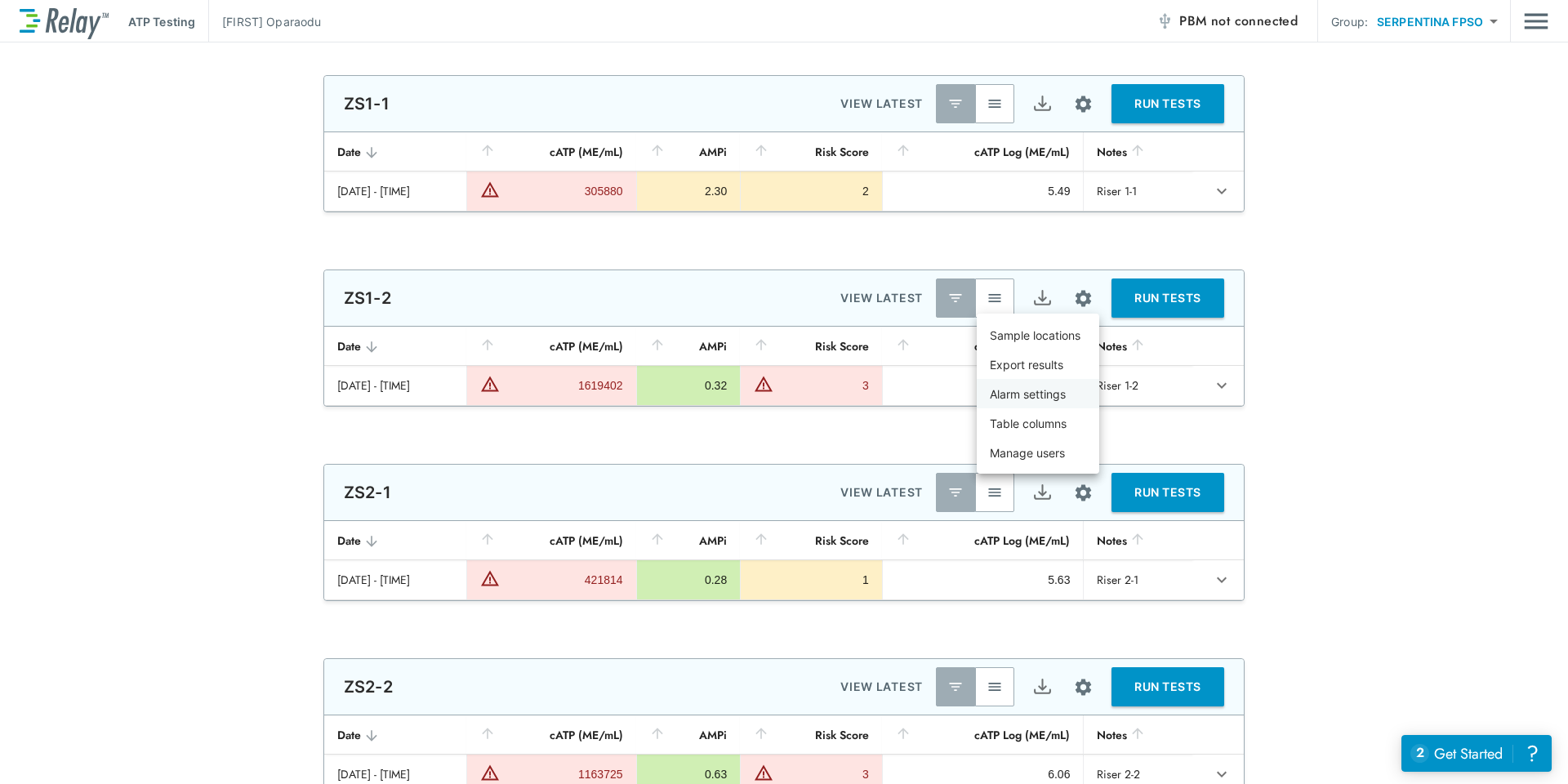 click on "Alarm settings" at bounding box center [1027, 394] 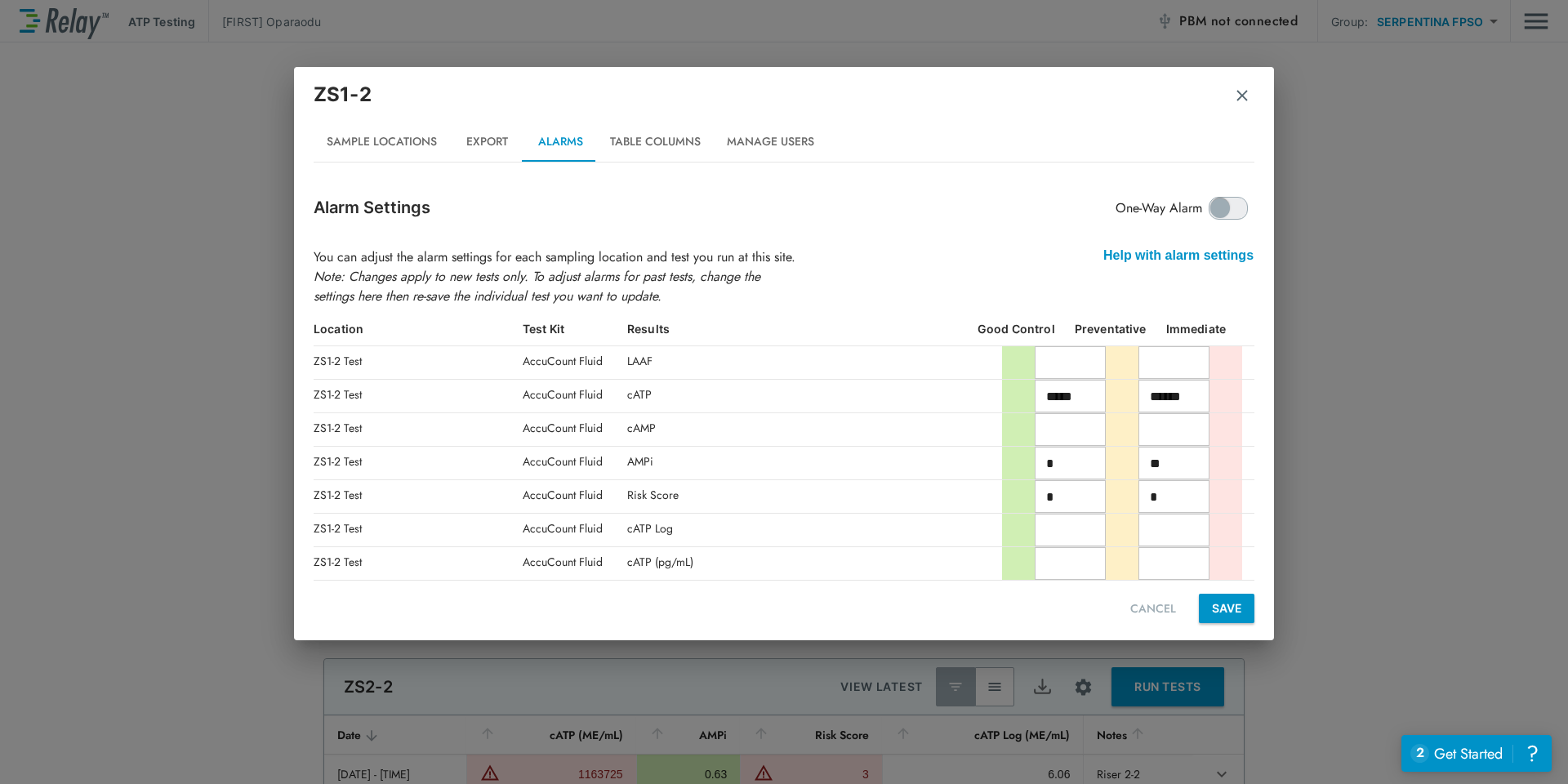 click on "*****" at bounding box center (1070, 396) 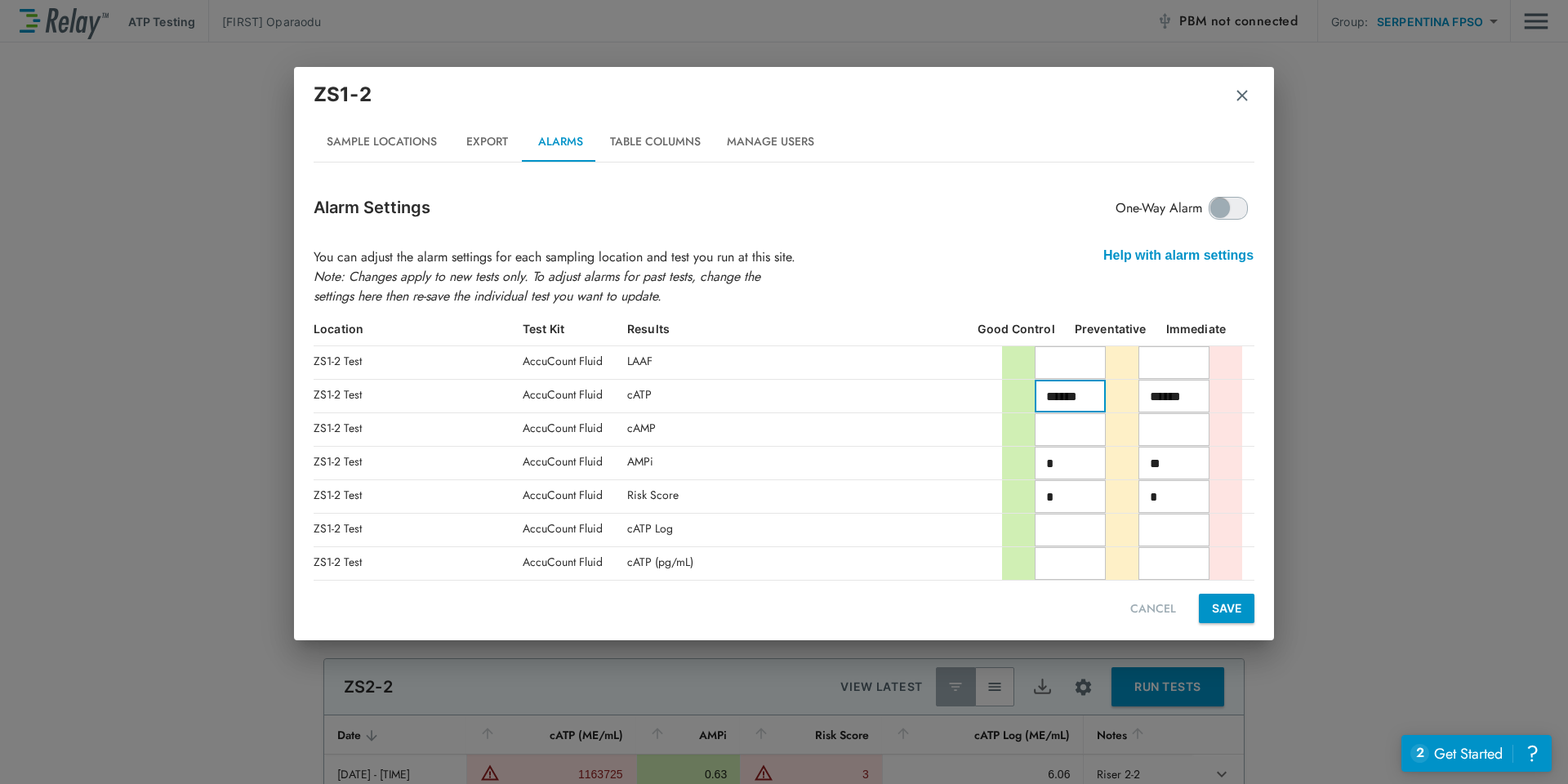 type on "******" 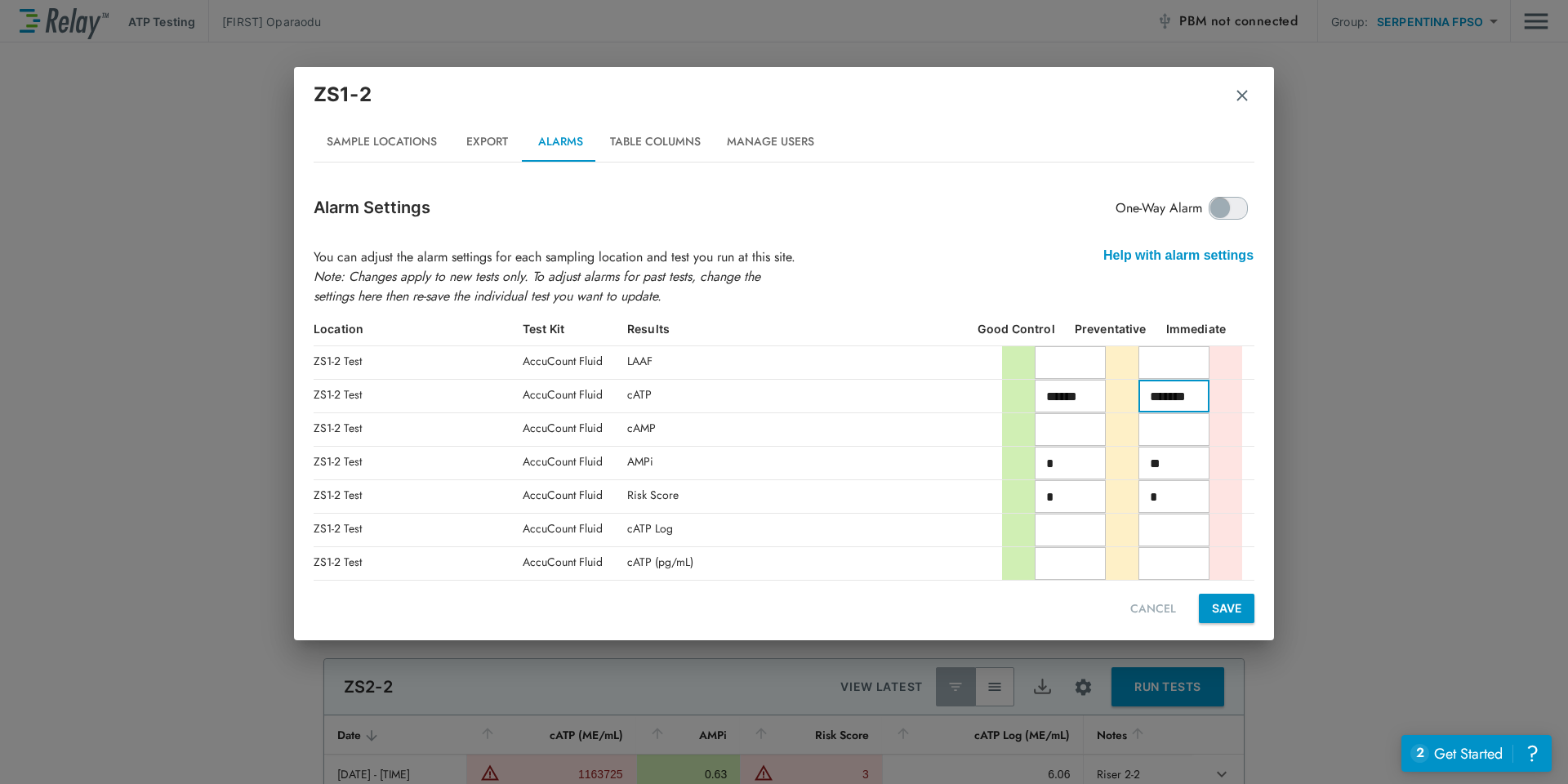 scroll, scrollTop: 0, scrollLeft: 4, axis: horizontal 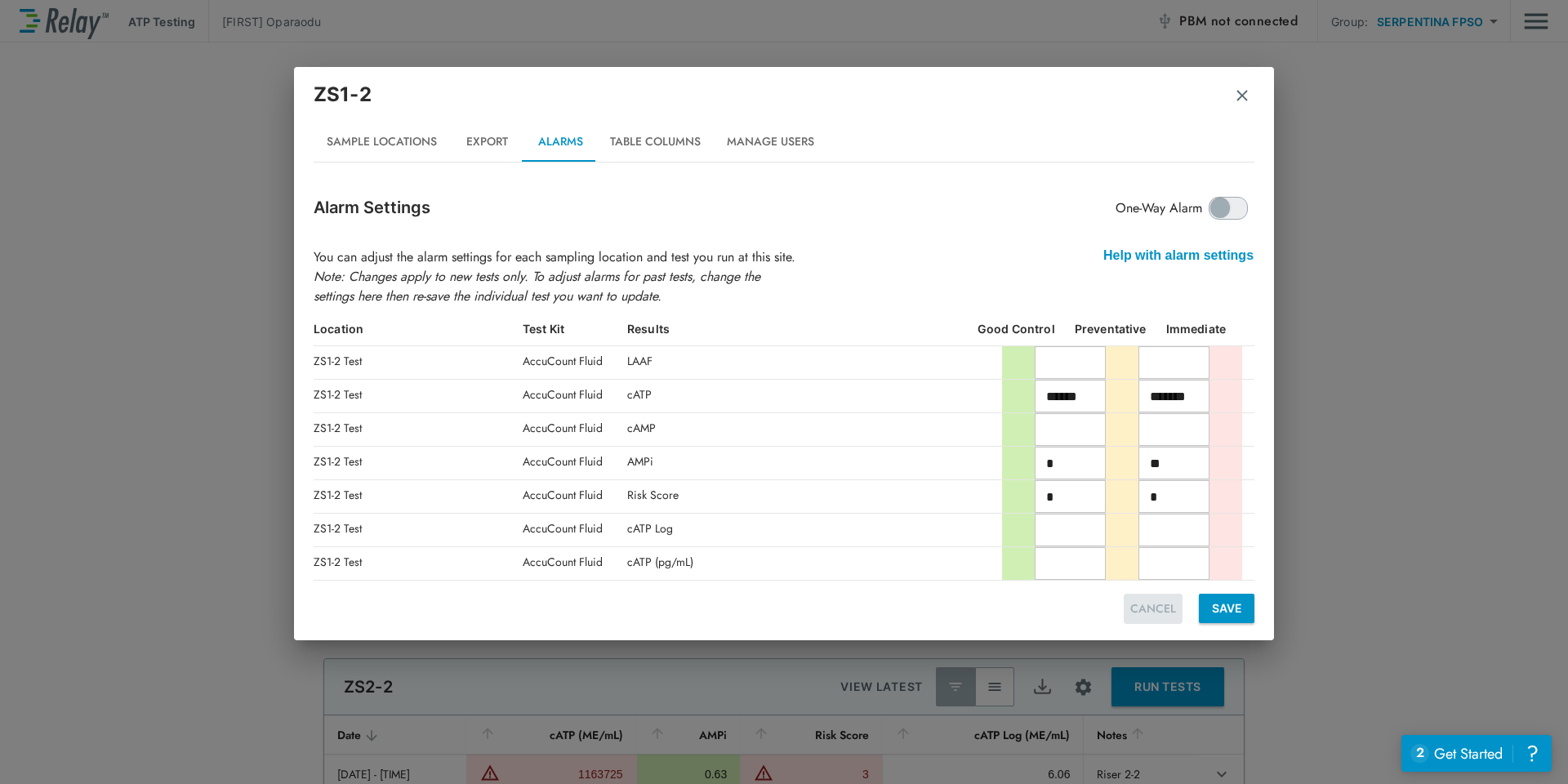 click on "CANCEL" at bounding box center (1153, 608) 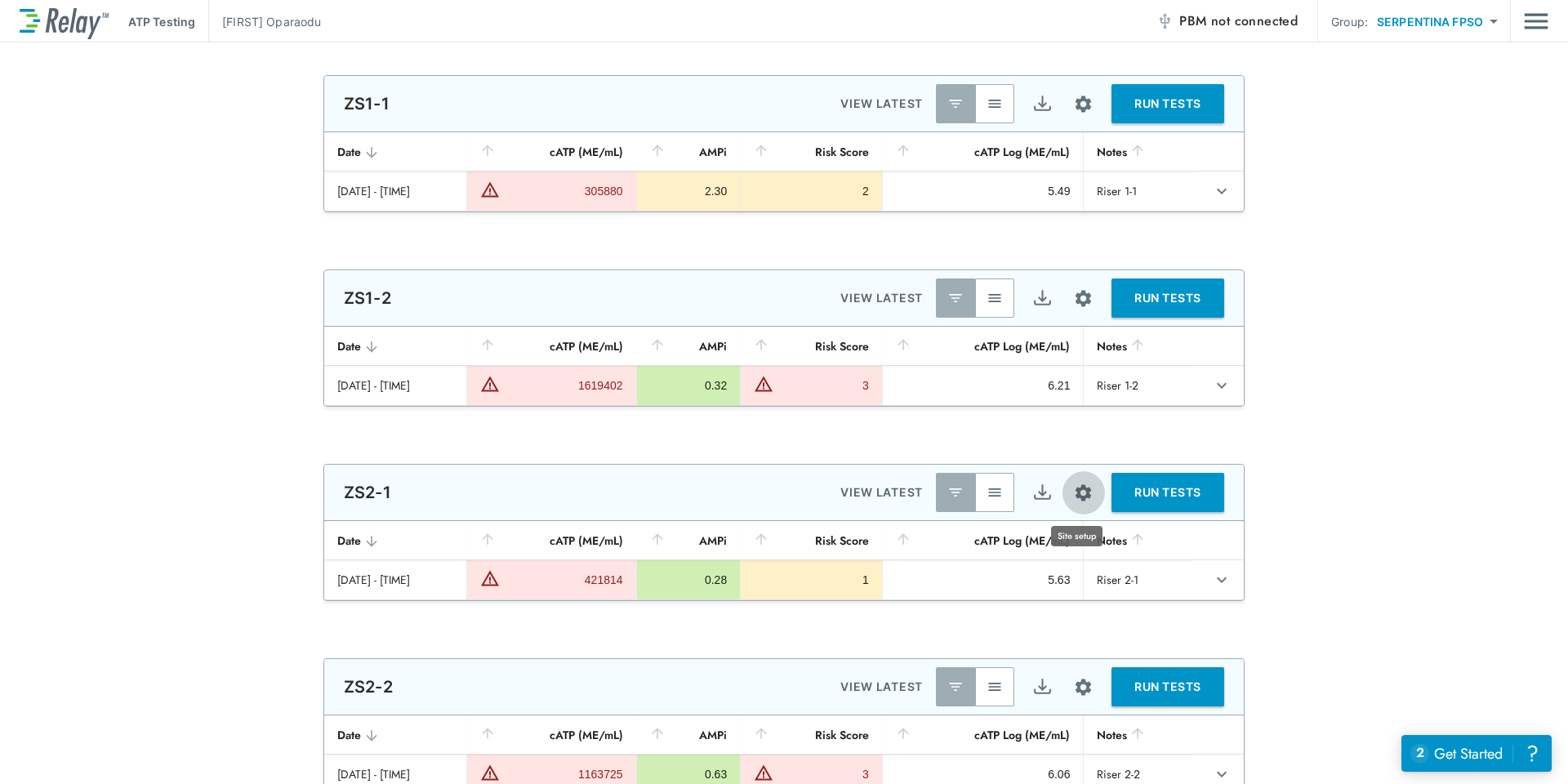 click at bounding box center [1083, 492] 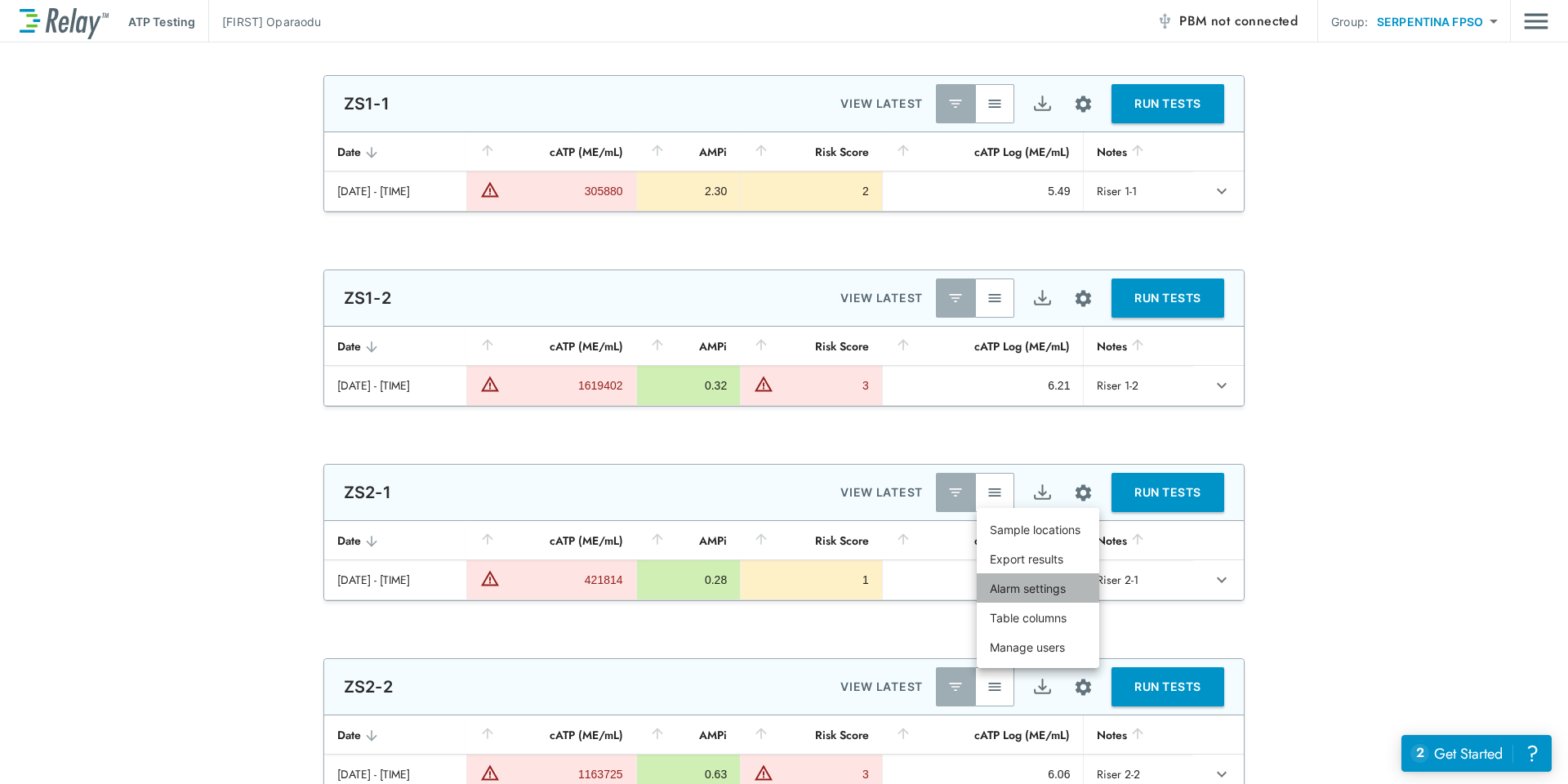 click on "Alarm settings" at bounding box center [1027, 588] 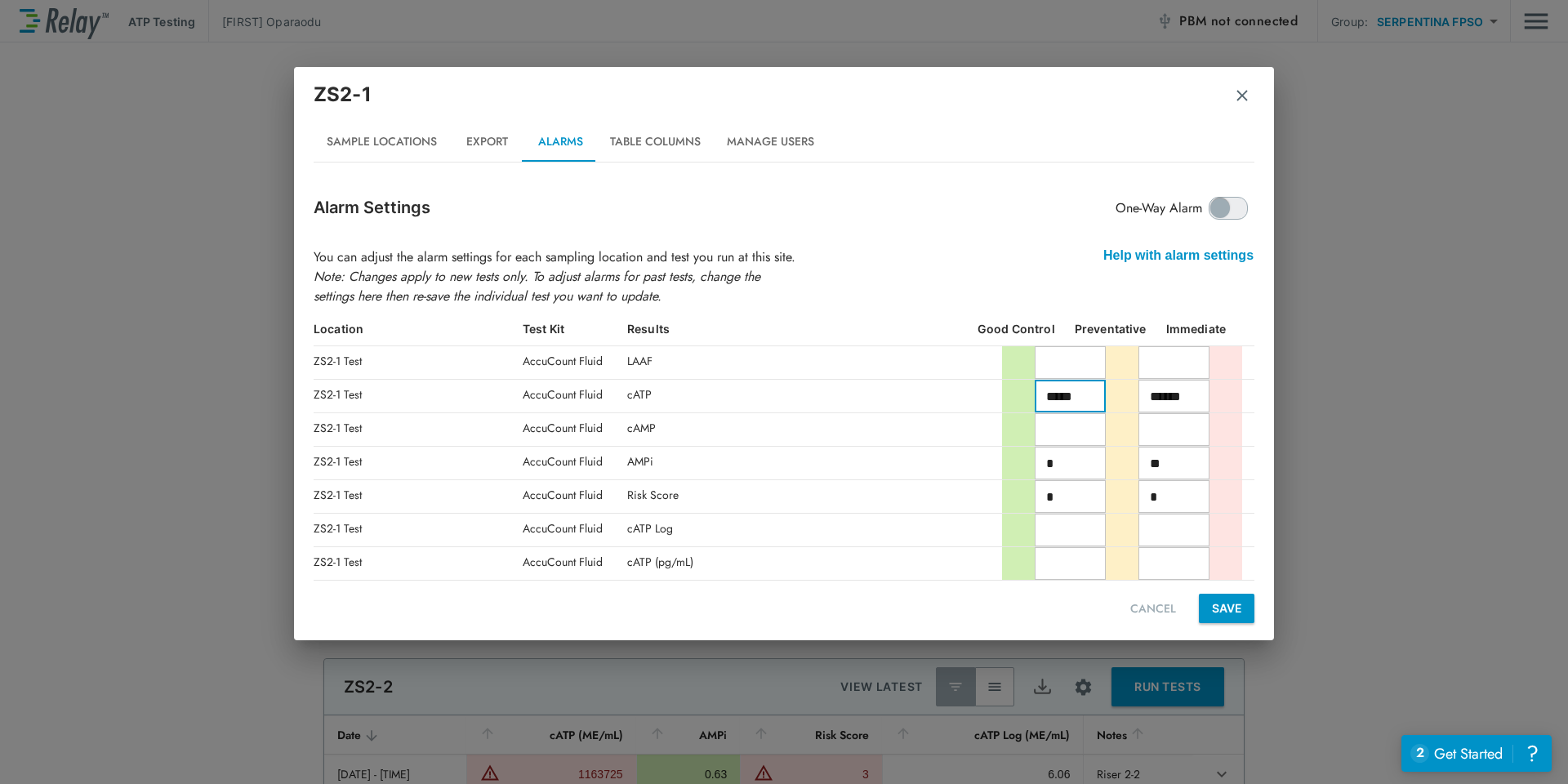 click on "*****" at bounding box center (1070, 396) 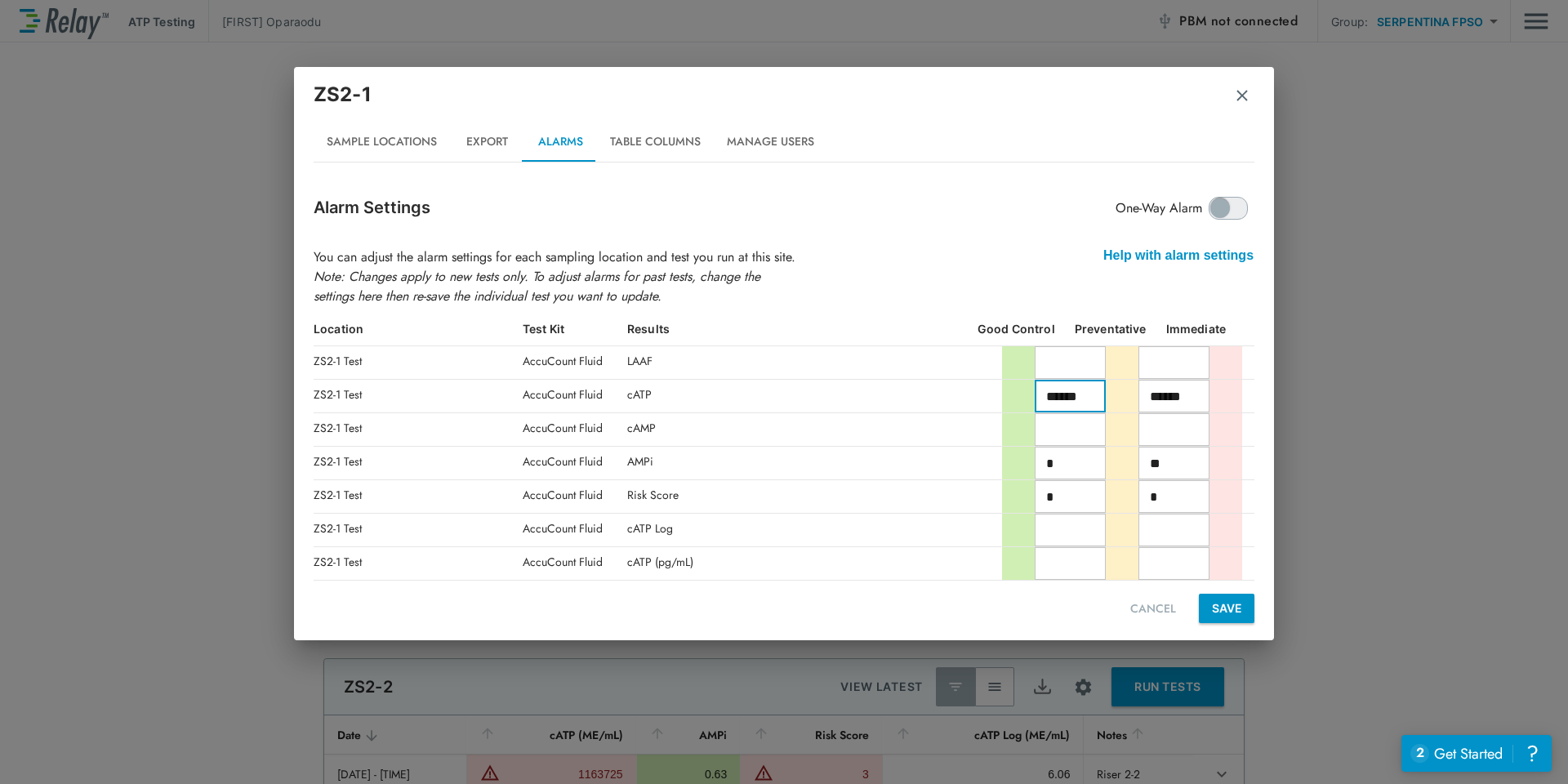 type on "******" 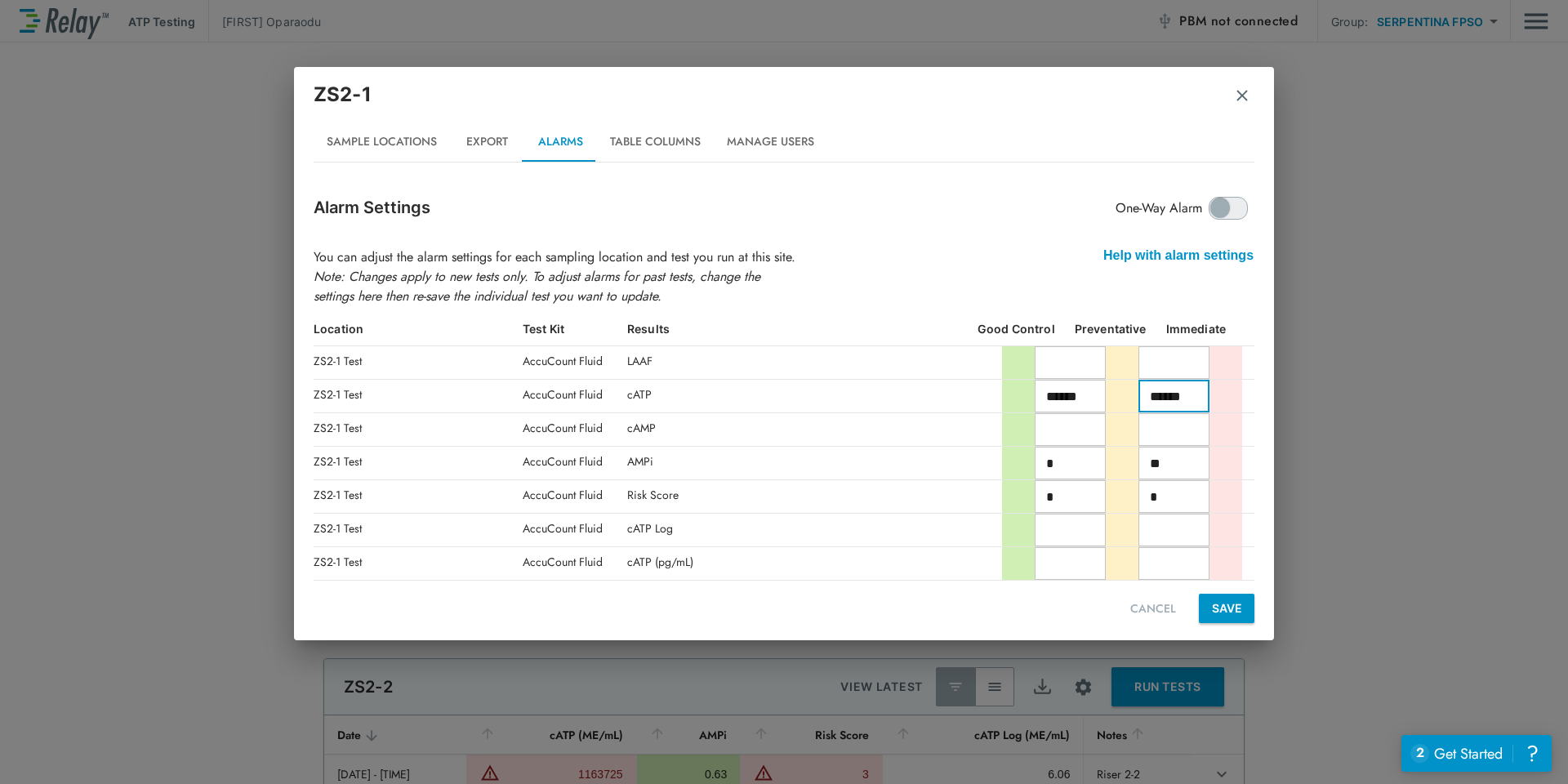 click on "******" at bounding box center (1174, 396) 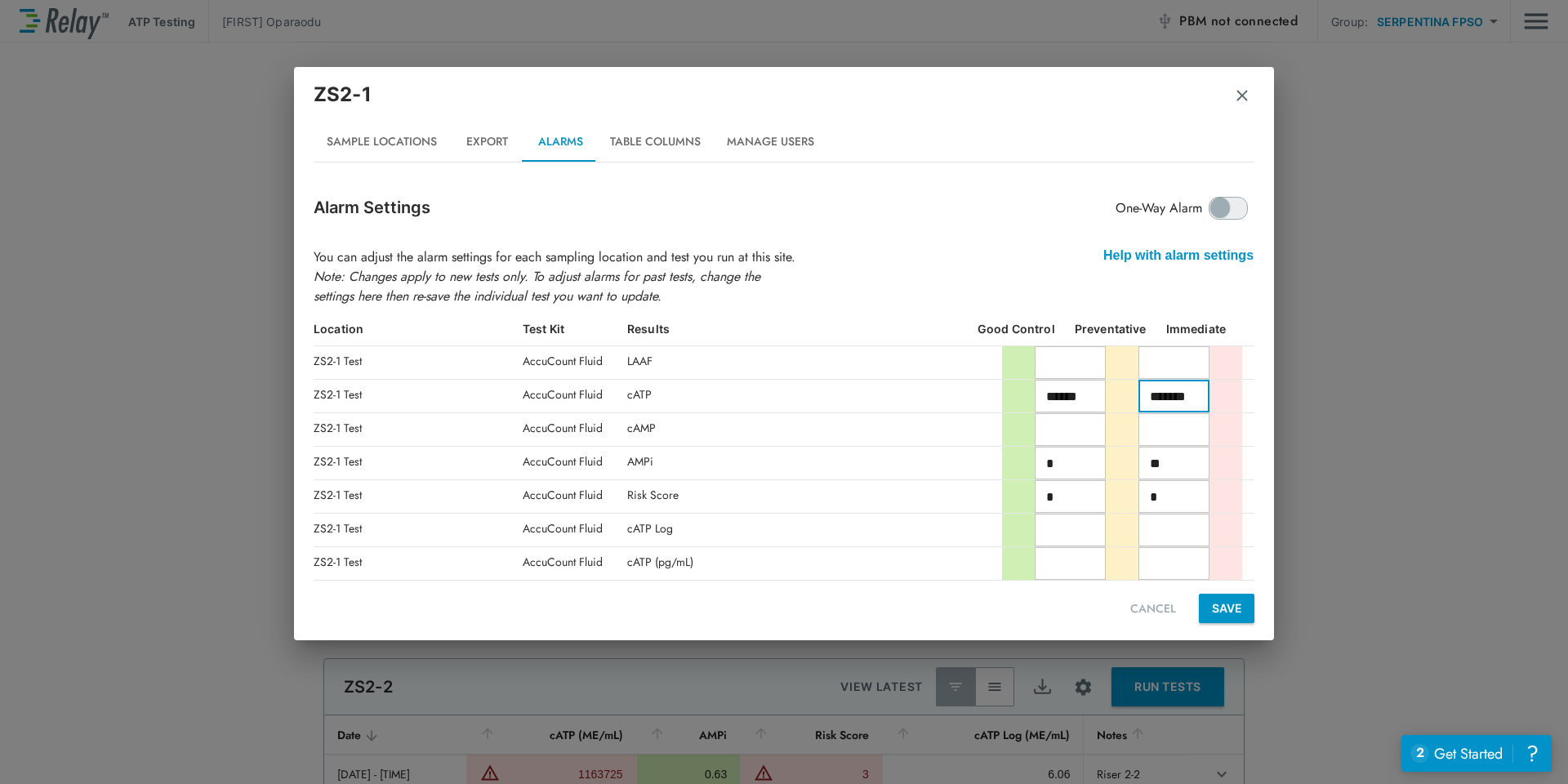 click on "SAVE" at bounding box center (1227, 608) 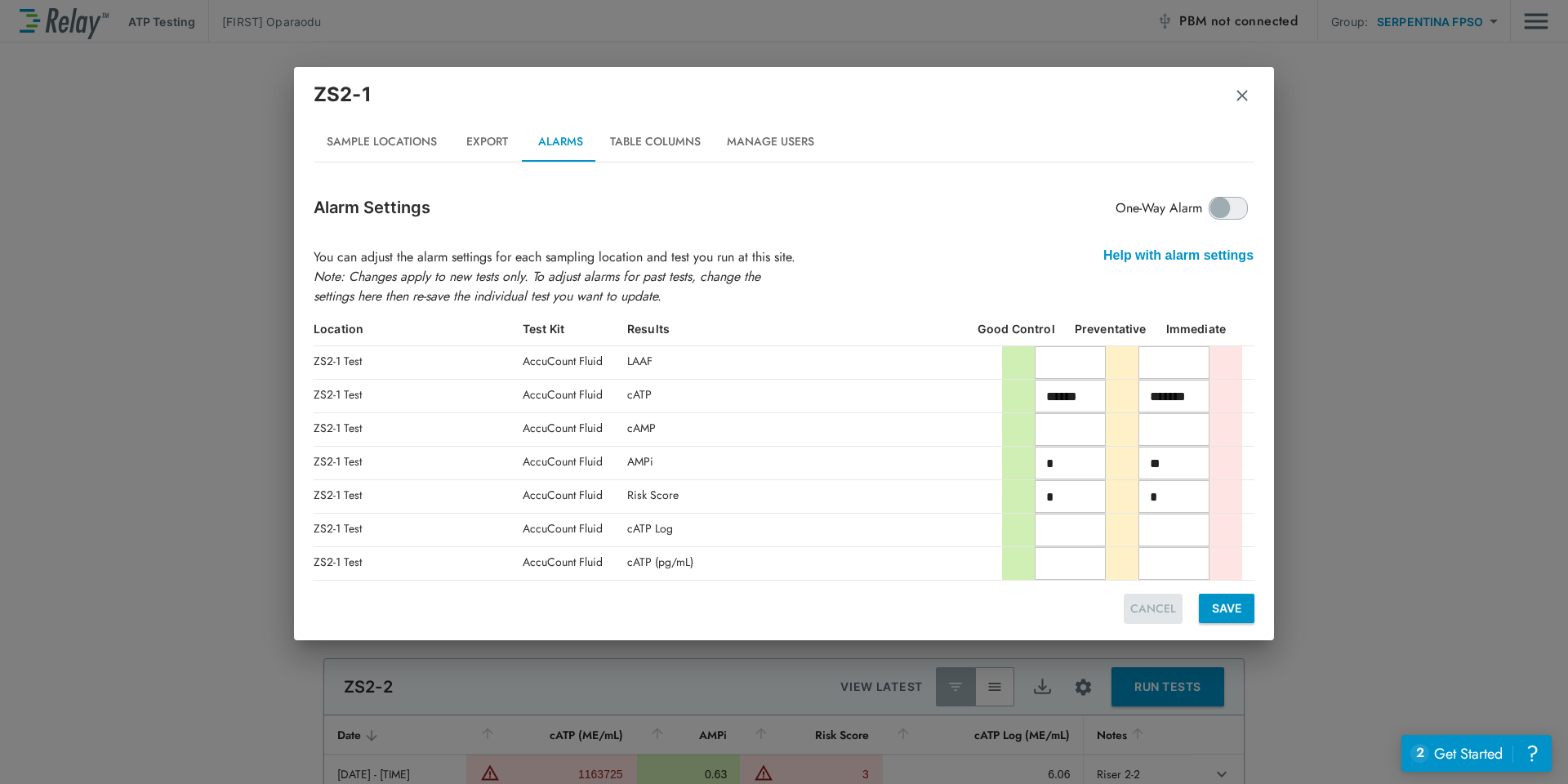 click on "CANCEL" at bounding box center [1153, 608] 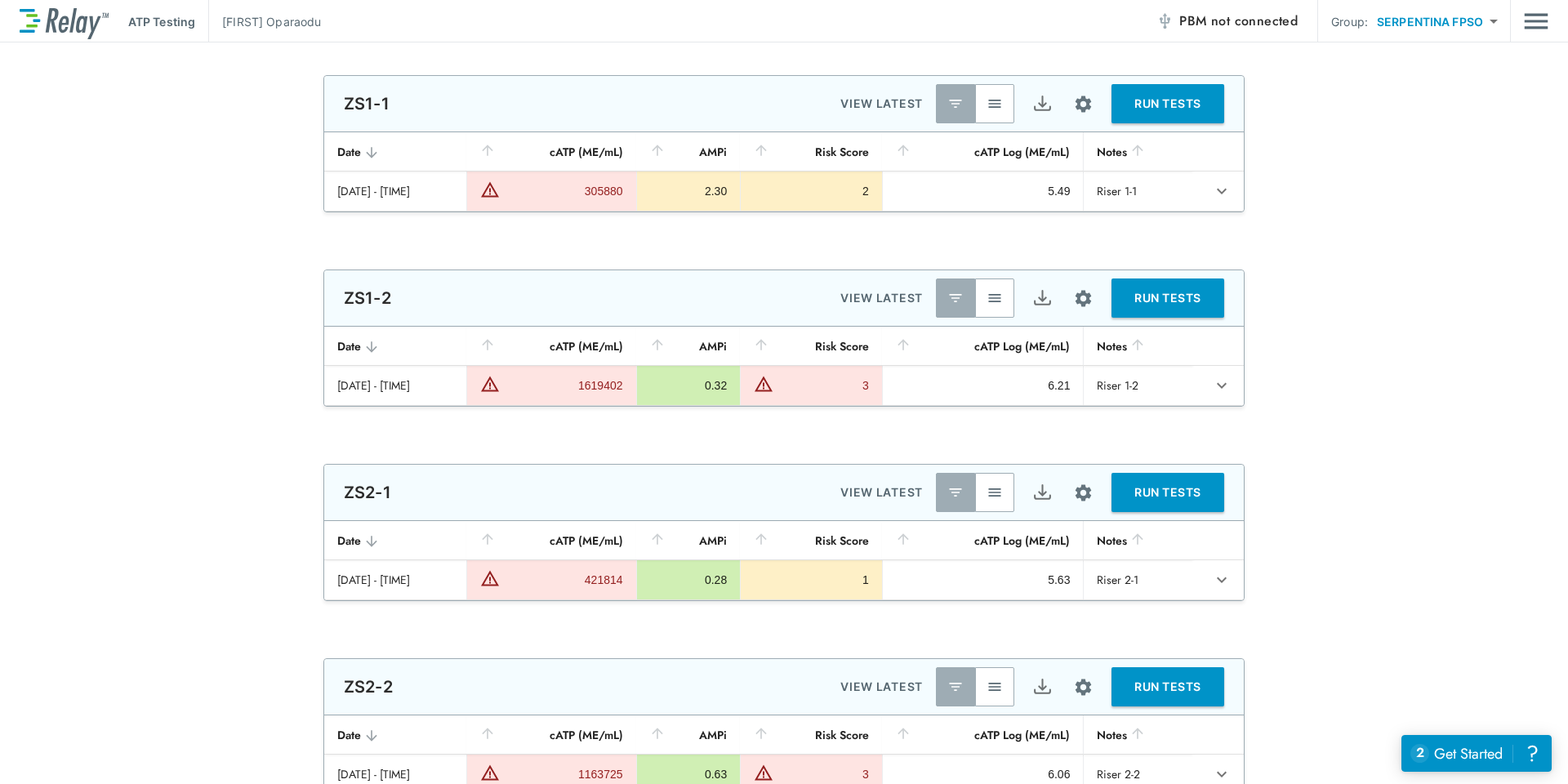 scroll, scrollTop: 163, scrollLeft: 0, axis: vertical 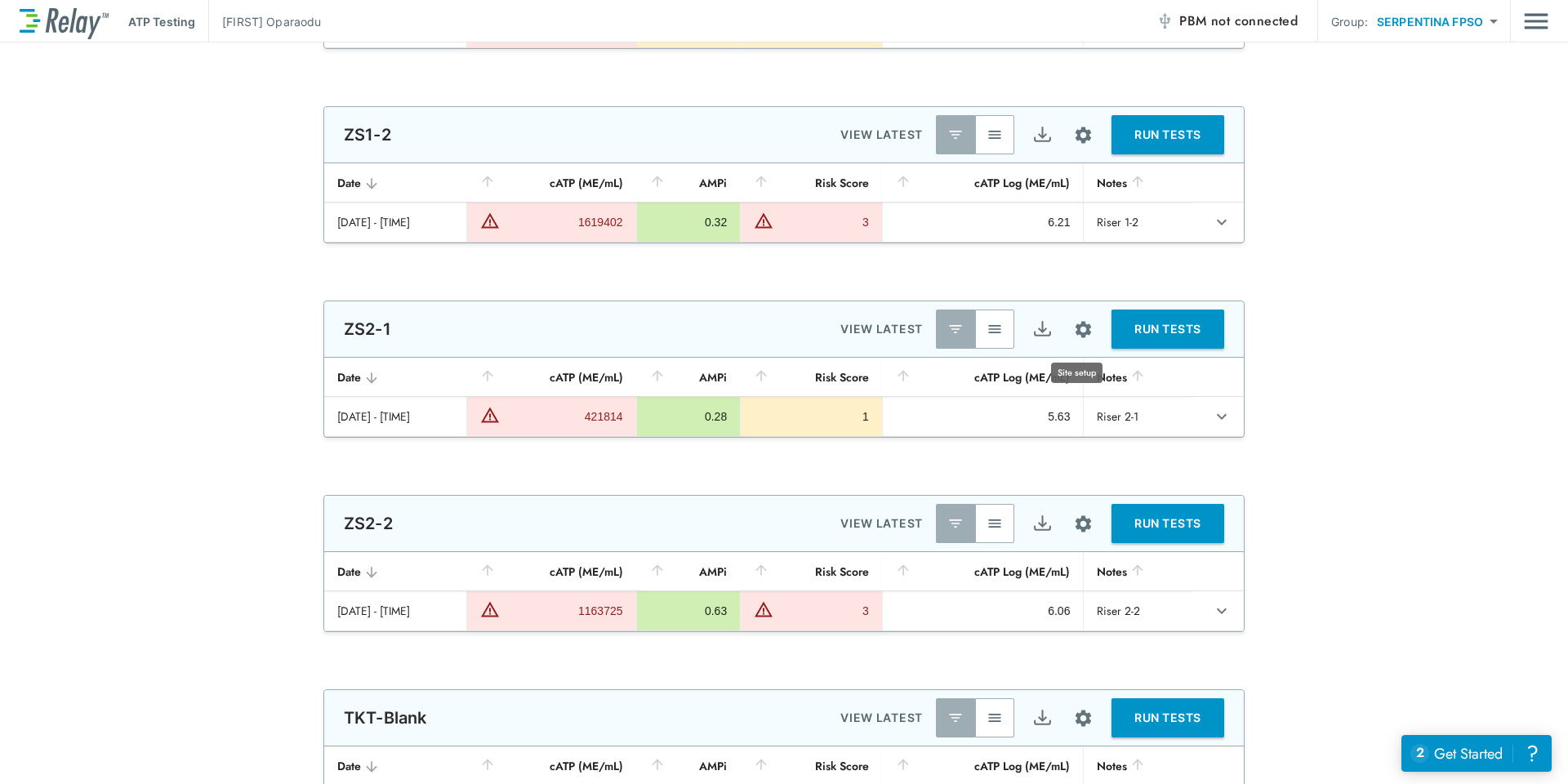 click at bounding box center [1083, 329] 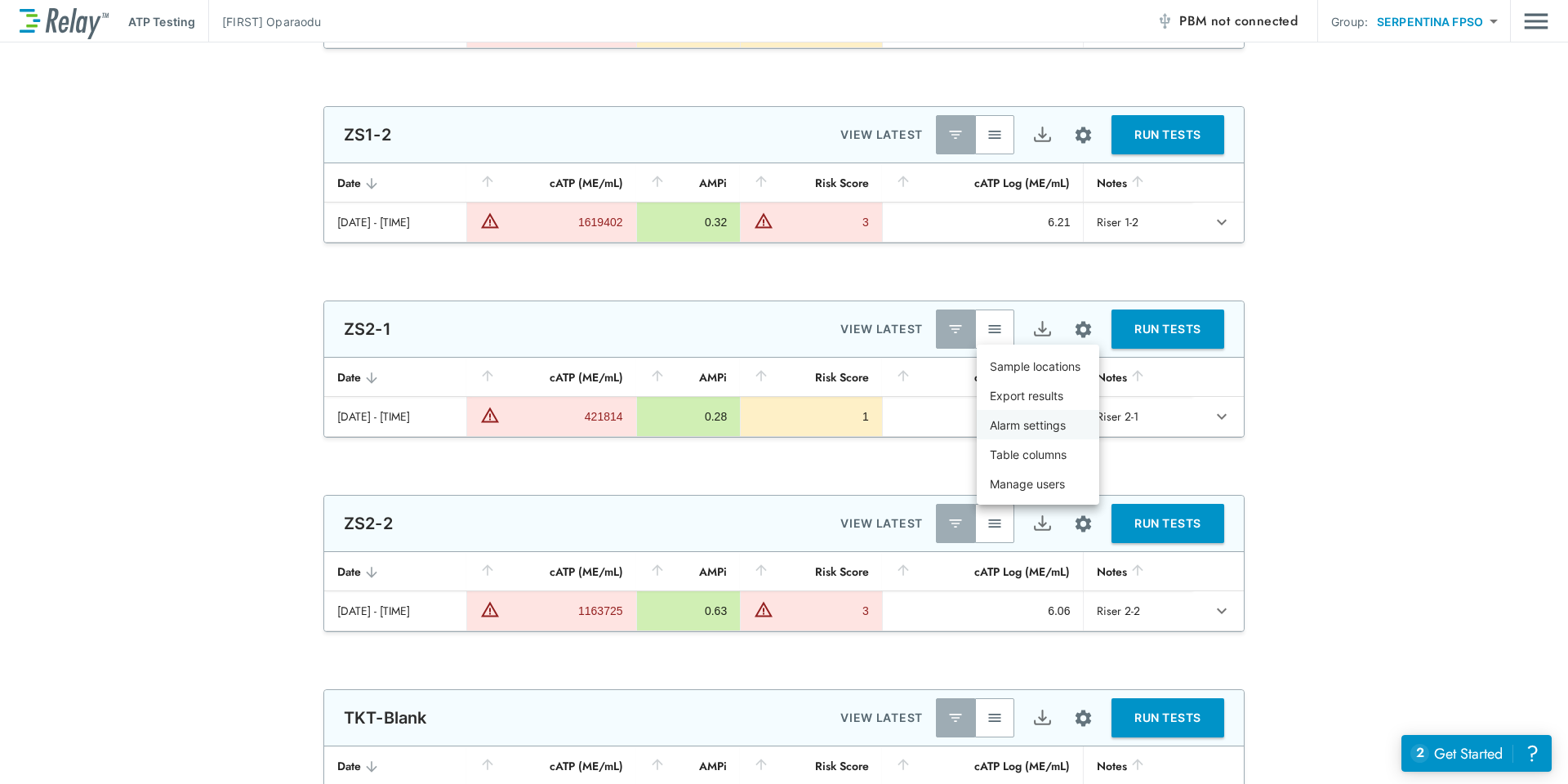 click on "Alarm settings" at bounding box center (1027, 425) 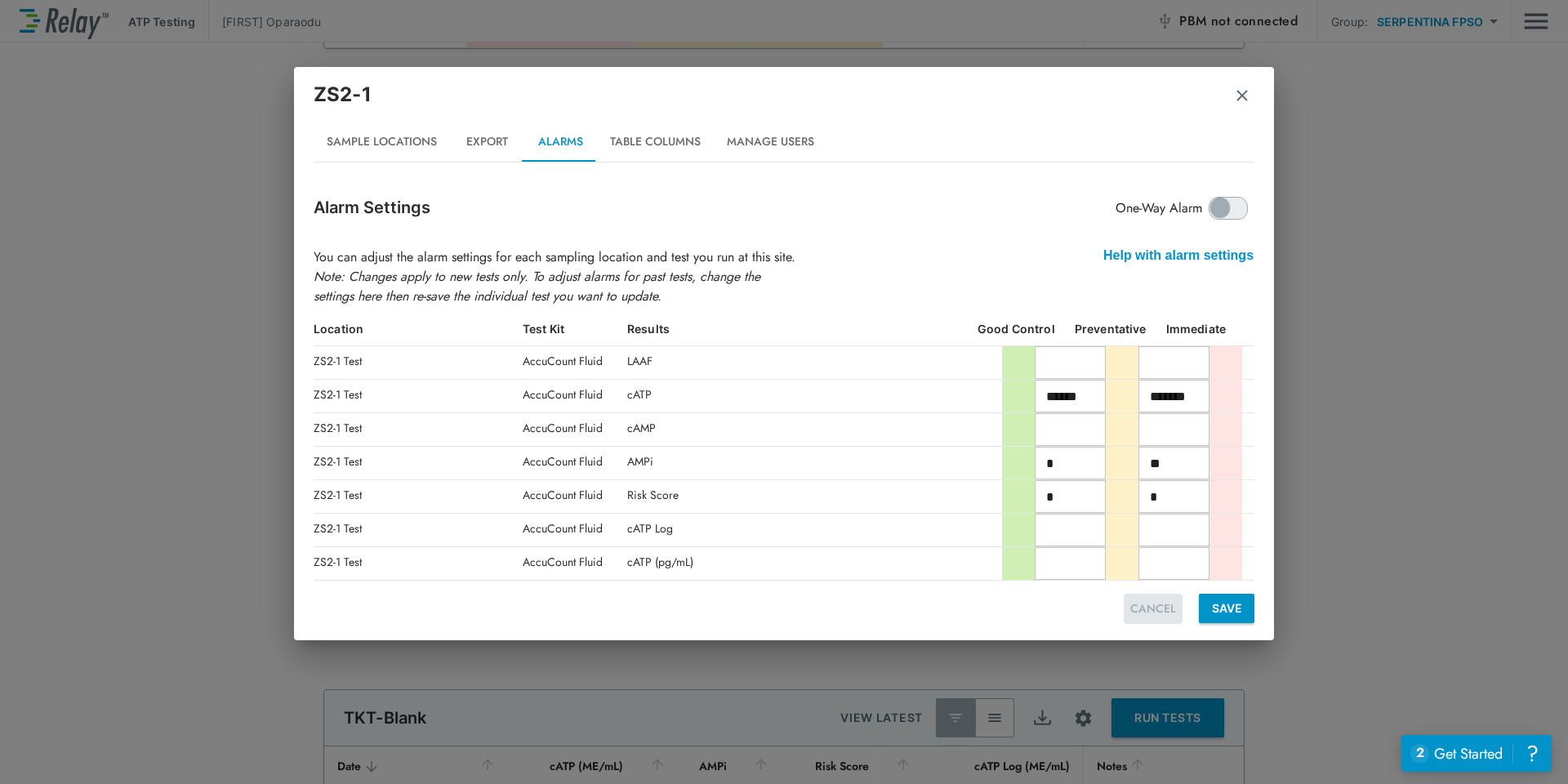 click on "CANCEL" at bounding box center [1153, 608] 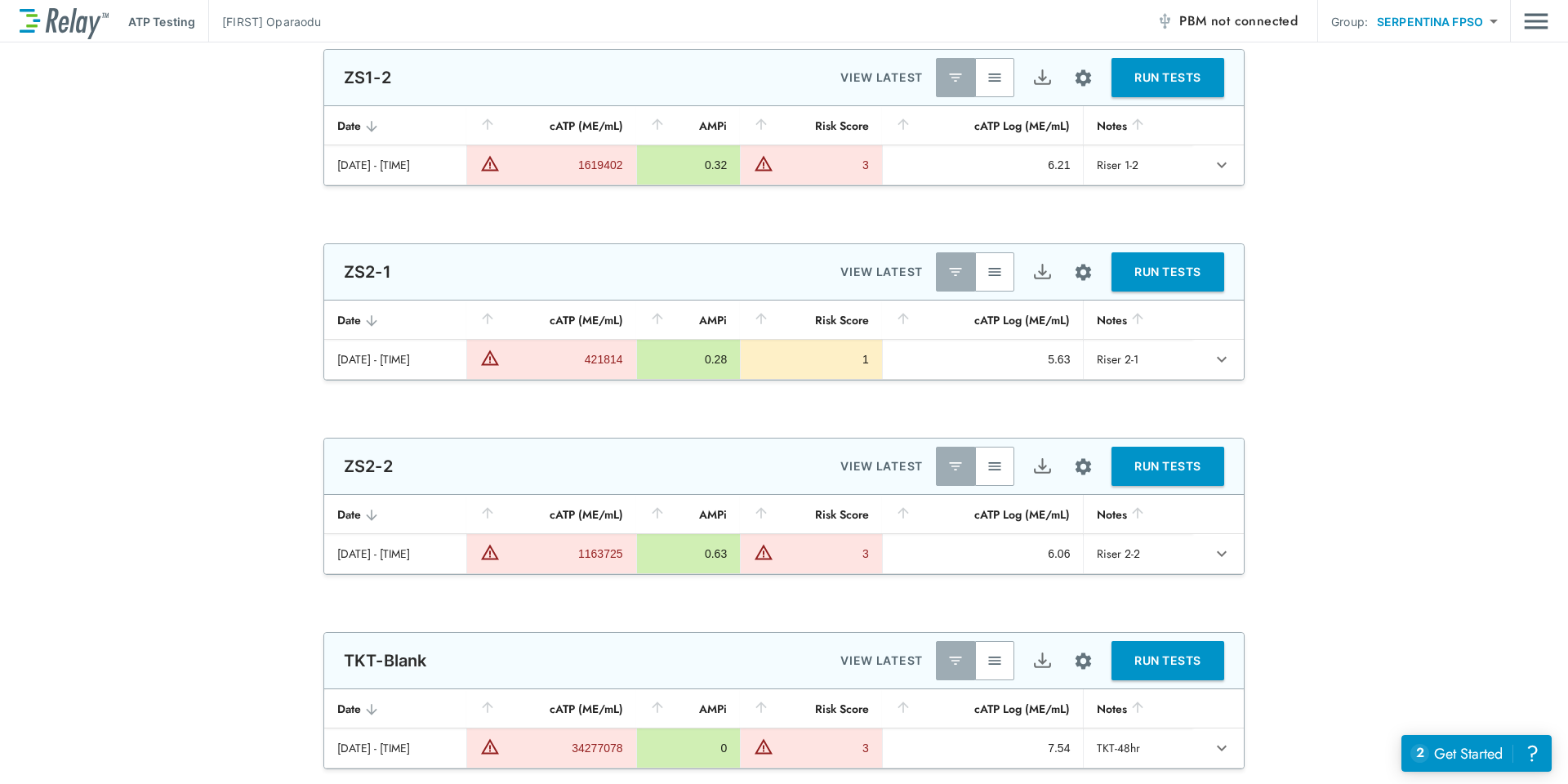 scroll, scrollTop: 327, scrollLeft: 0, axis: vertical 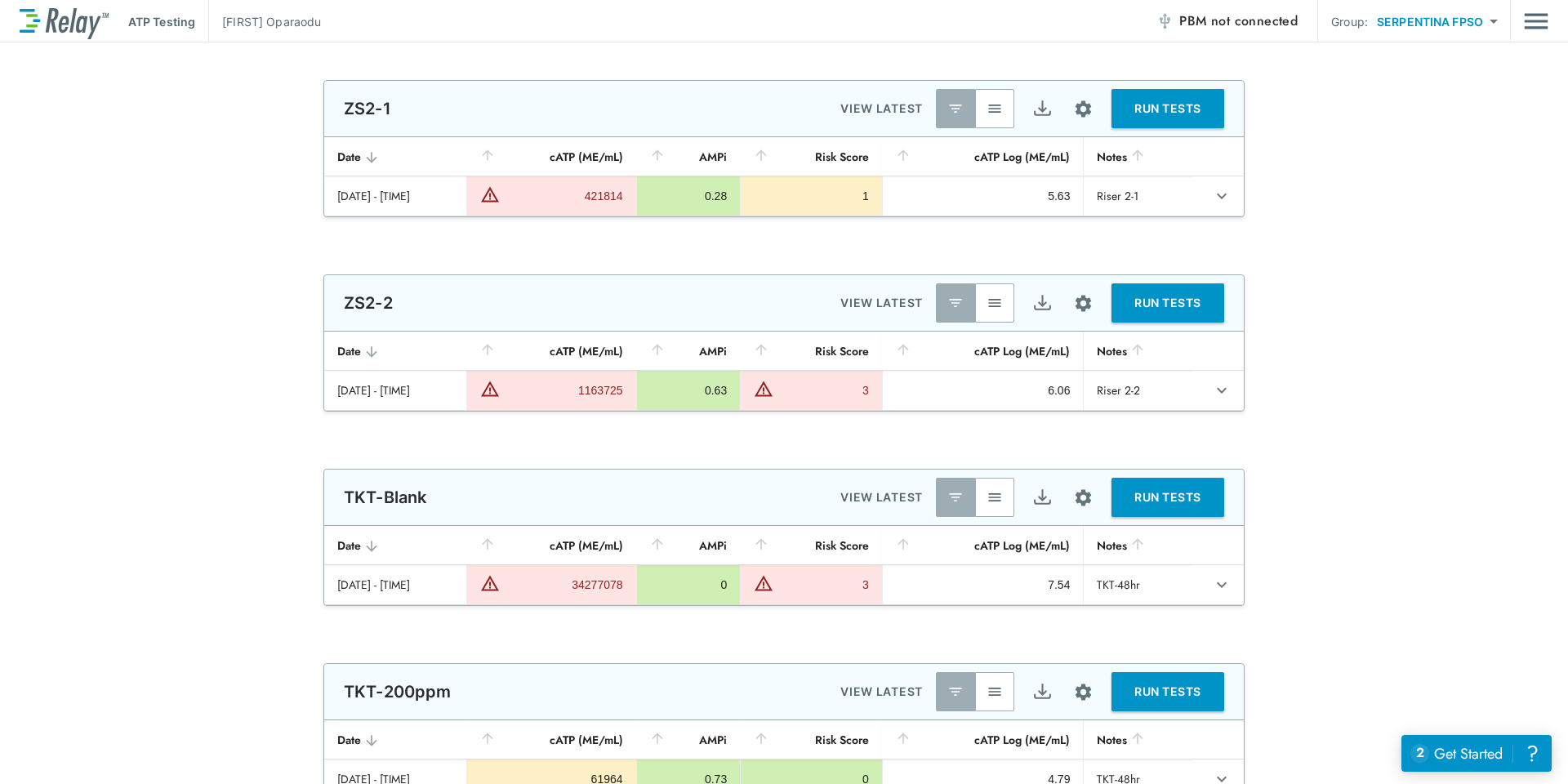 type on "*********" 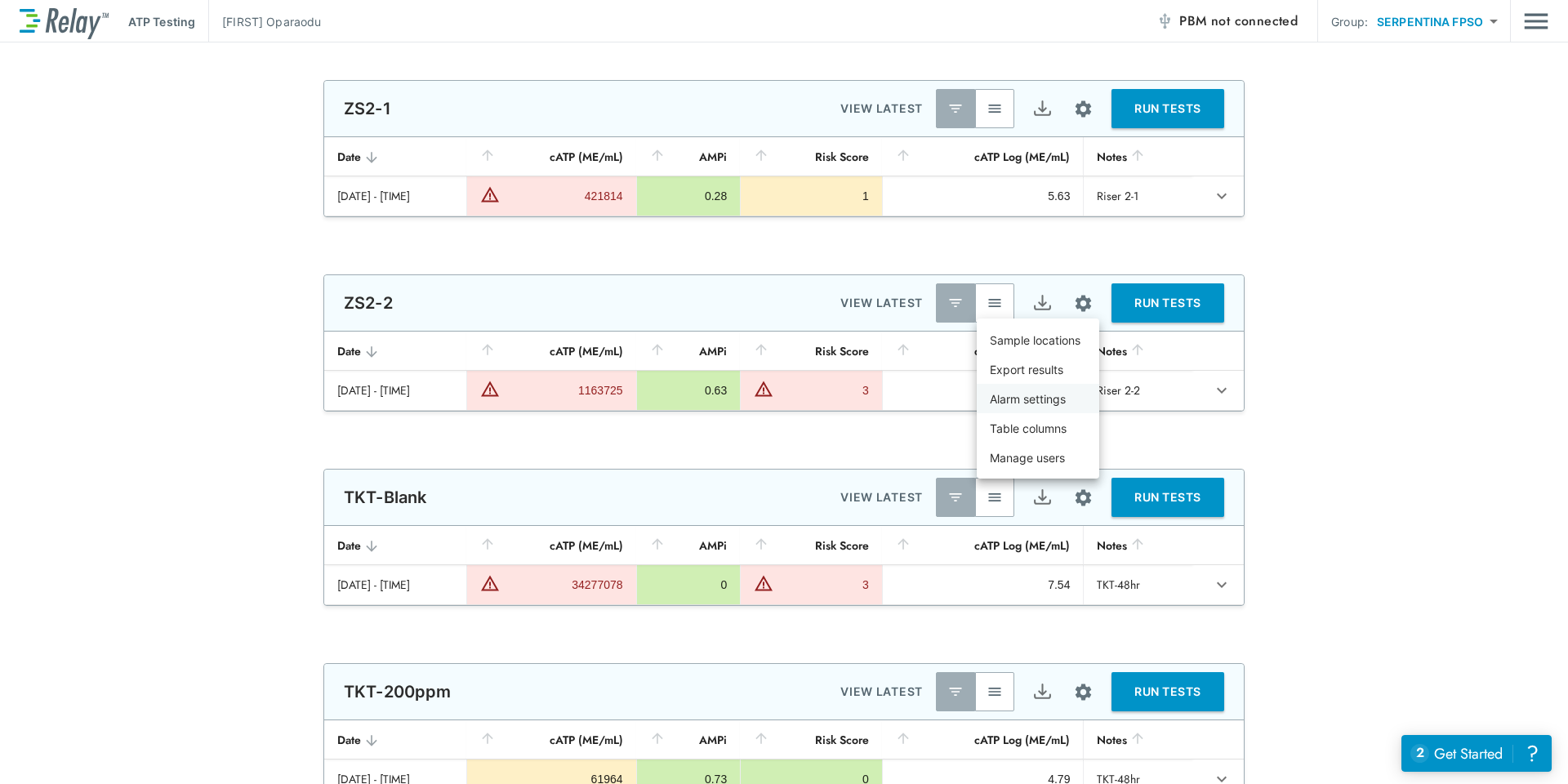 click on "Alarm settings" at bounding box center [1027, 399] 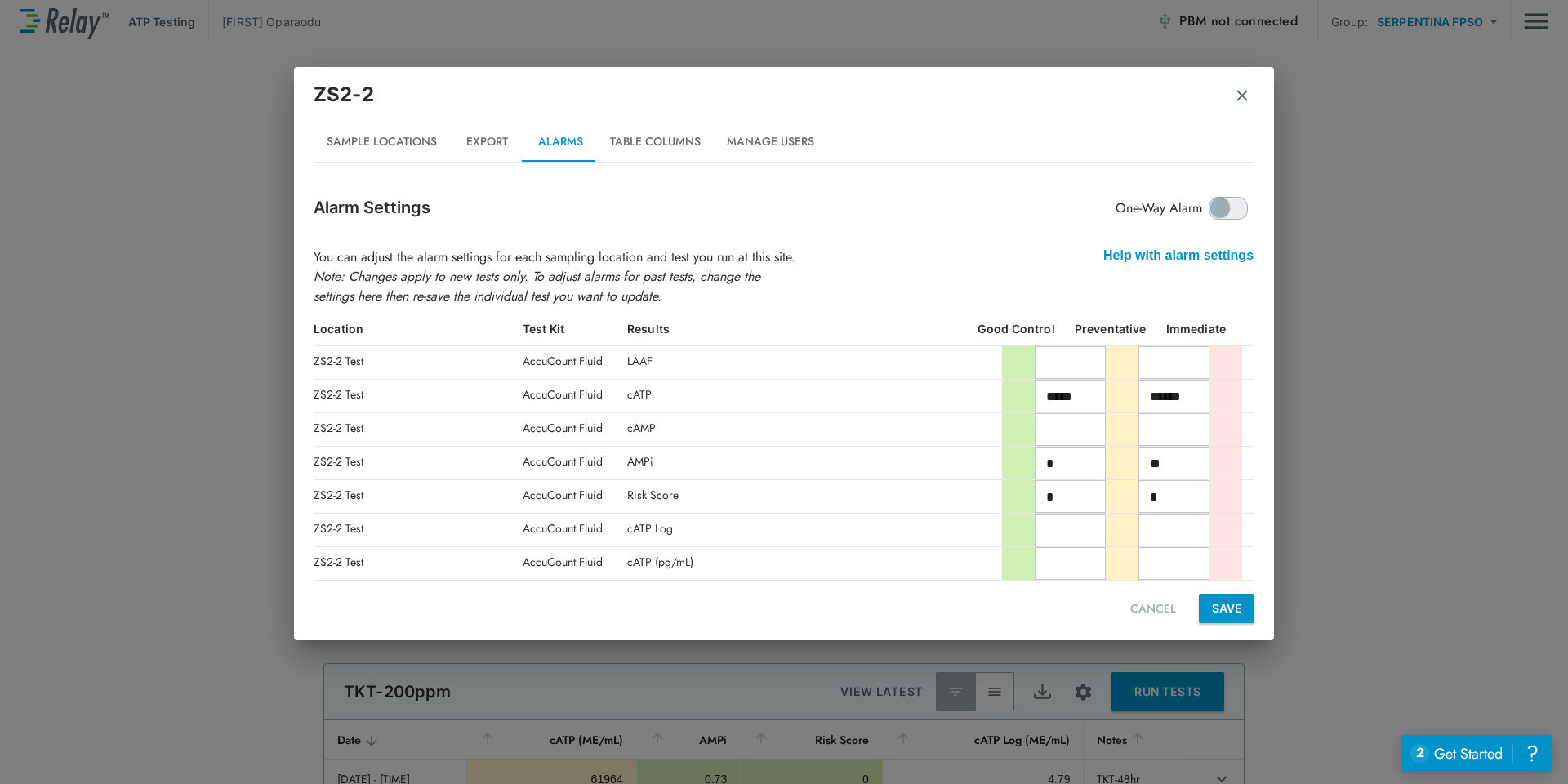 click on "*****" at bounding box center (1070, 396) 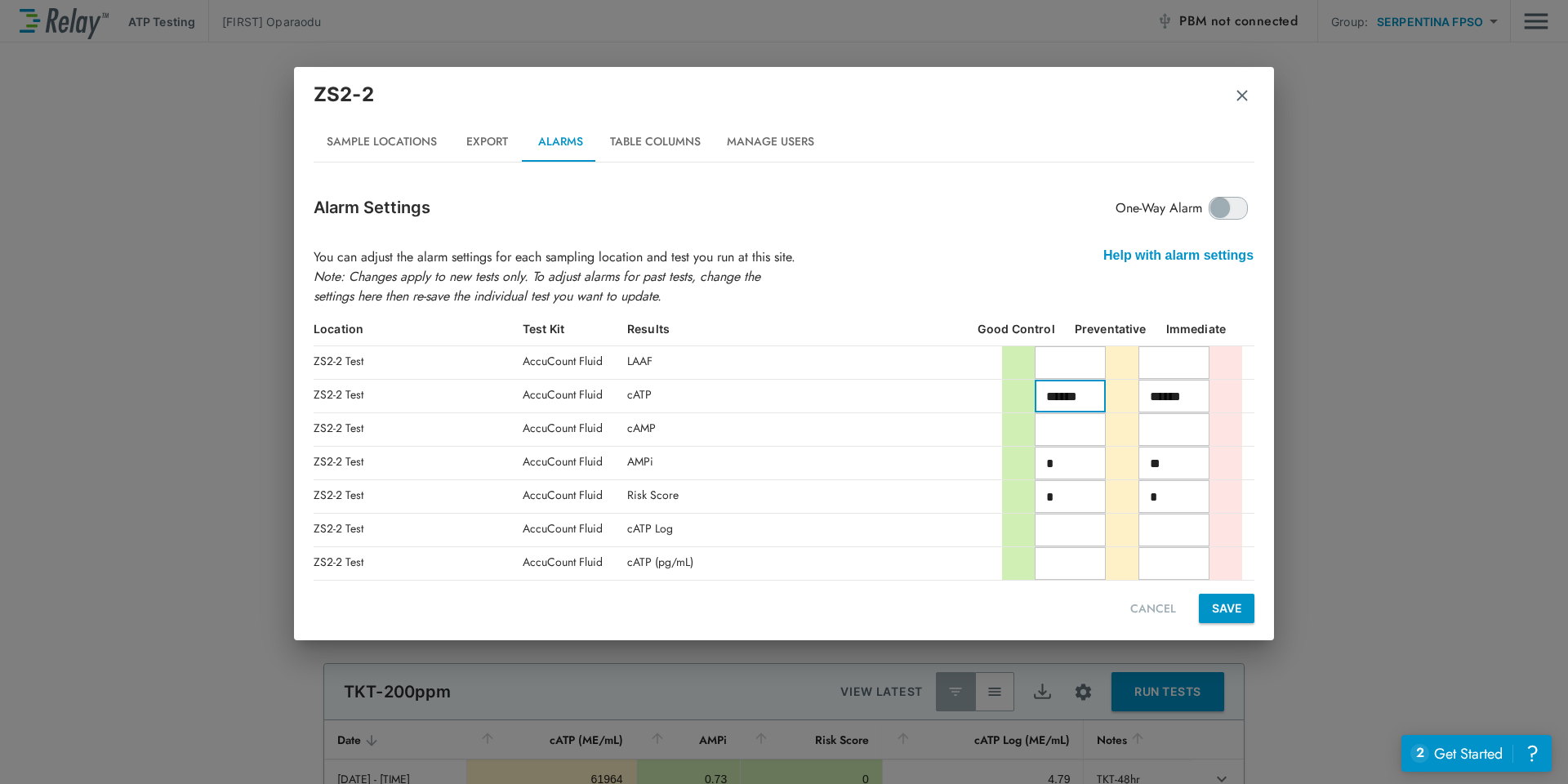 type on "******" 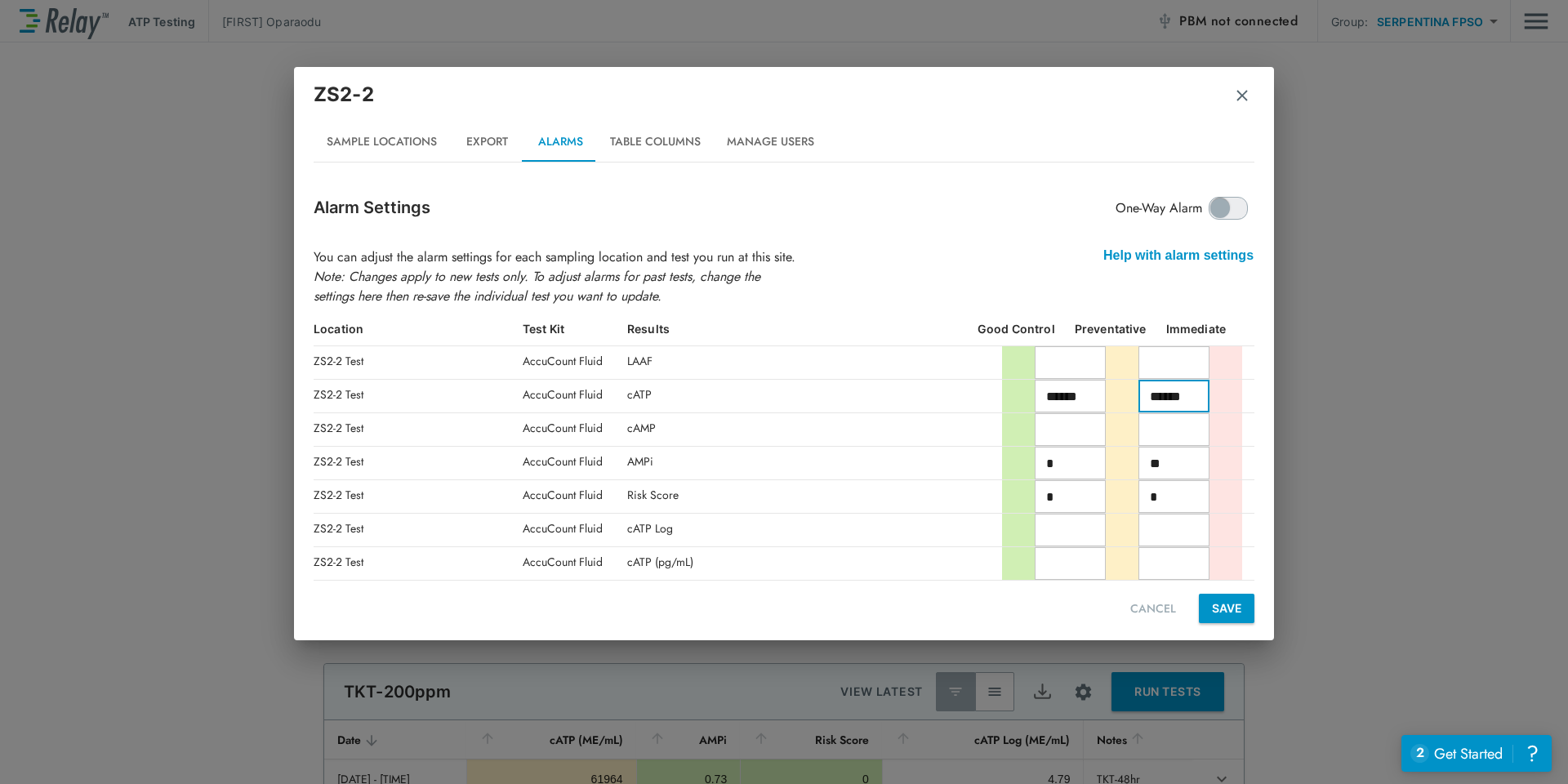 click on "******" at bounding box center (1174, 396) 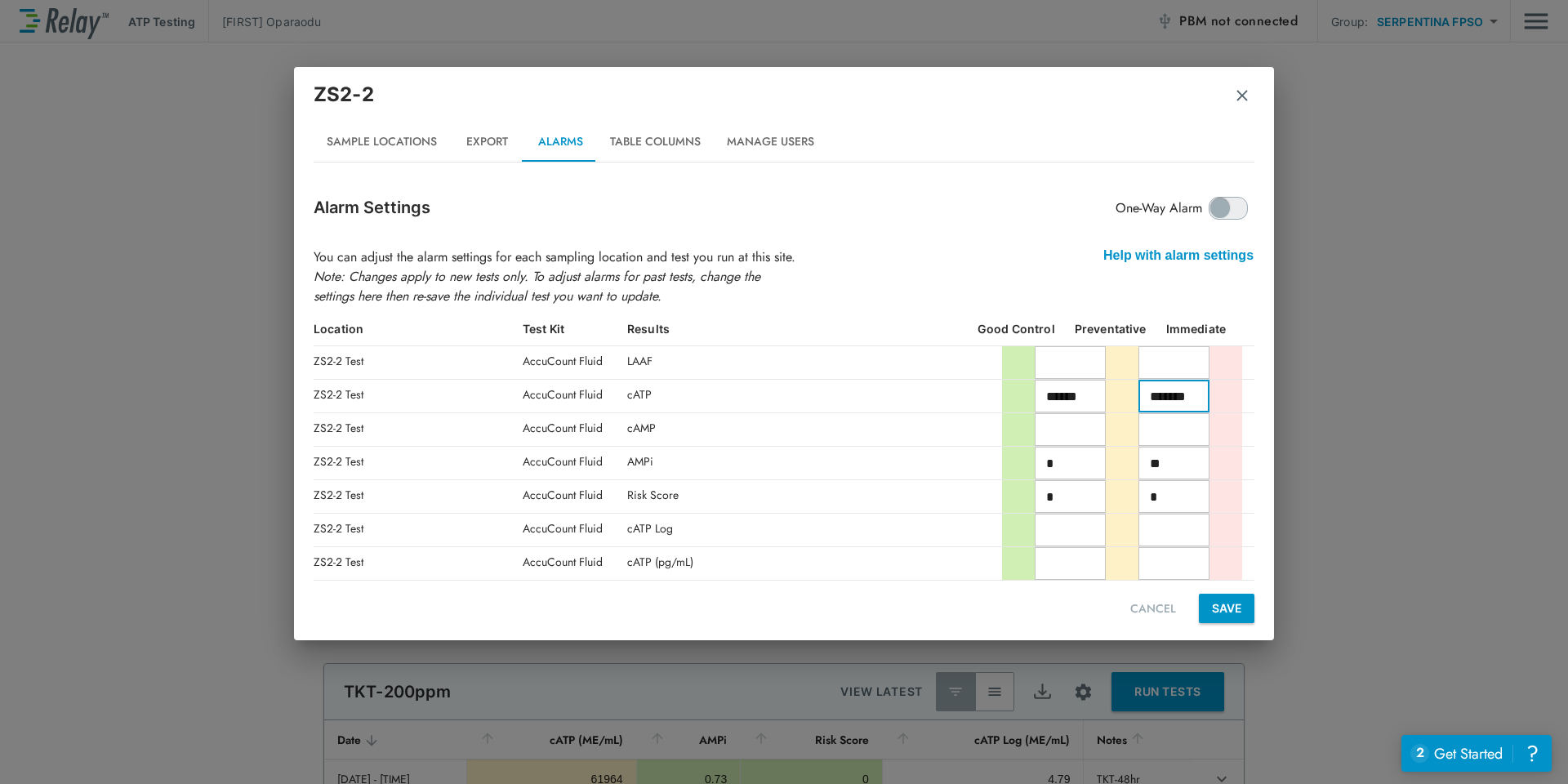 type on "*******" 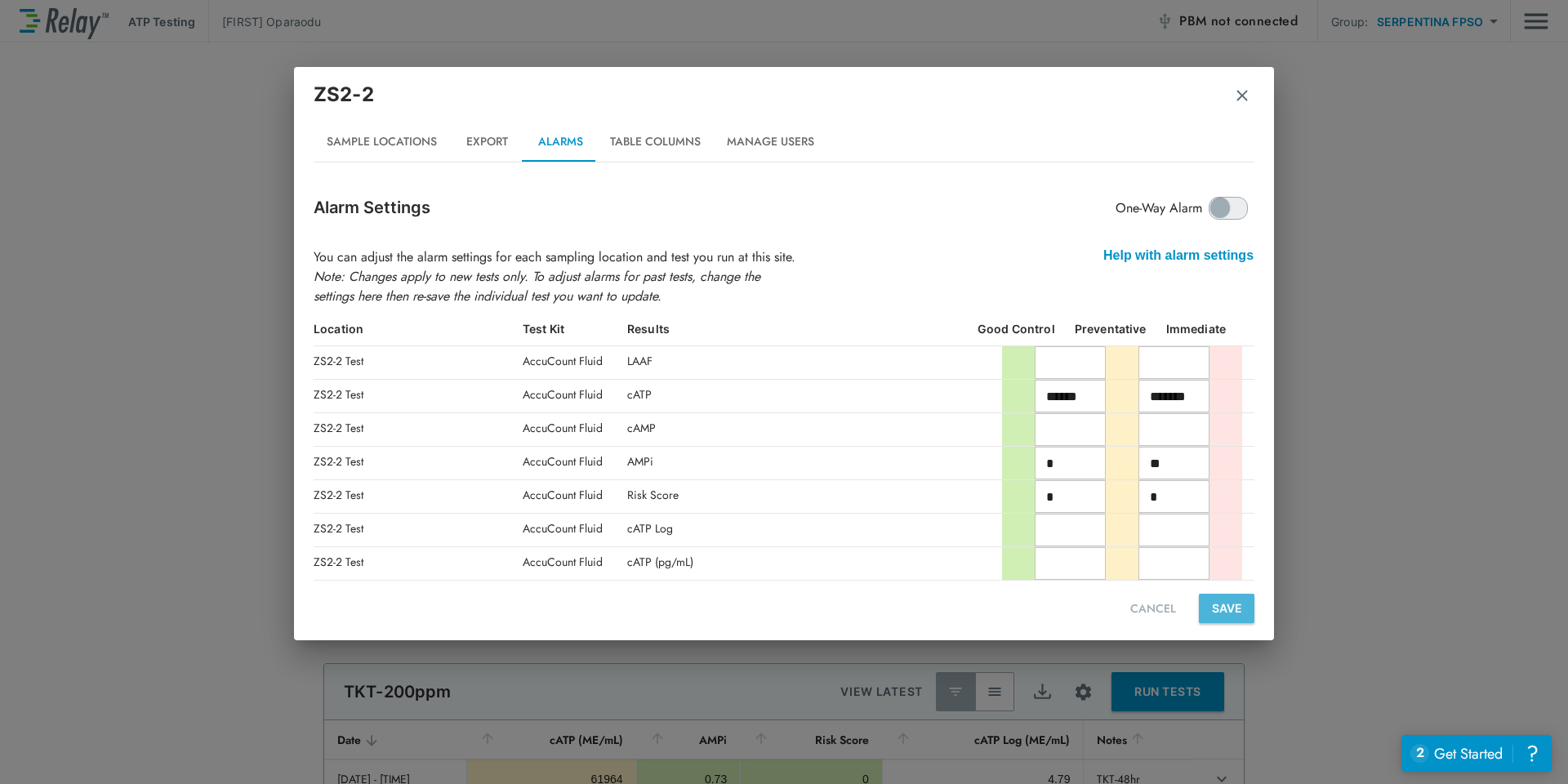 click on "SAVE" at bounding box center [1227, 608] 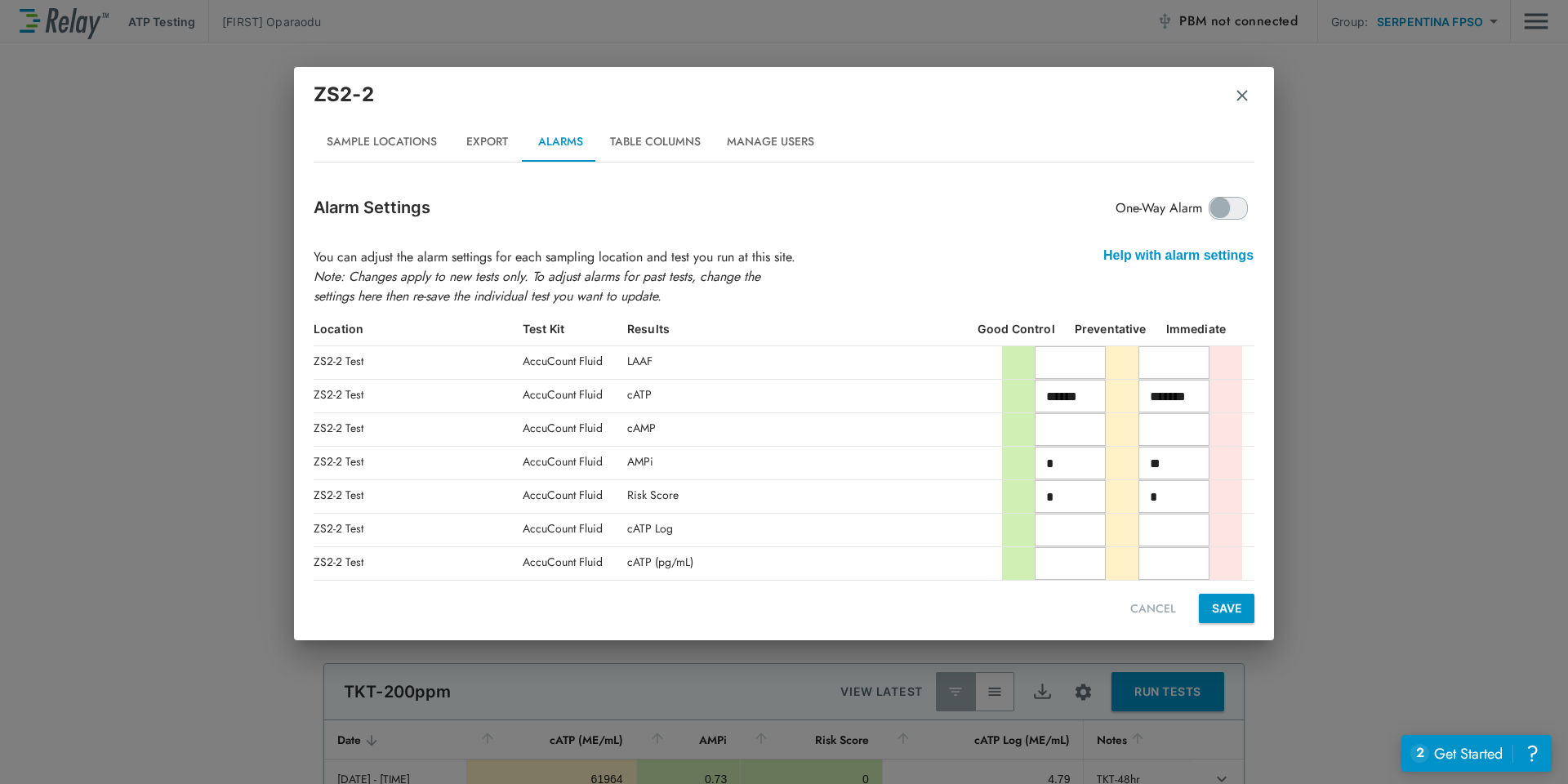 click on "CANCEL" at bounding box center (1153, 608) 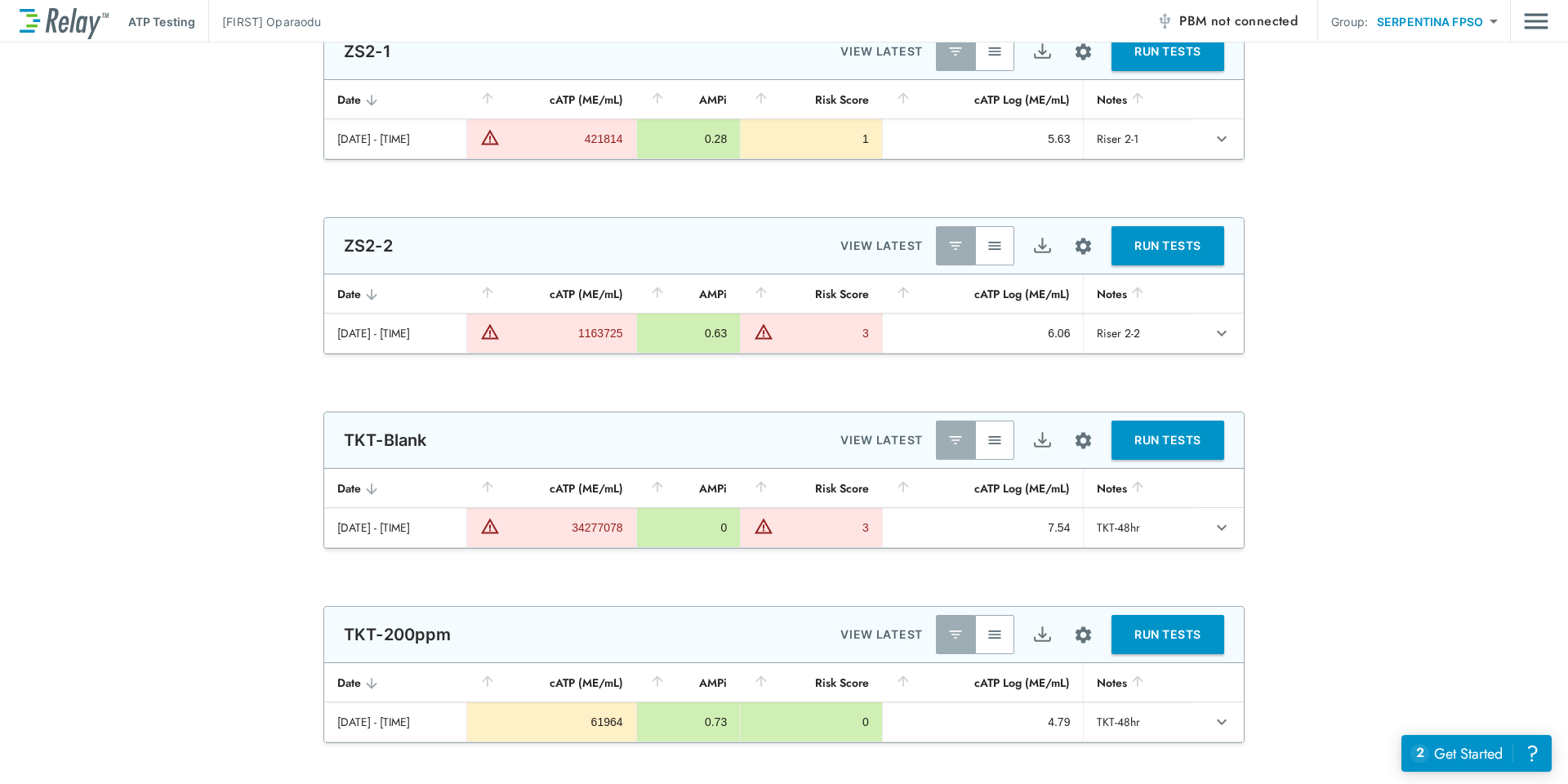 scroll, scrollTop: 408, scrollLeft: 0, axis: vertical 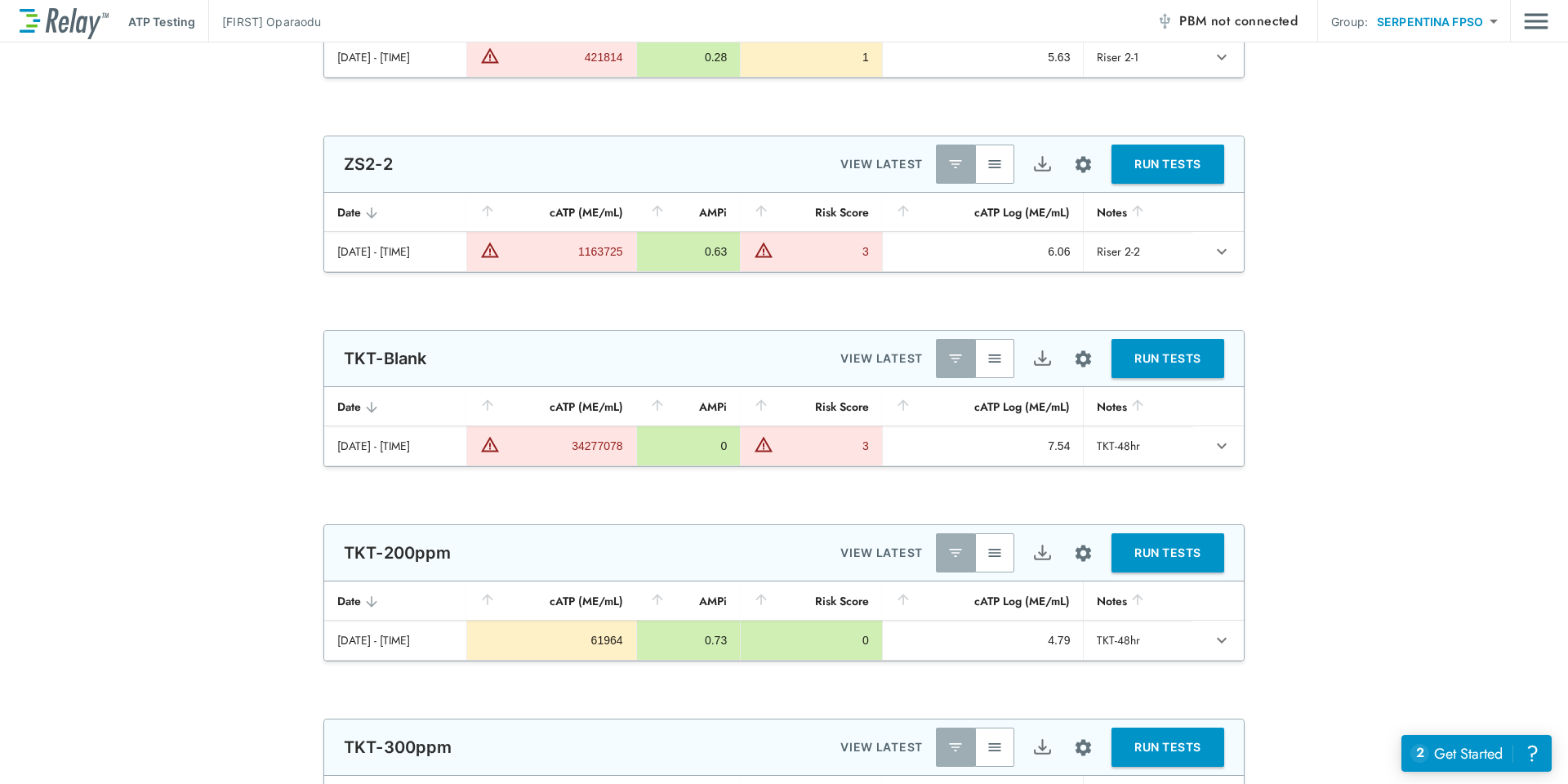 type on "*********" 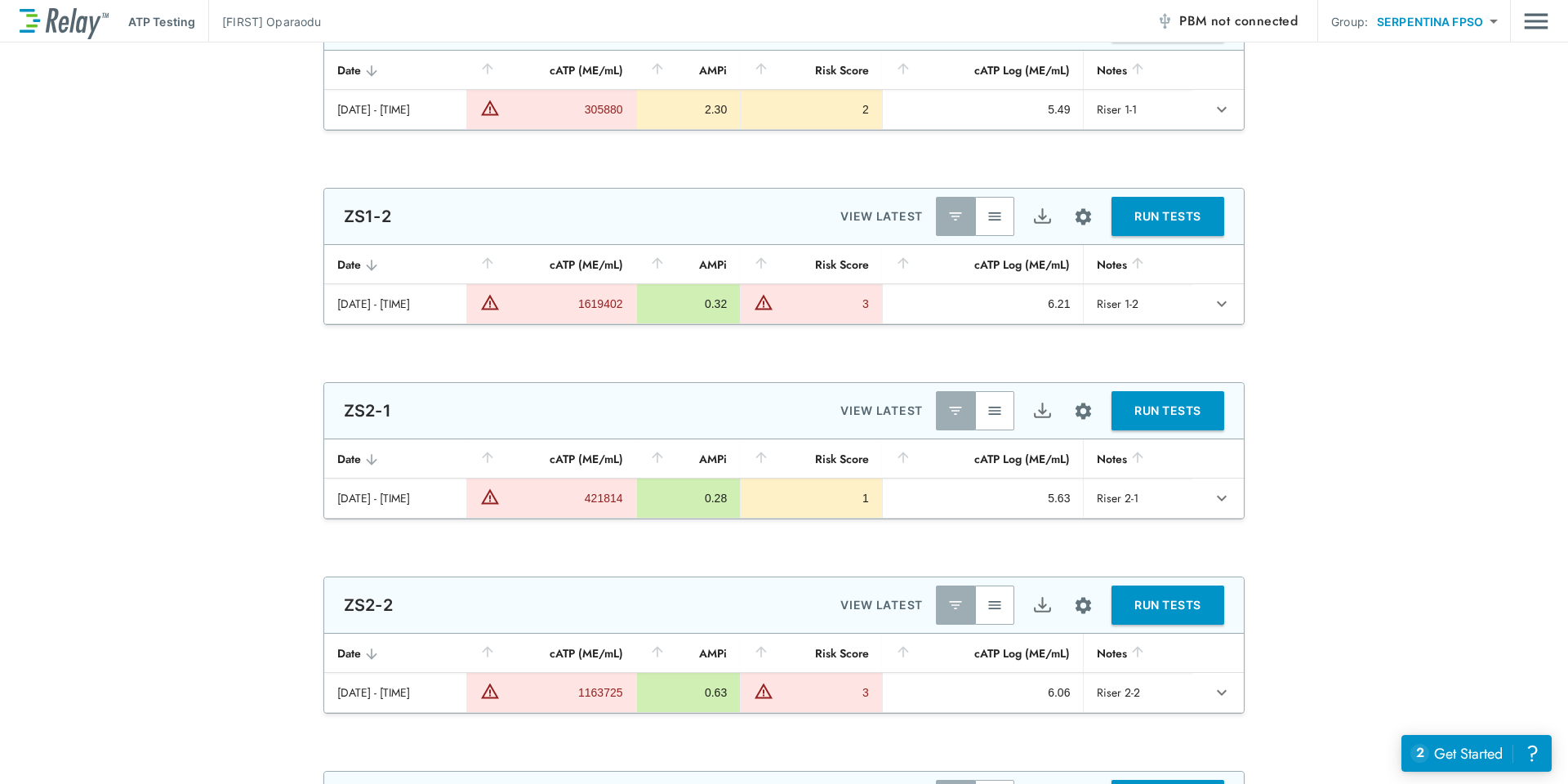scroll, scrollTop: 0, scrollLeft: 0, axis: both 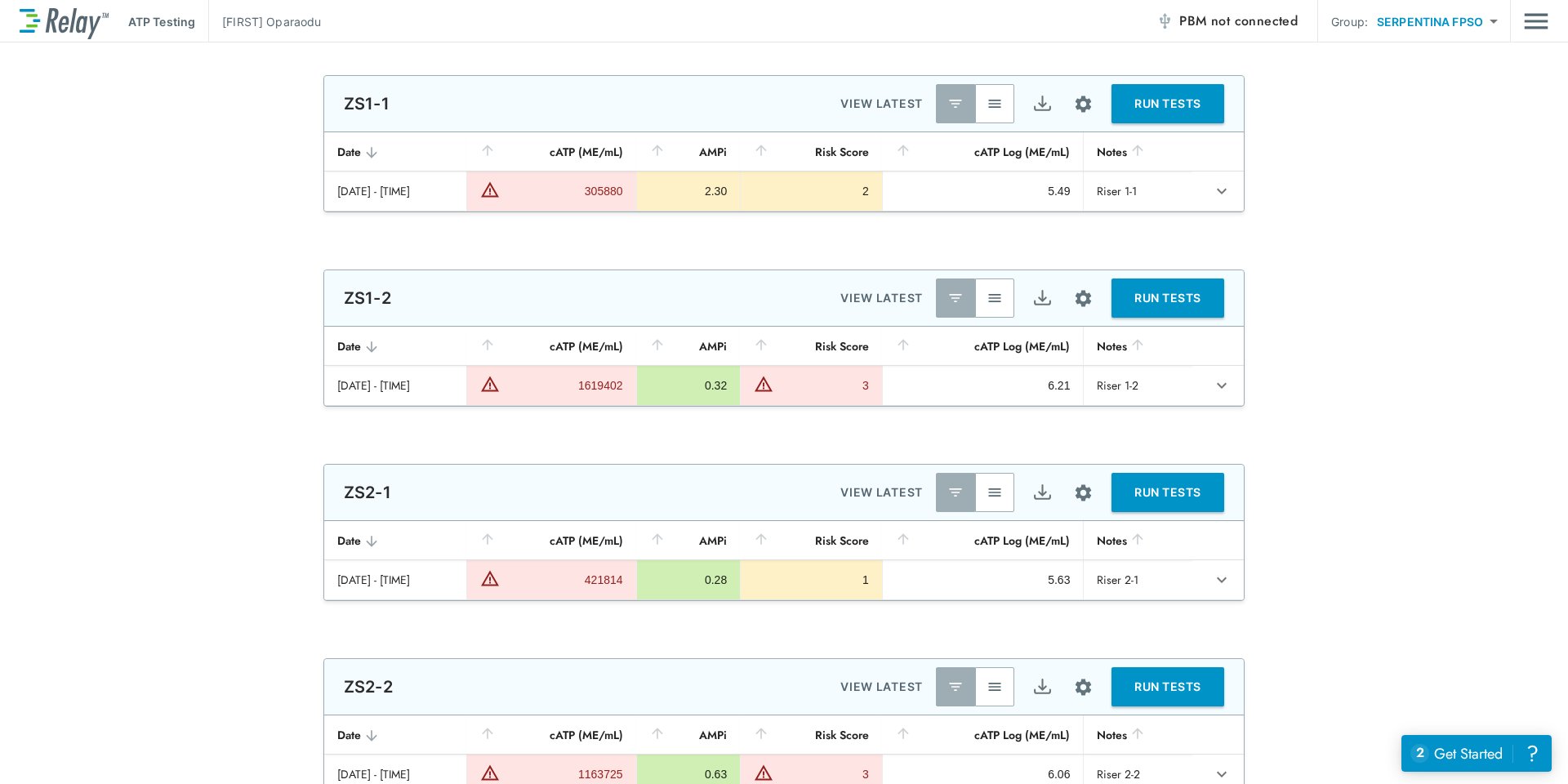 type on "**********" 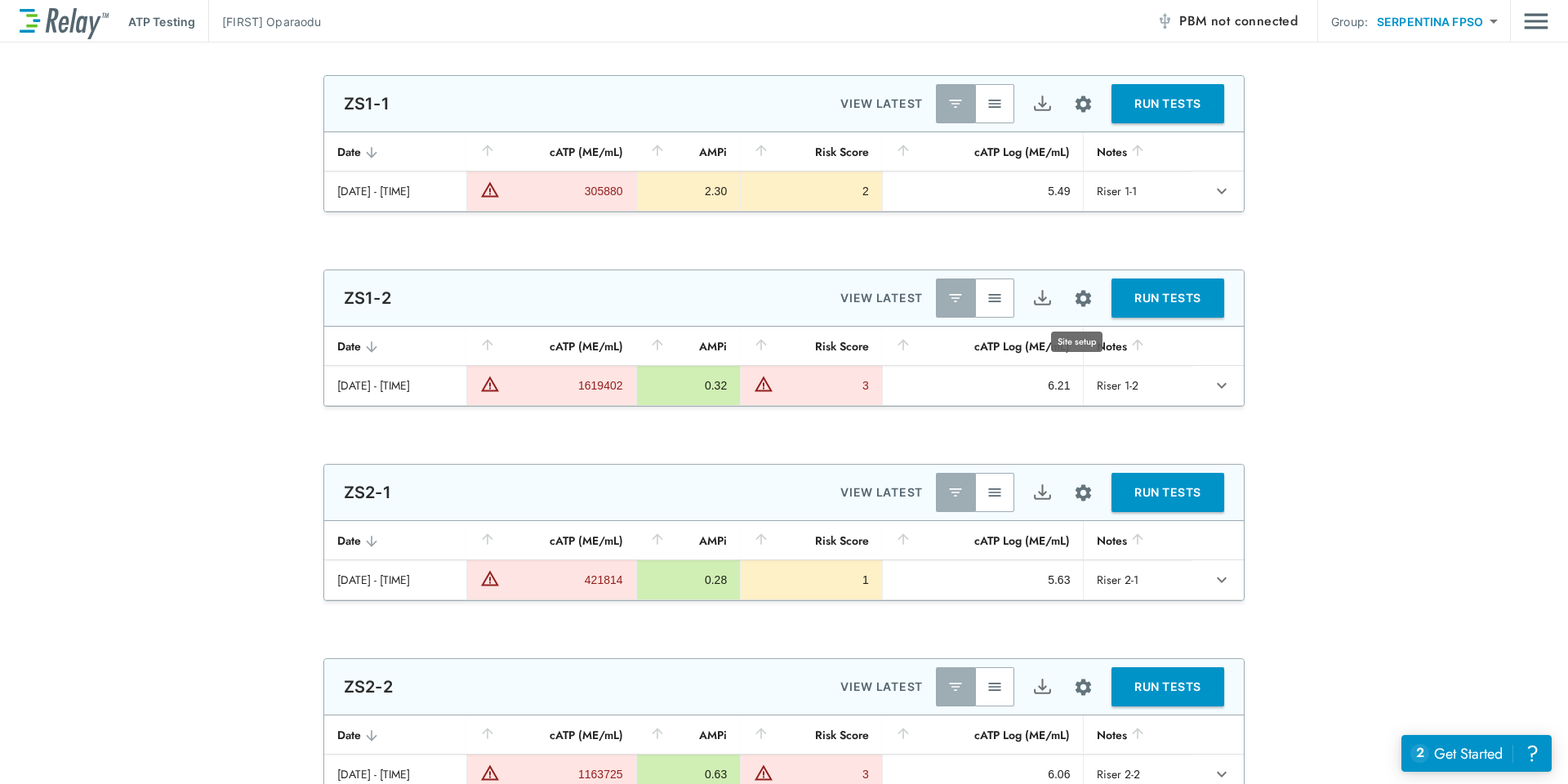 type 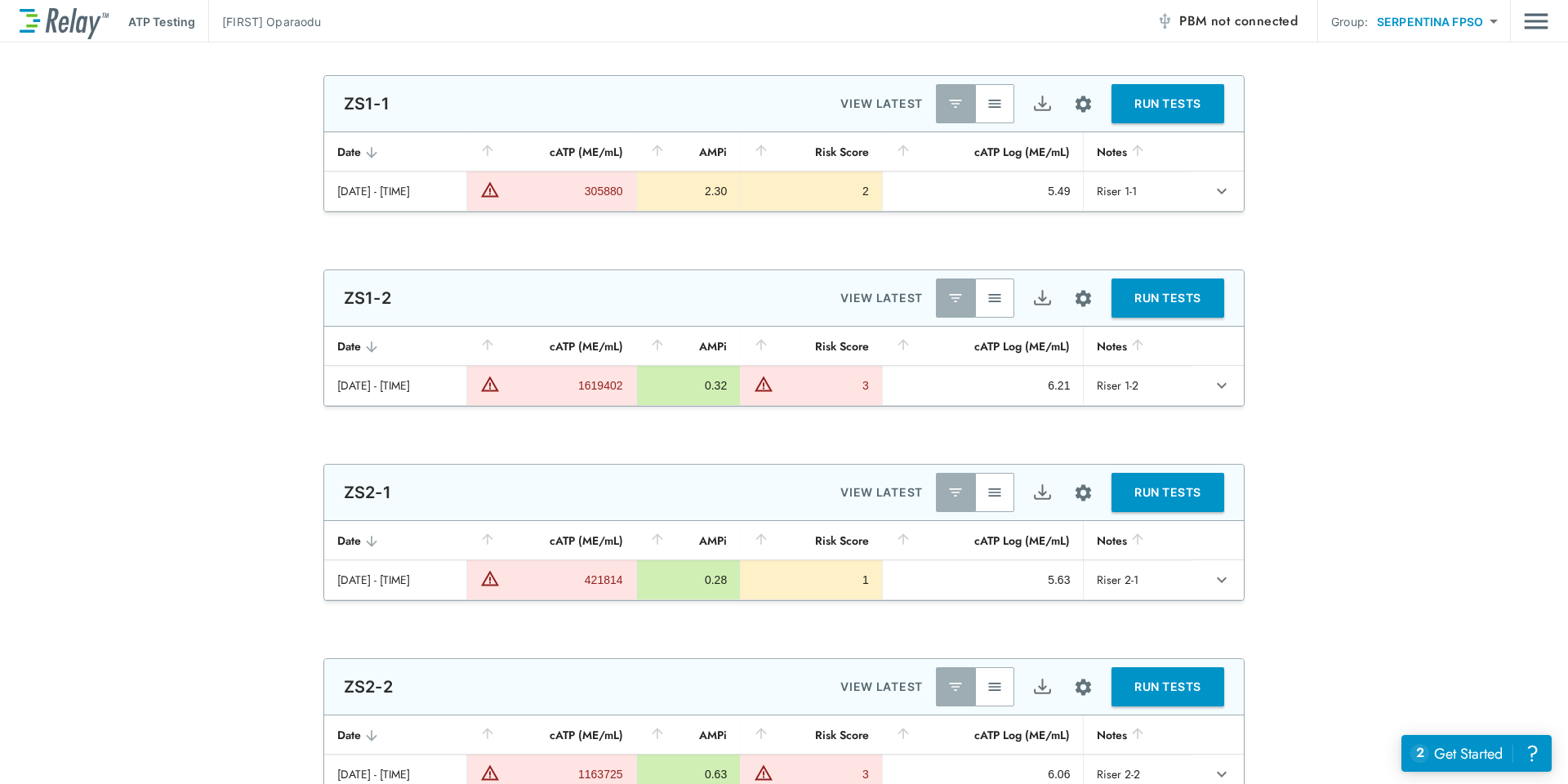 click on "**********" at bounding box center (784, 338) 